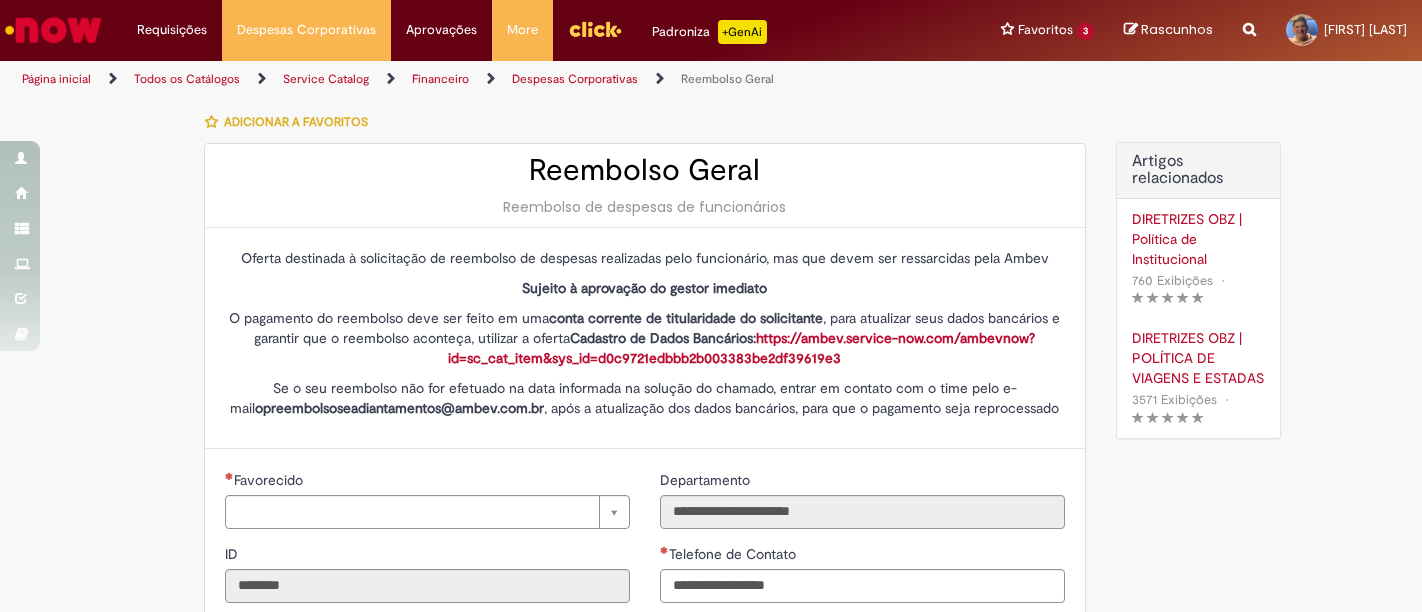 type on "**********" 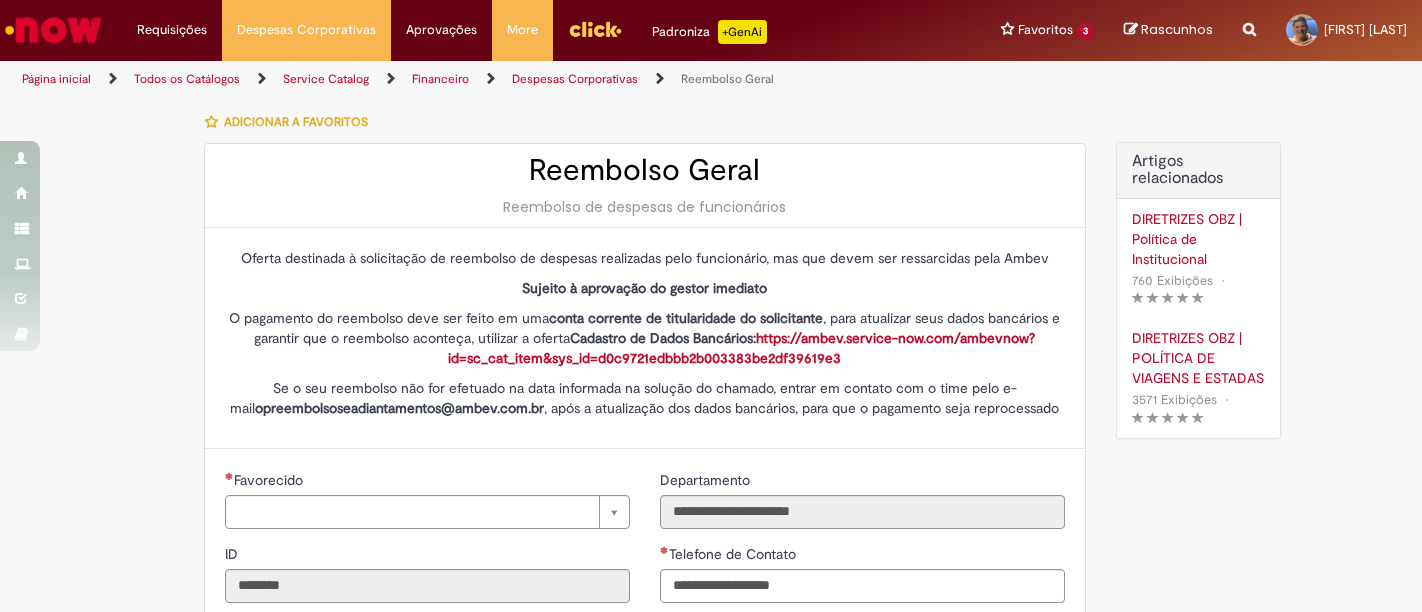 scroll, scrollTop: 0, scrollLeft: 0, axis: both 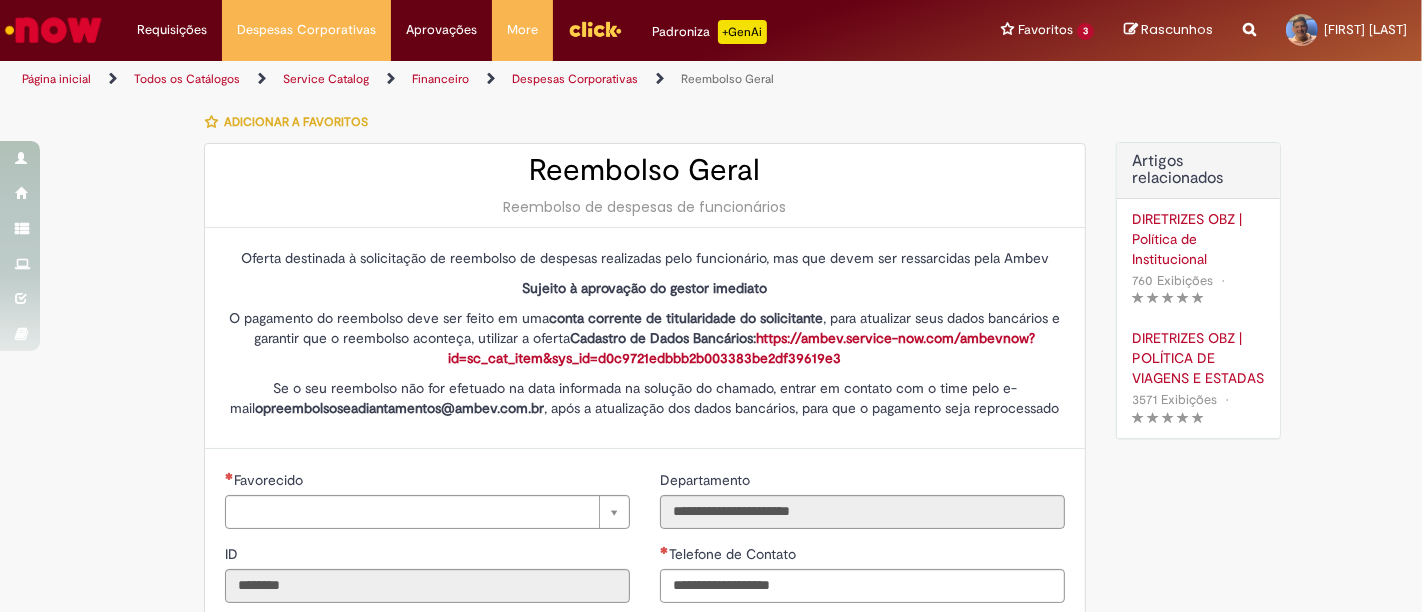 type on "**********" 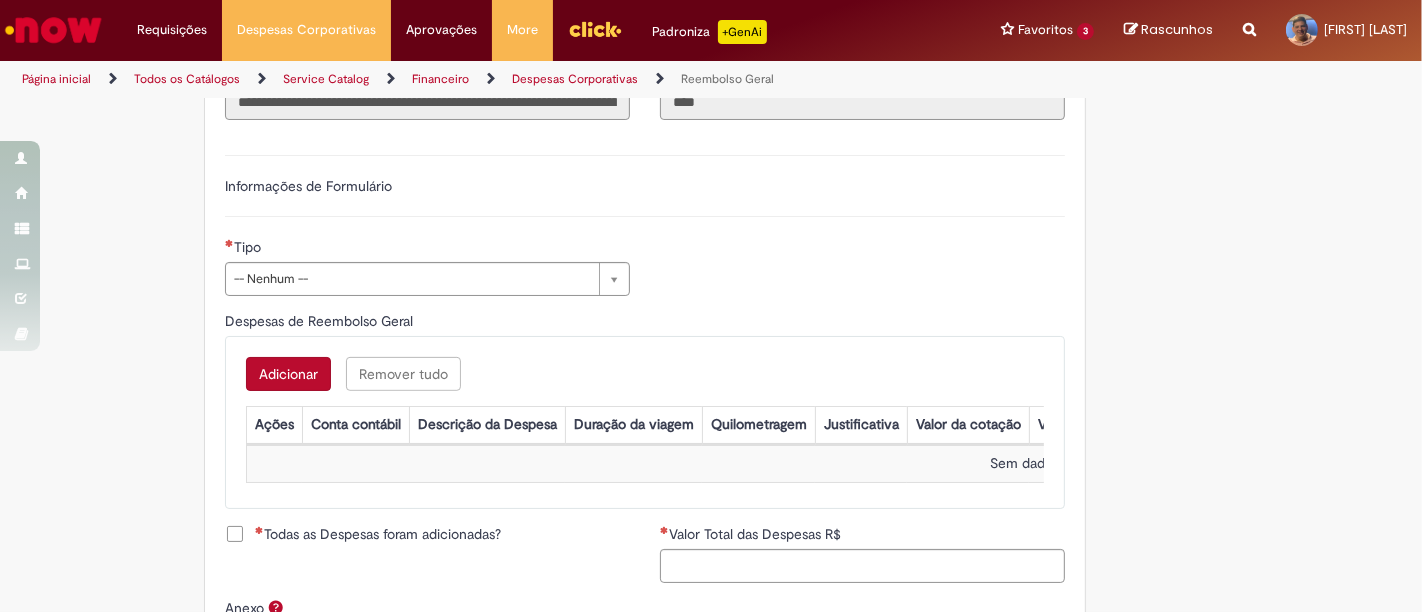scroll, scrollTop: 666, scrollLeft: 0, axis: vertical 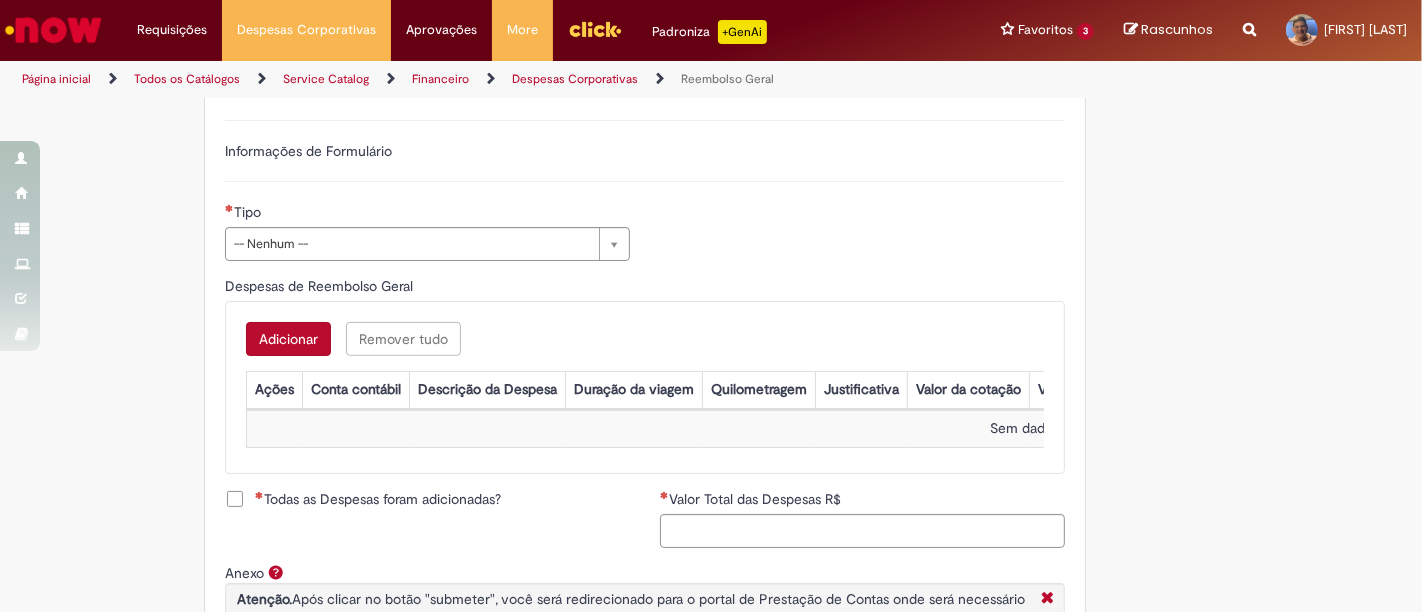 drag, startPoint x: 635, startPoint y: 226, endPoint x: 611, endPoint y: 232, distance: 24.738634 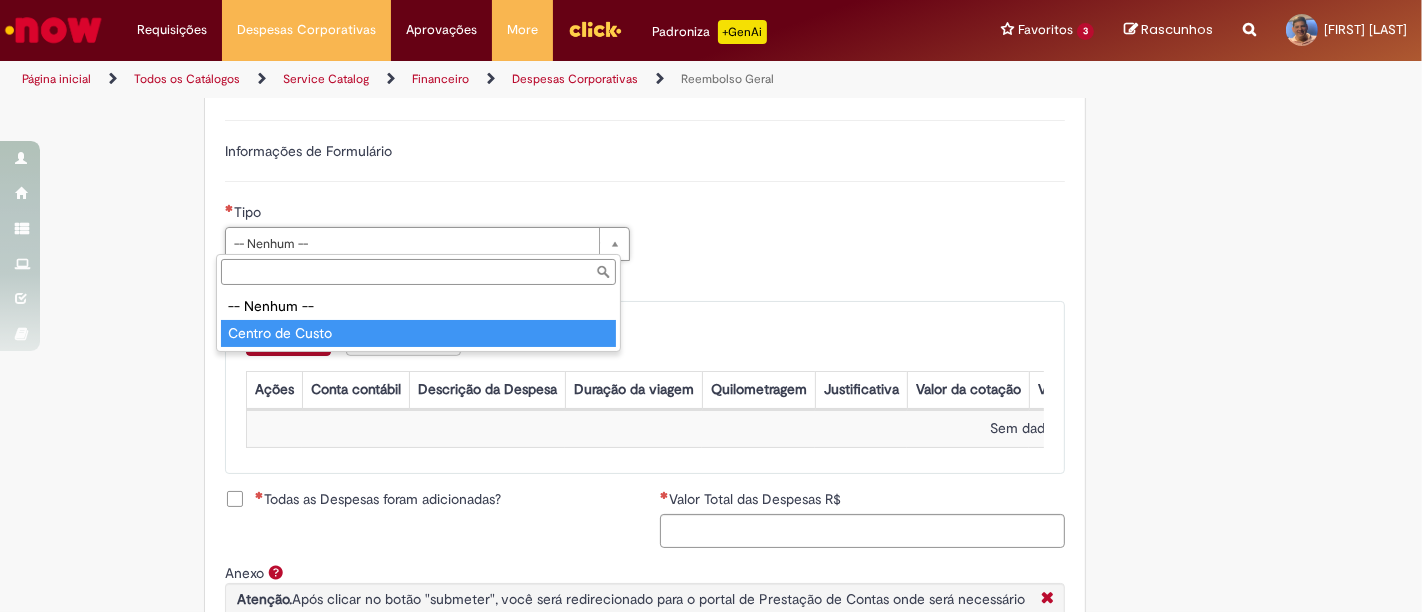 type on "**********" 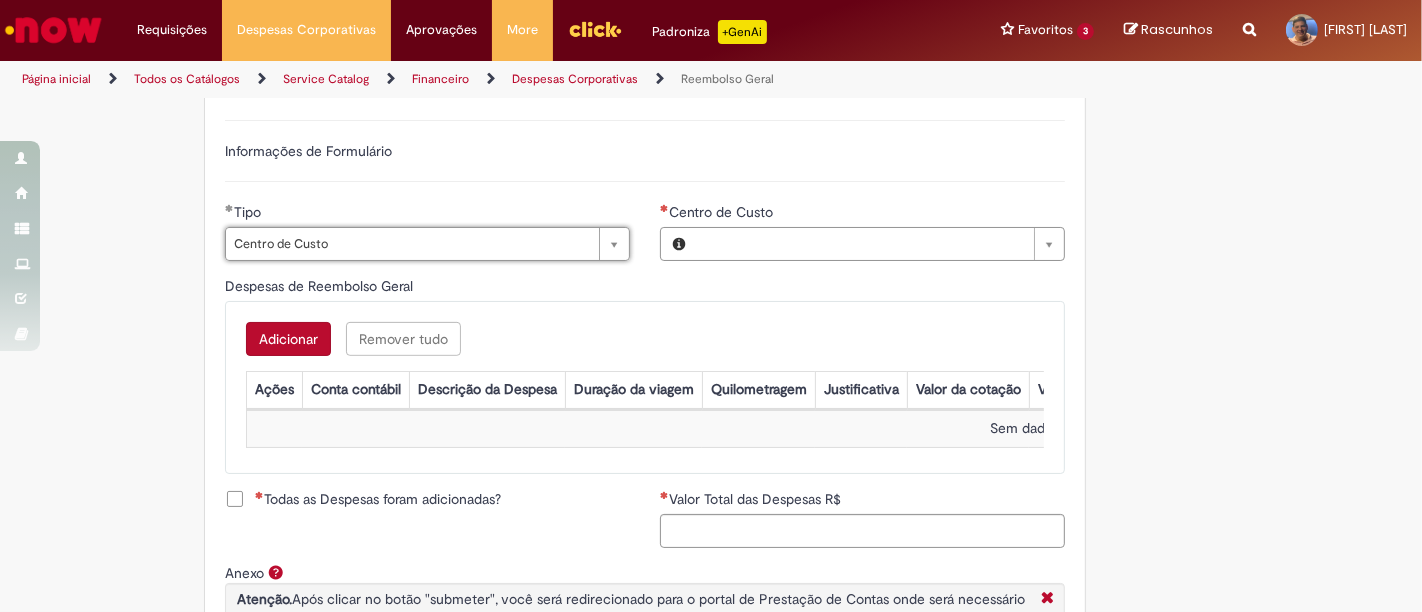 type on "**********" 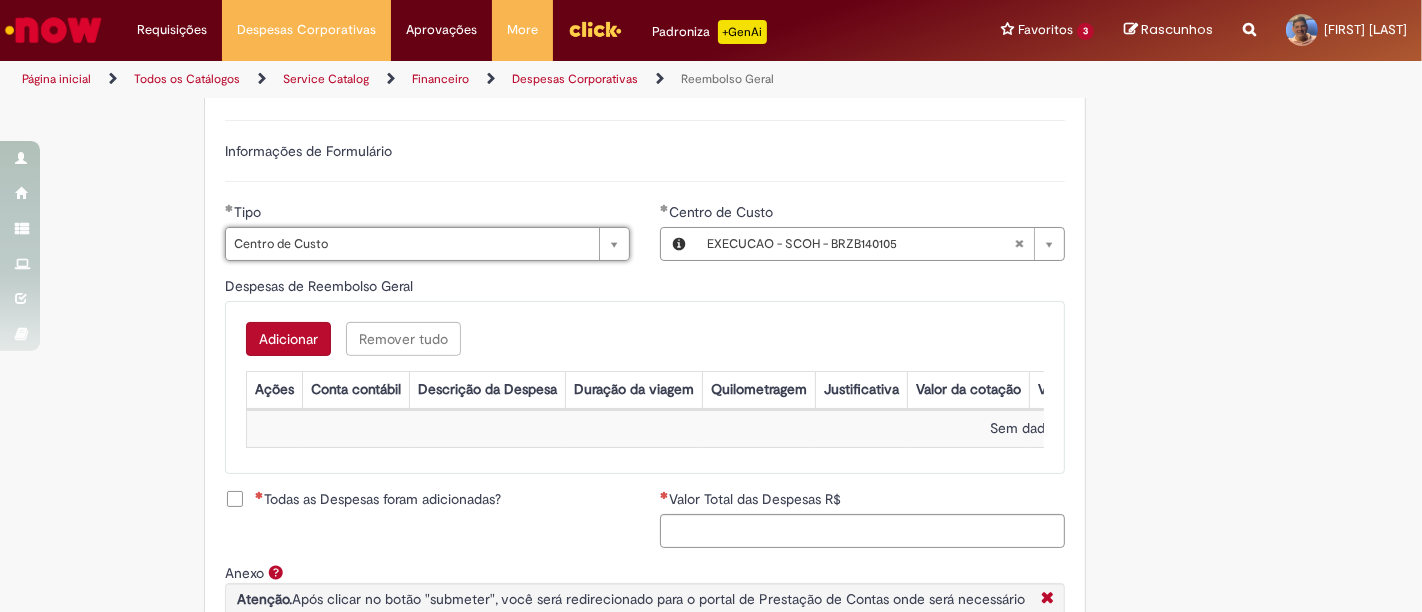 type 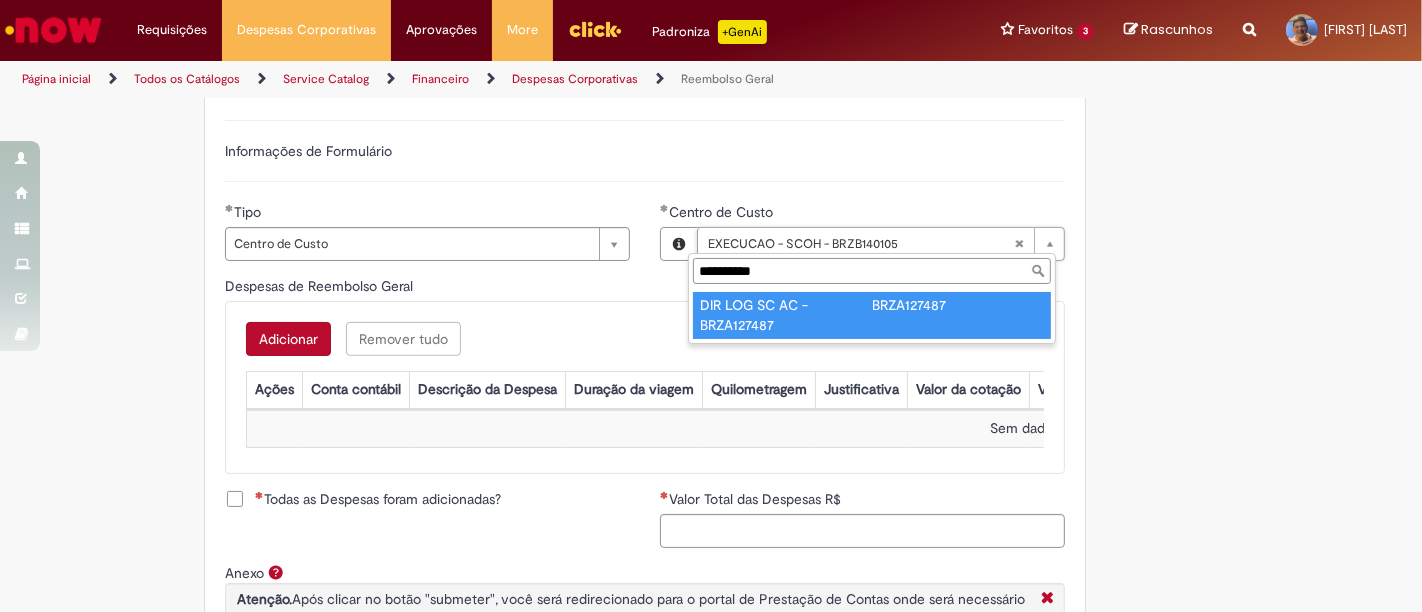 type on "**********" 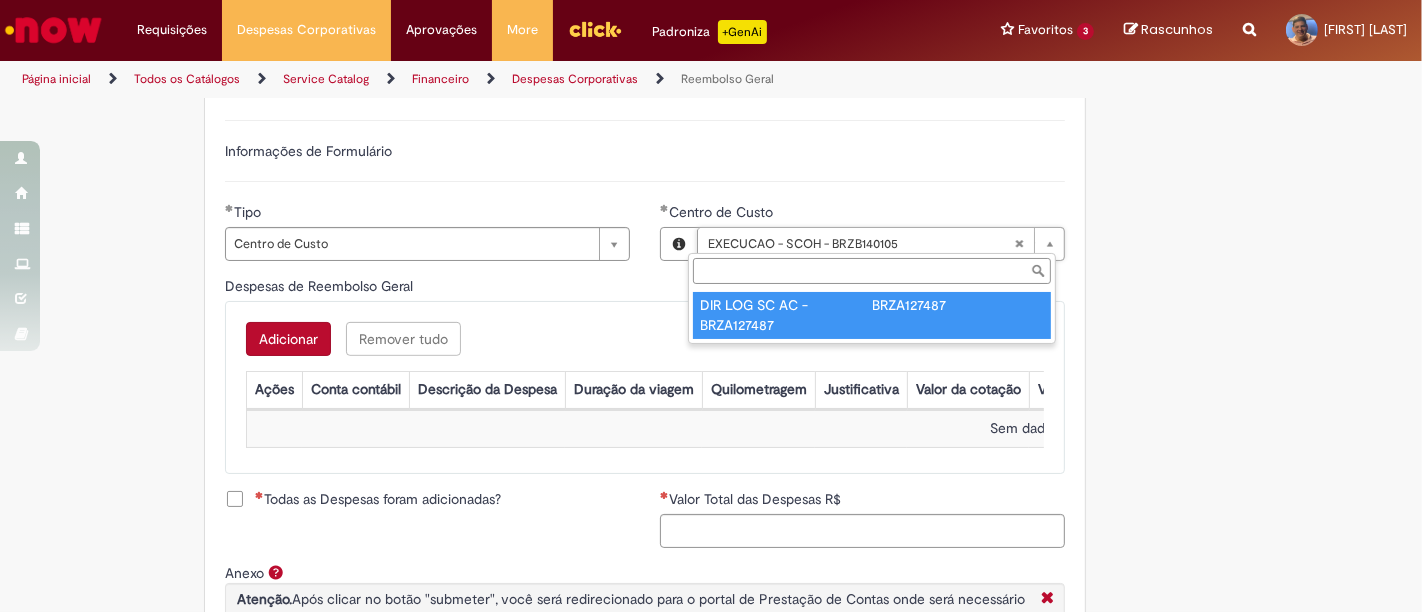 scroll, scrollTop: 0, scrollLeft: 188, axis: horizontal 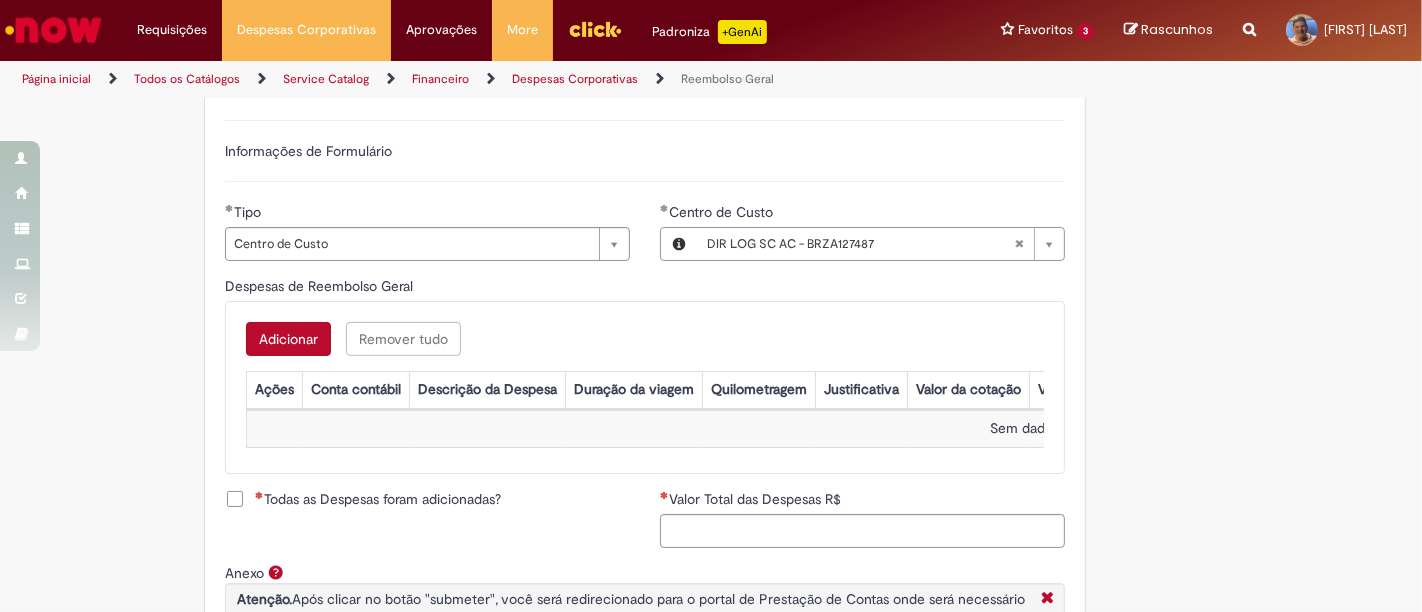 click on "Adicionar" at bounding box center [288, 339] 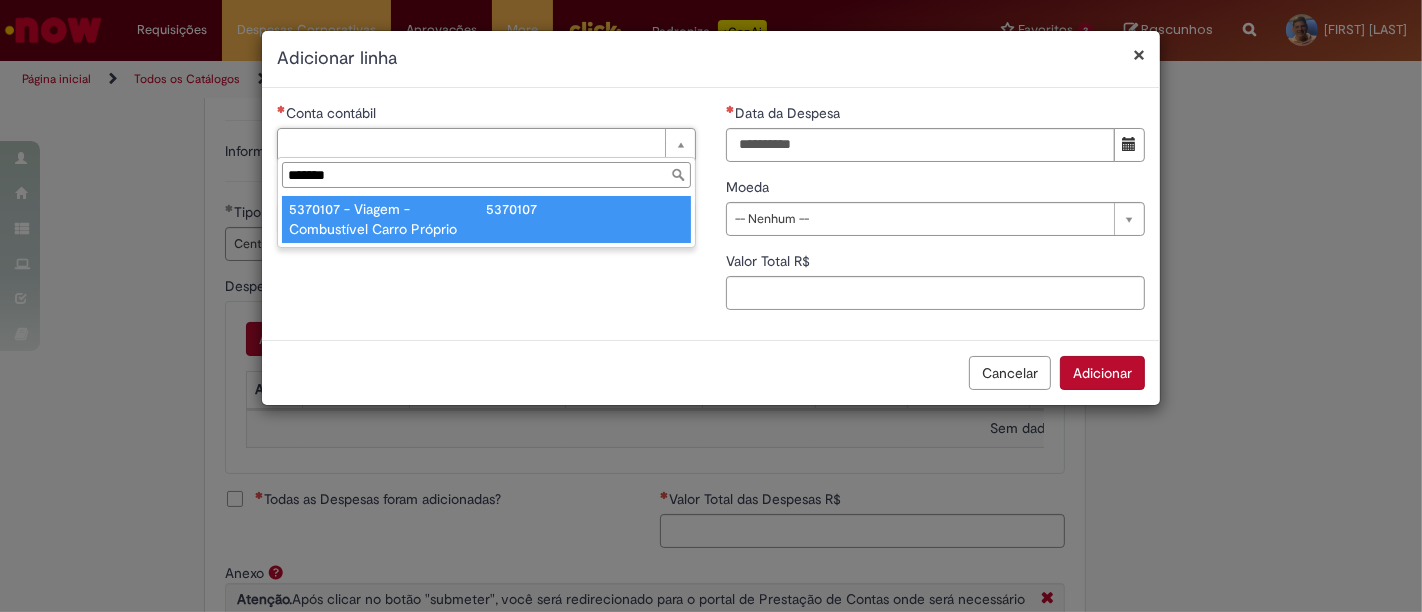 type on "*******" 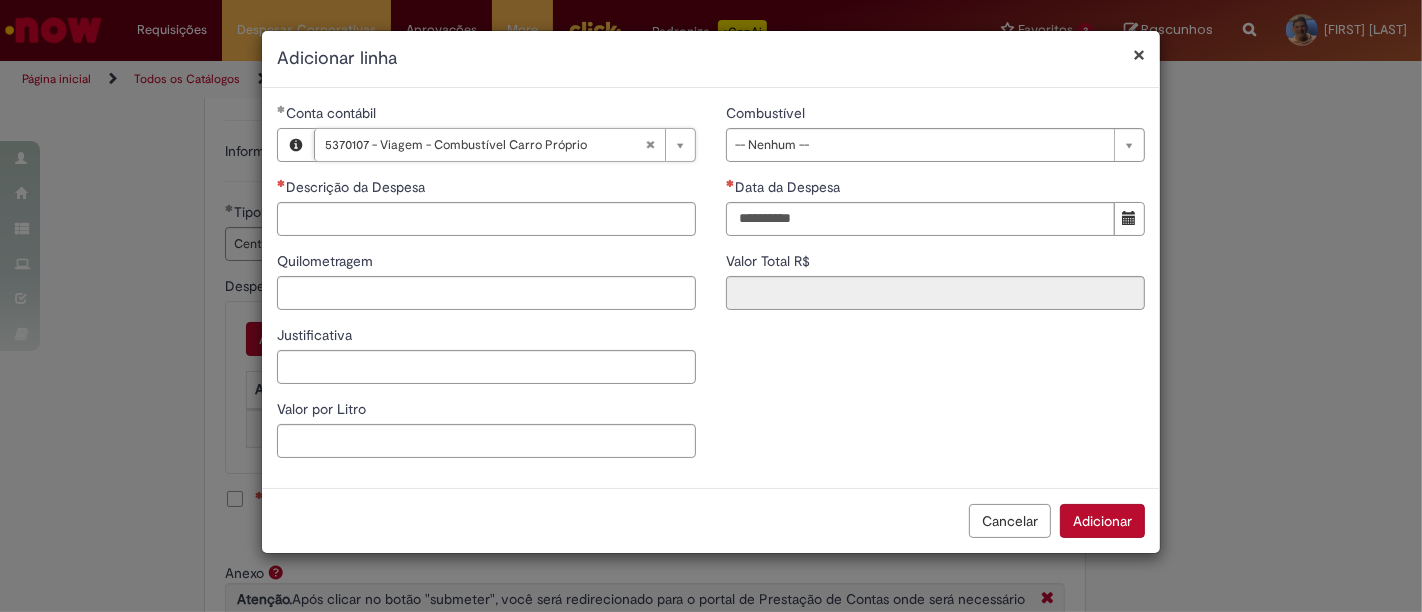 click on "**********" at bounding box center (935, 214) 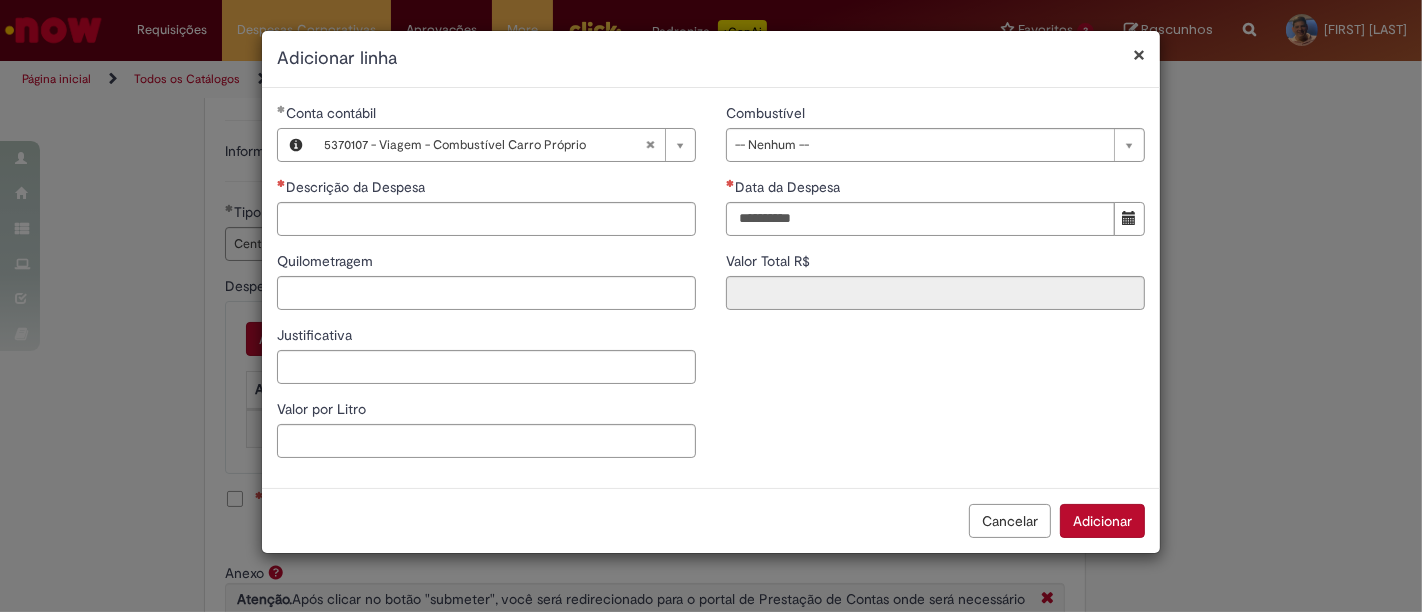 click on "**********" at bounding box center [935, 214] 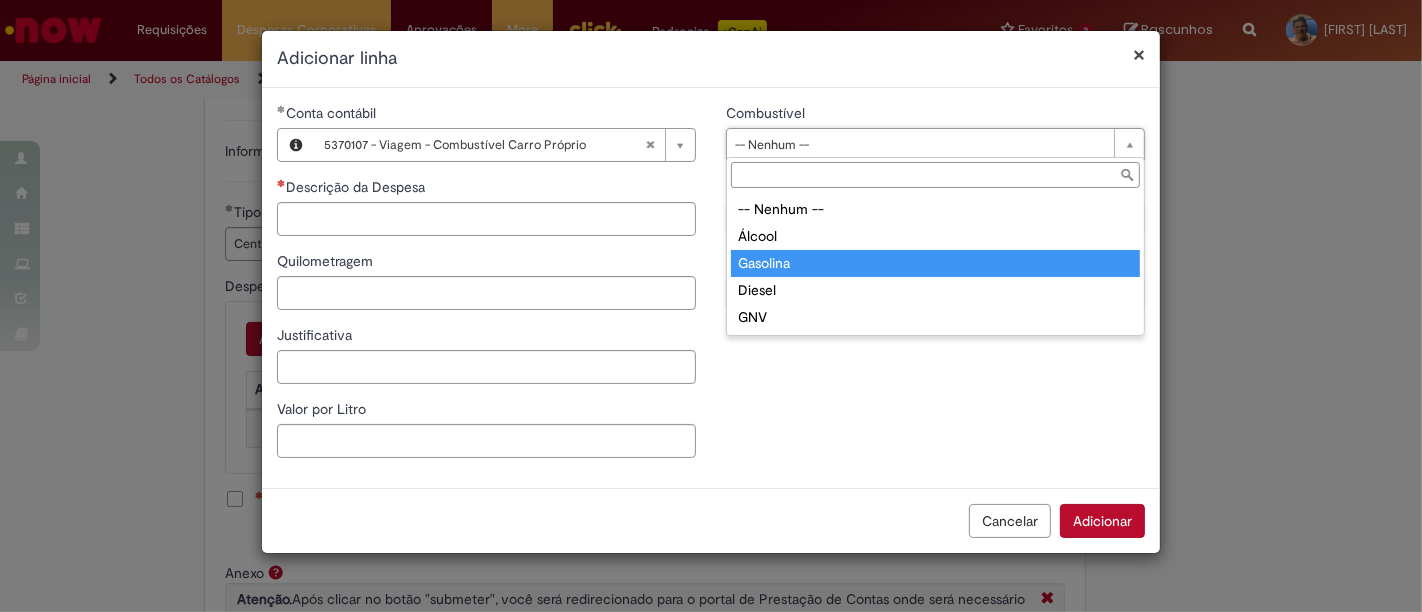 type on "********" 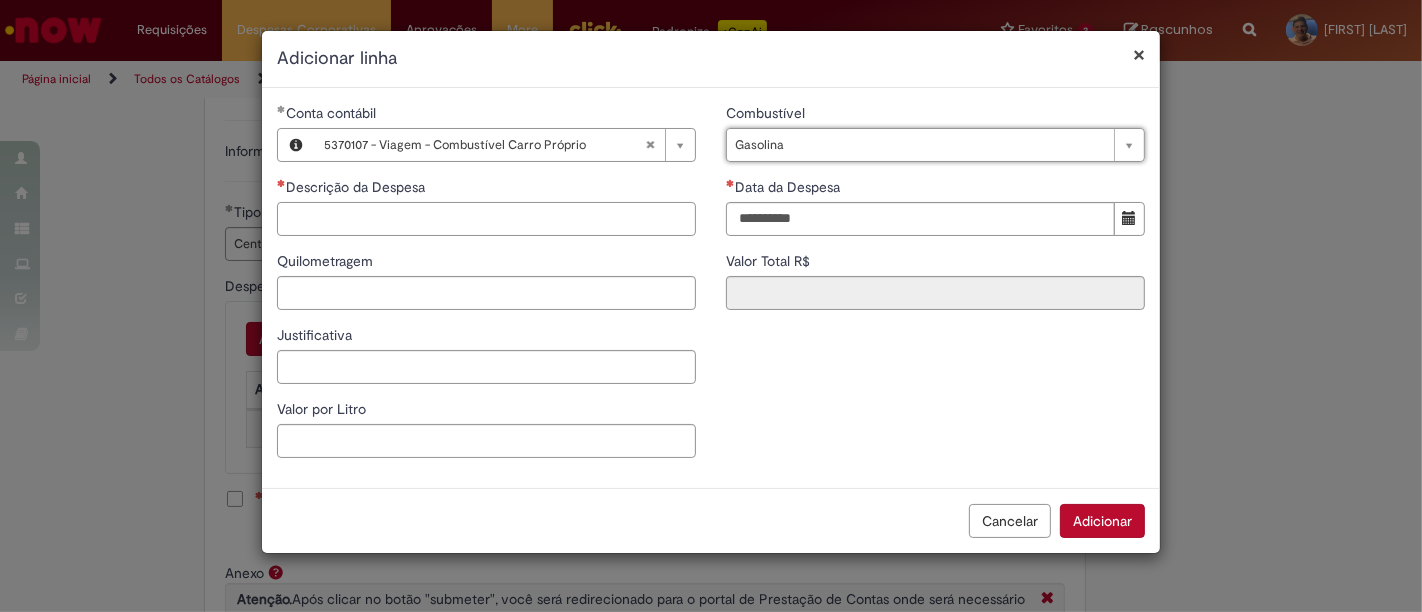 click on "Descrição da Despesa" at bounding box center [486, 219] 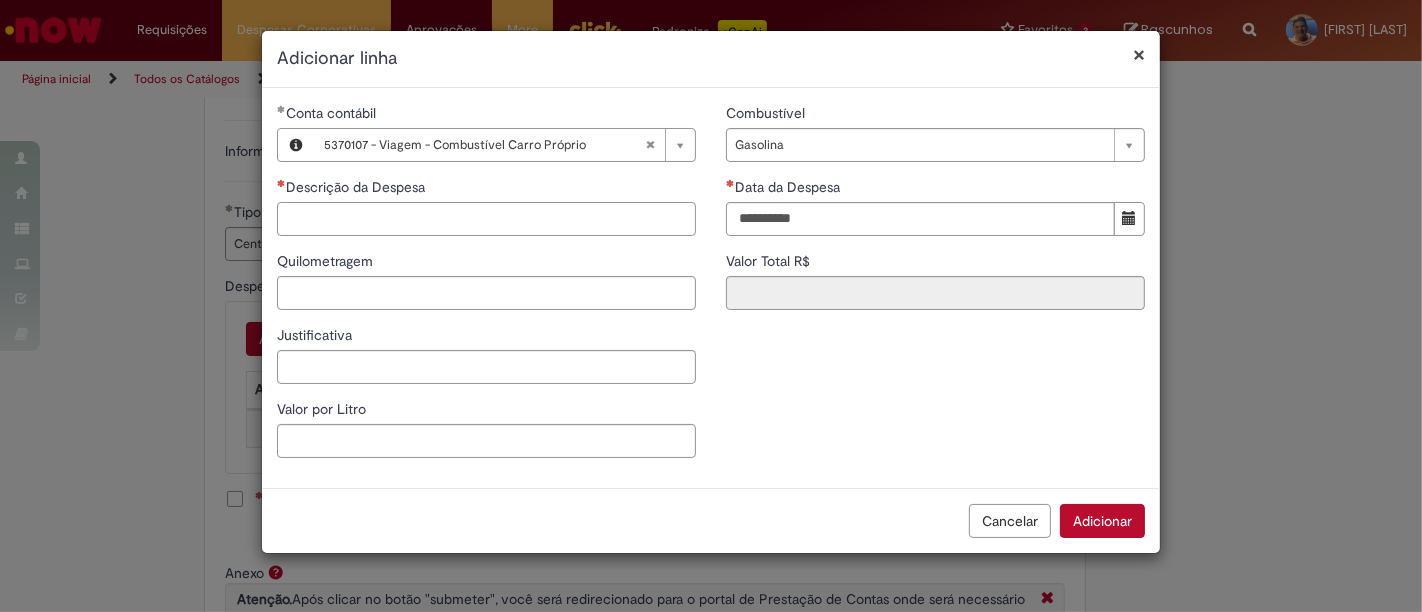 type on "*" 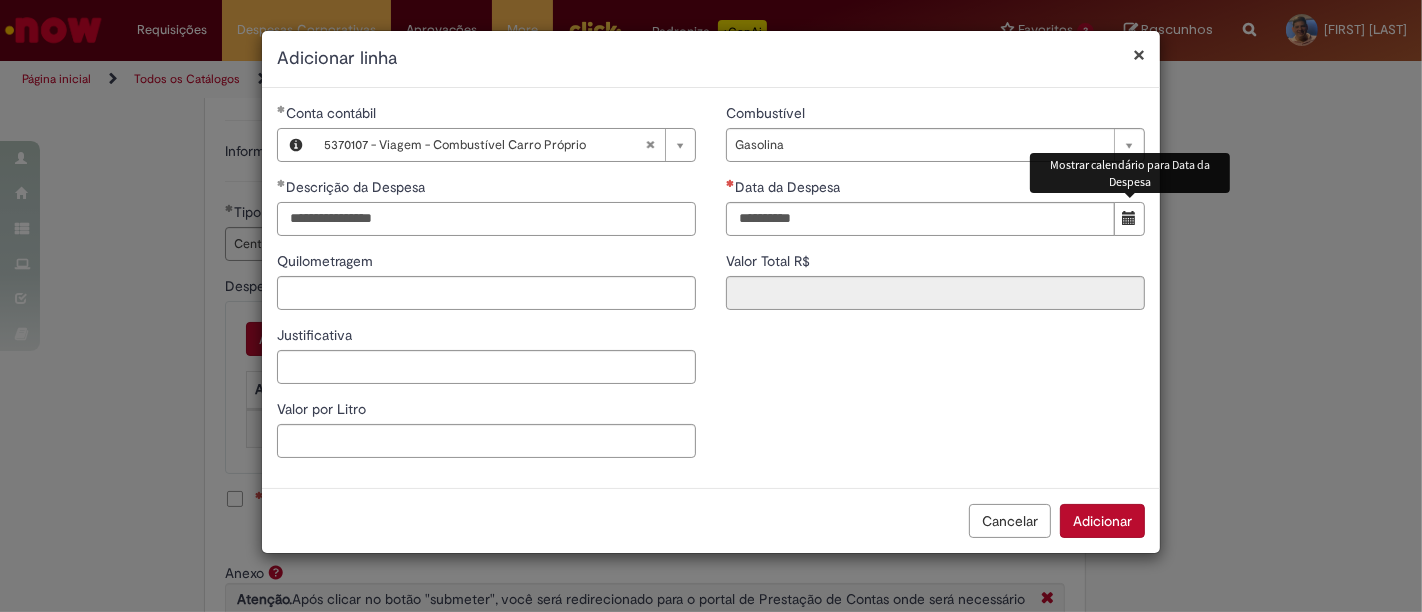 type on "**********" 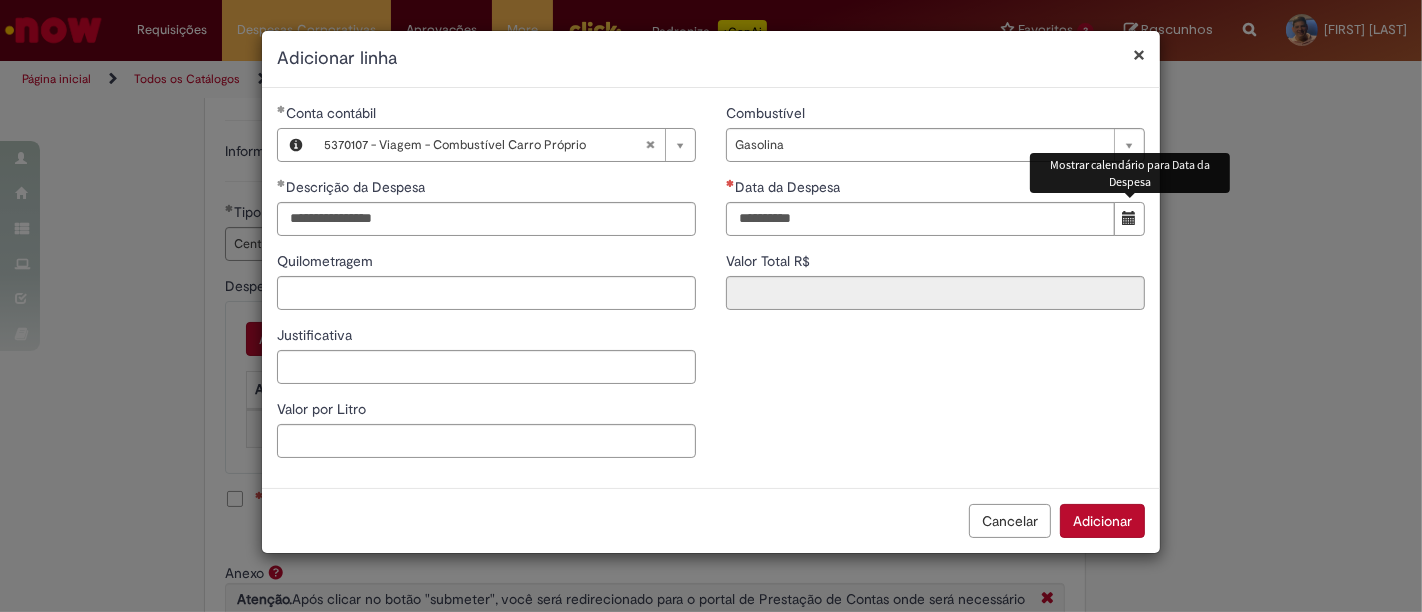 click at bounding box center (1129, 219) 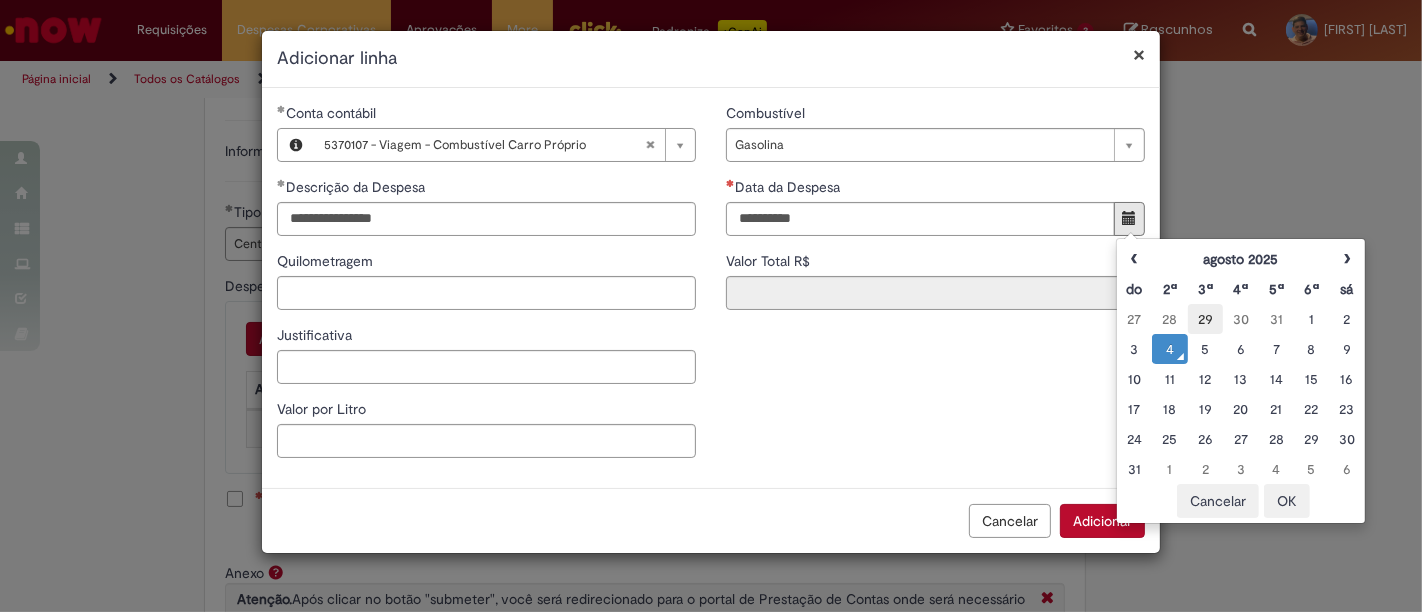 click on "29" at bounding box center (1205, 319) 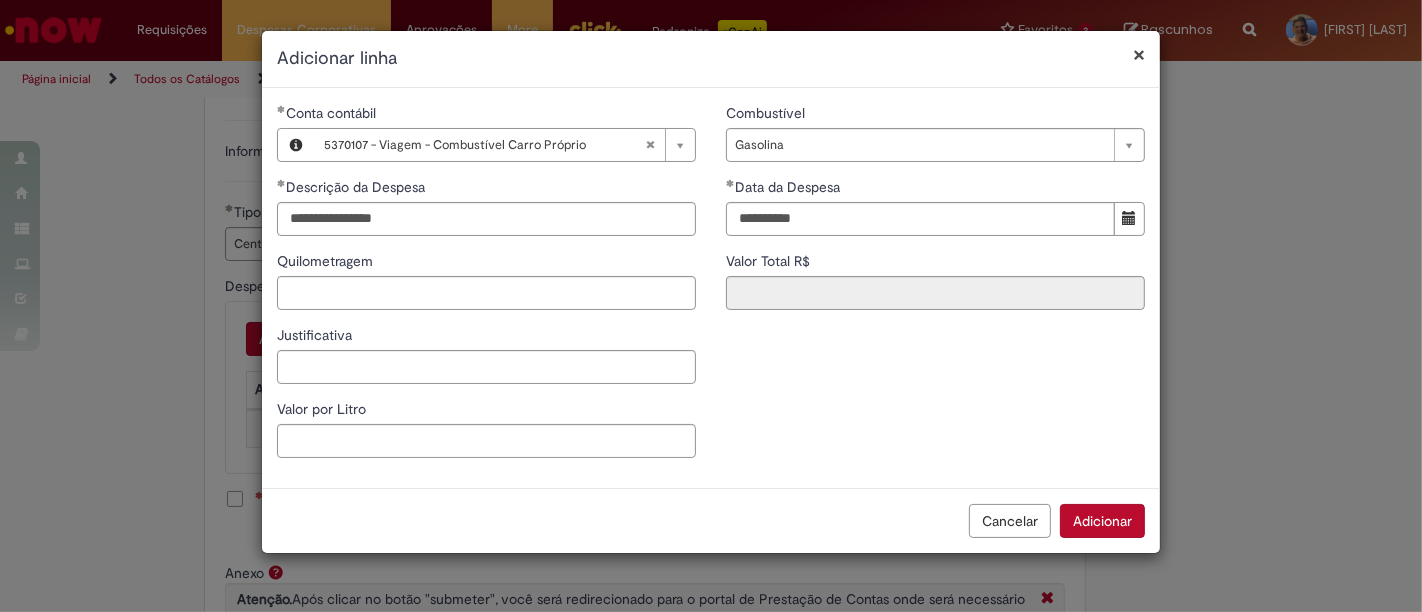 click on "**********" at bounding box center (711, 288) 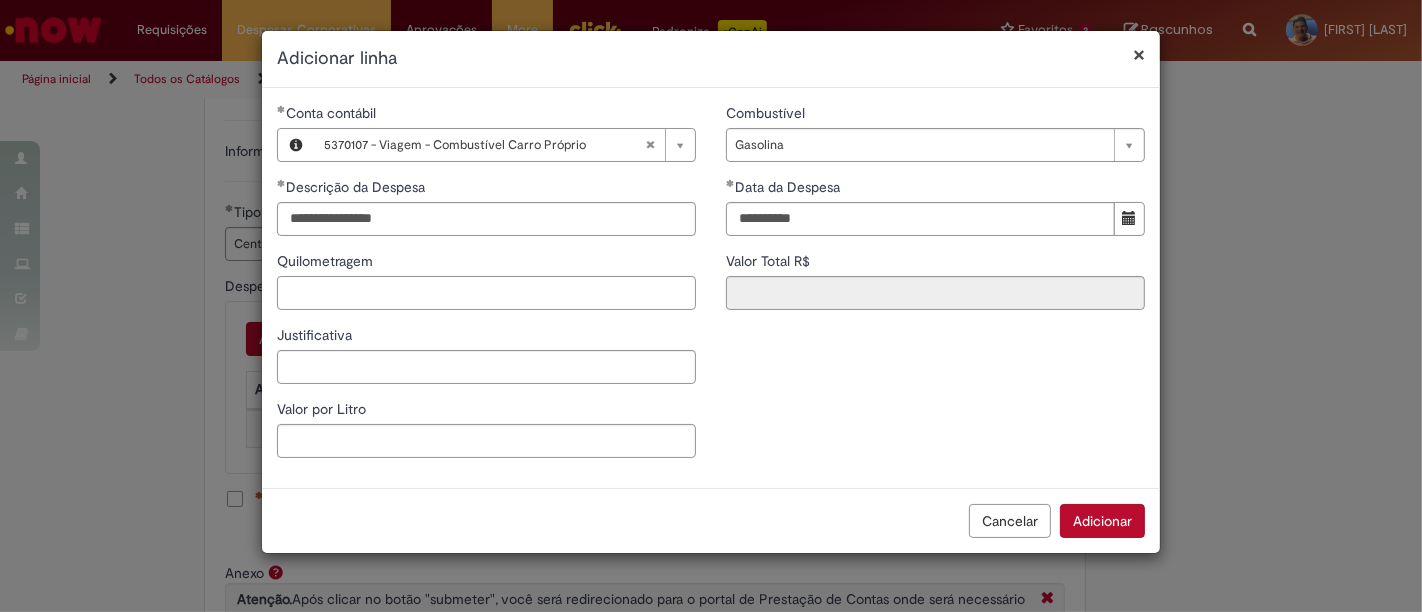 click on "Quilometragem" at bounding box center (486, 293) 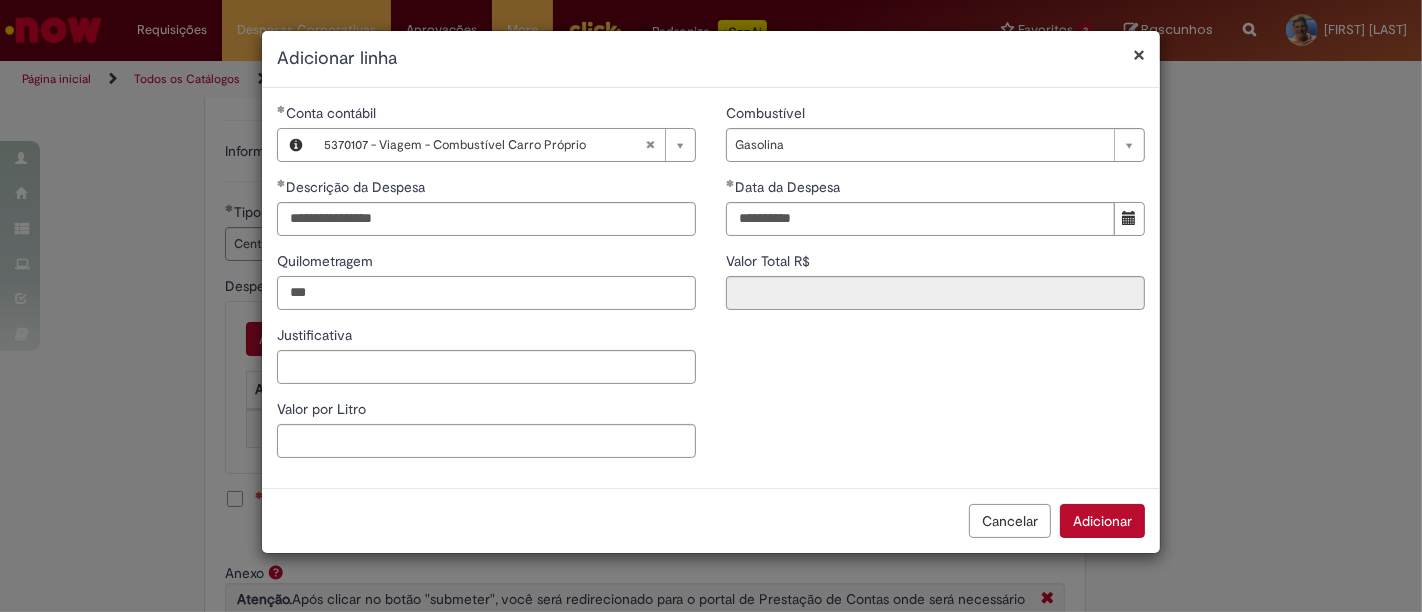 type on "***" 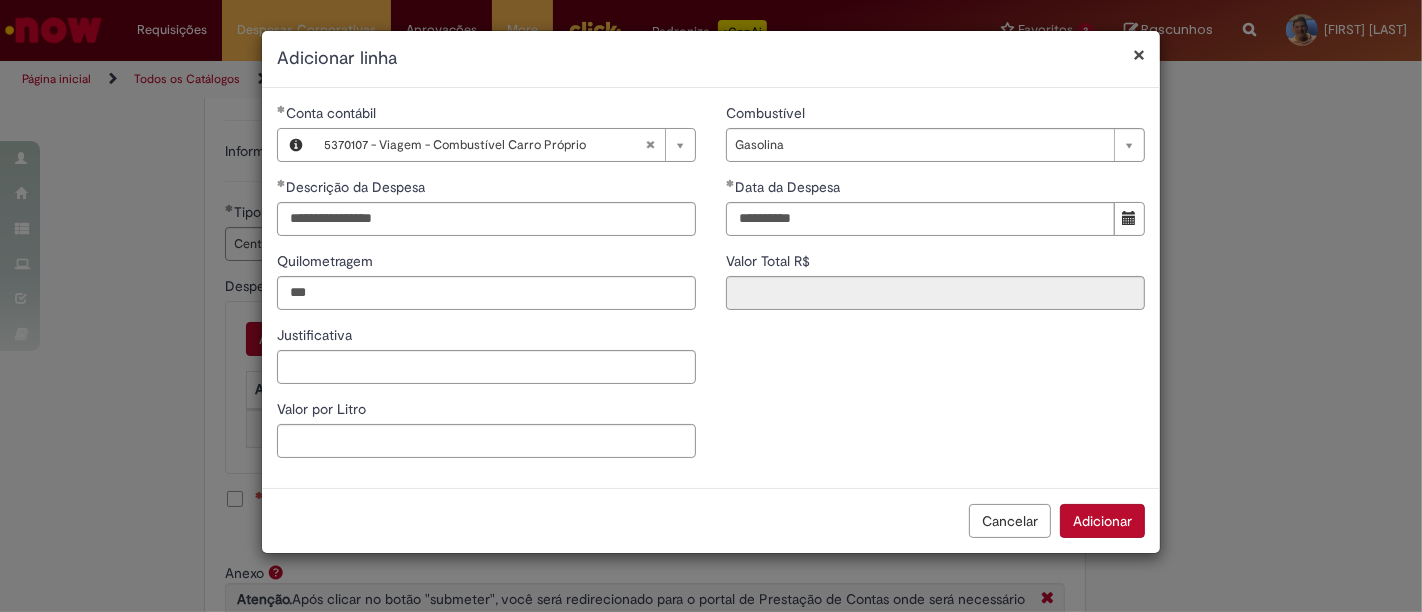 click on "**********" at bounding box center [711, 288] 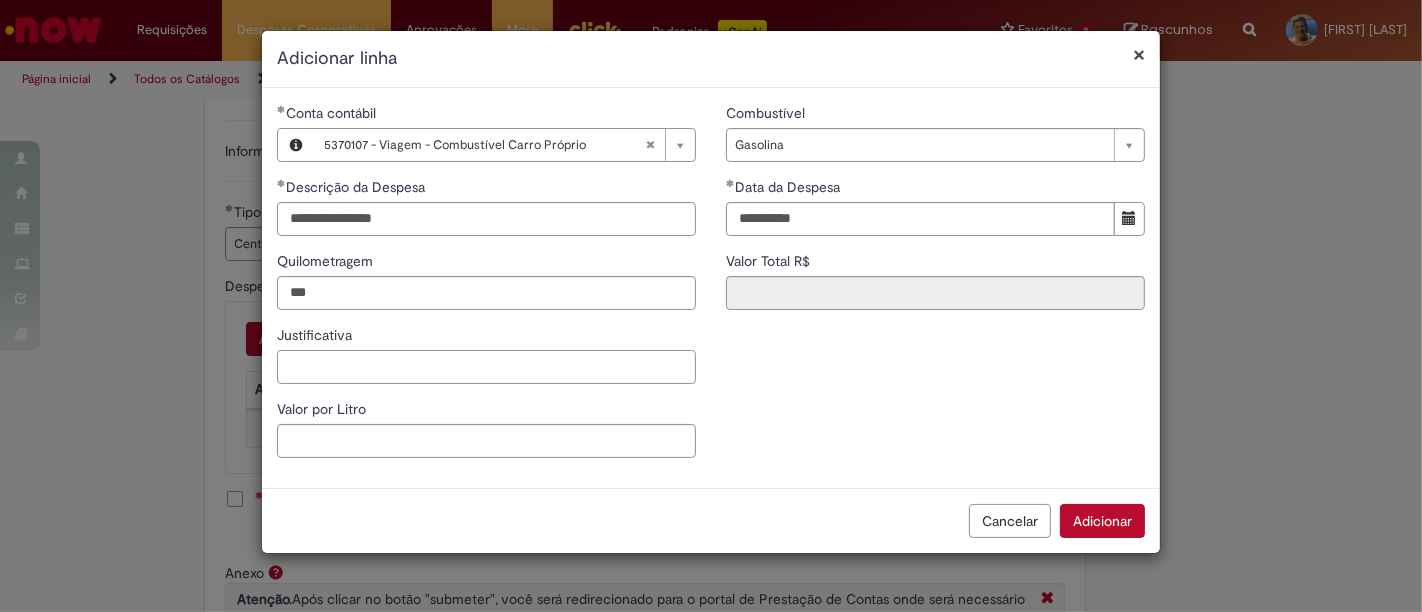 click on "Justificativa" at bounding box center (486, 367) 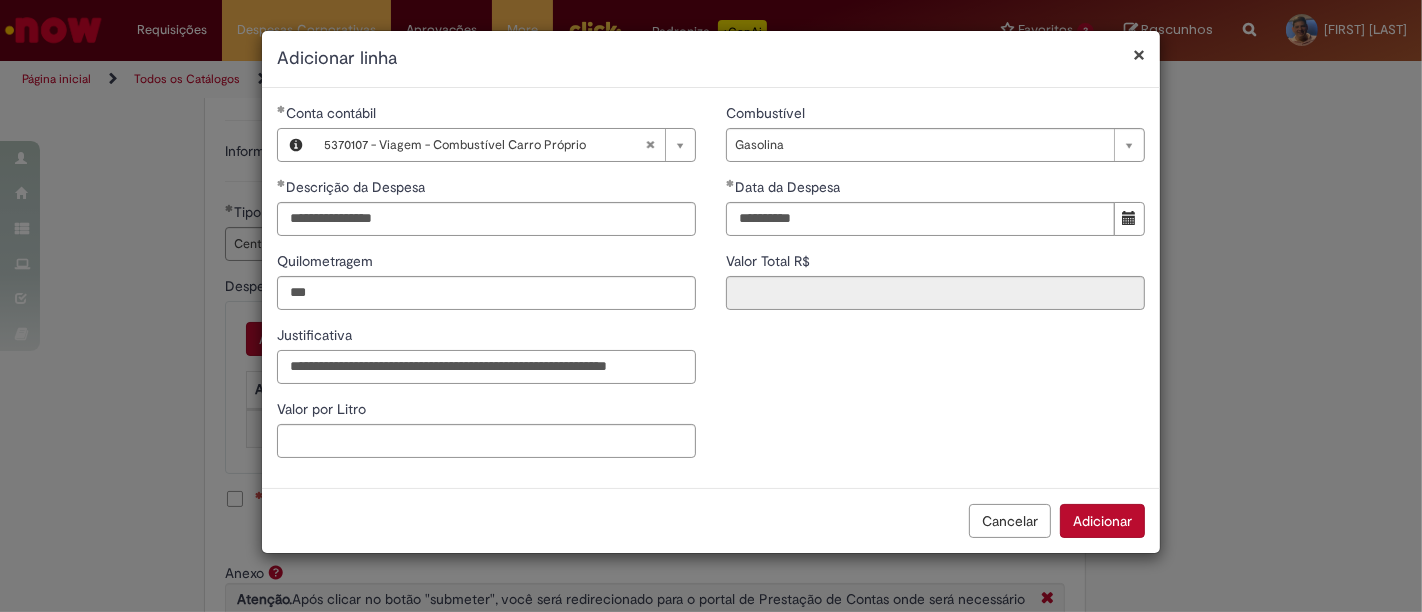 scroll, scrollTop: 0, scrollLeft: 18, axis: horizontal 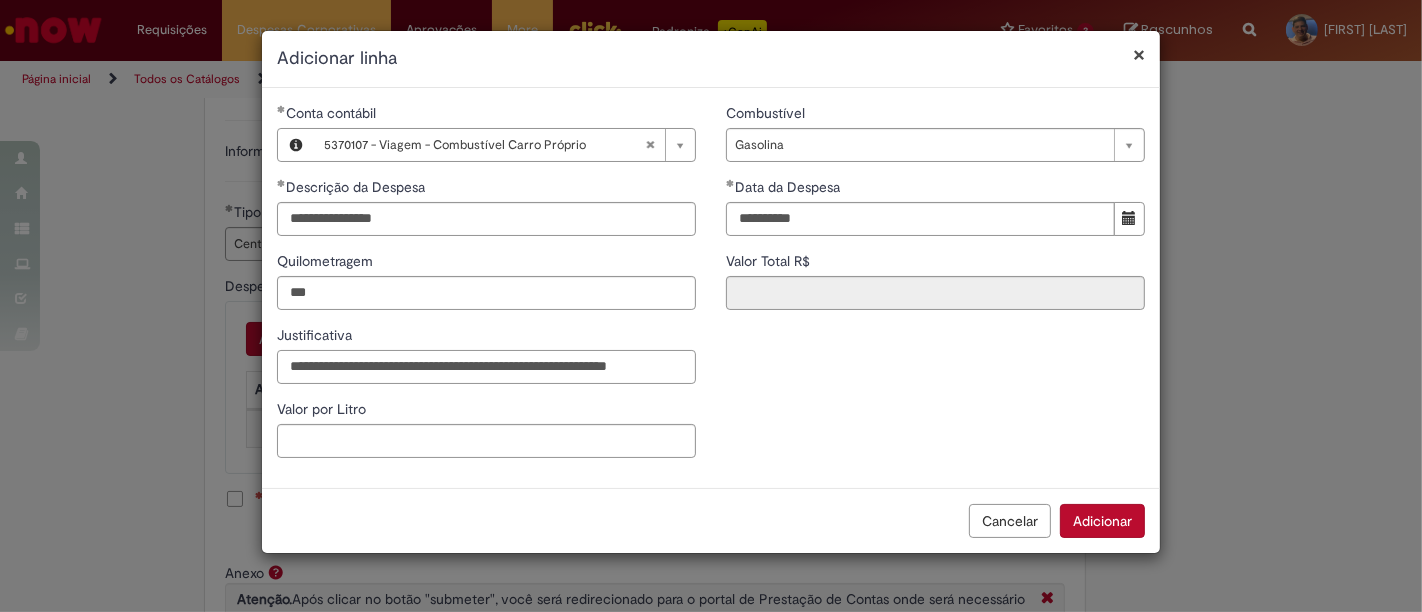type on "**********" 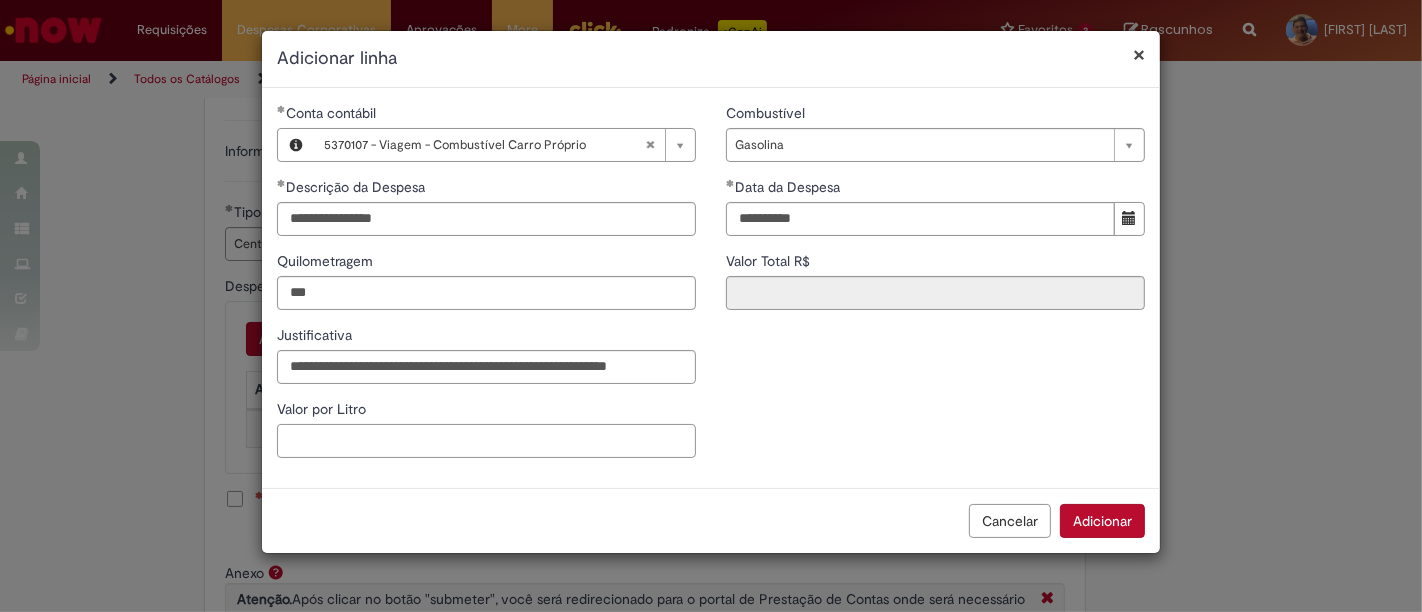 click on "Valor por Litro" at bounding box center (486, 441) 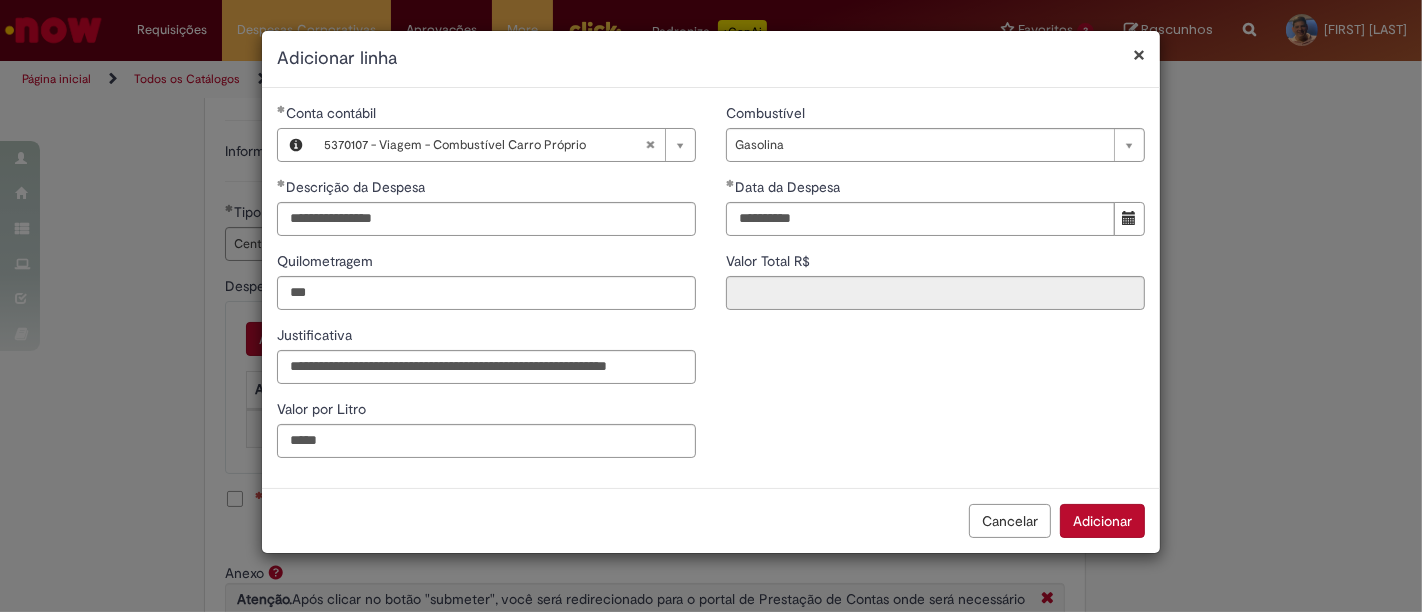 type on "****" 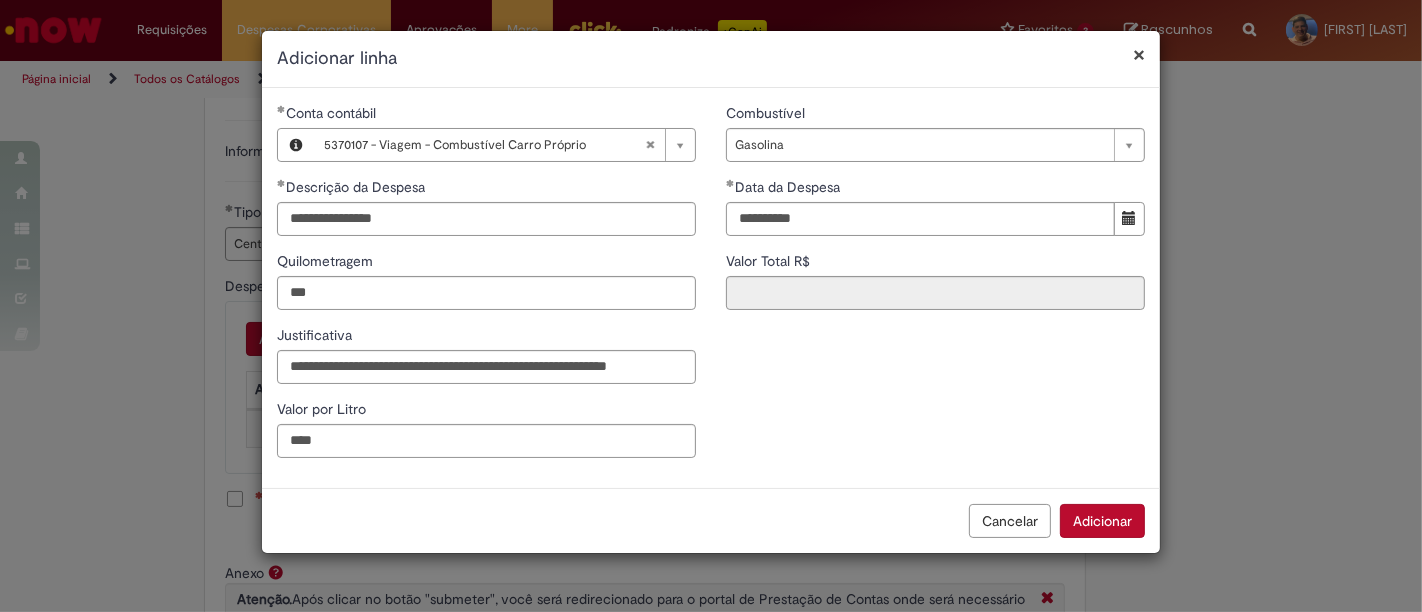 click on "**********" at bounding box center [711, 288] 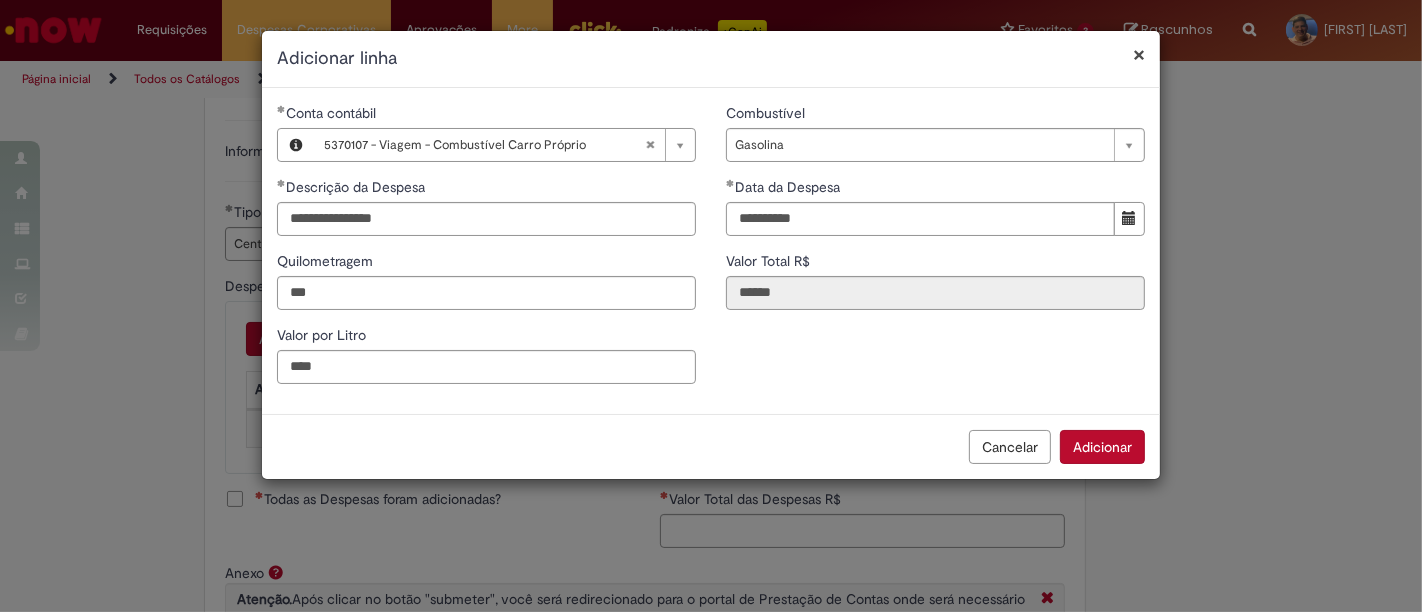 click on "Adicionar" at bounding box center (1102, 447) 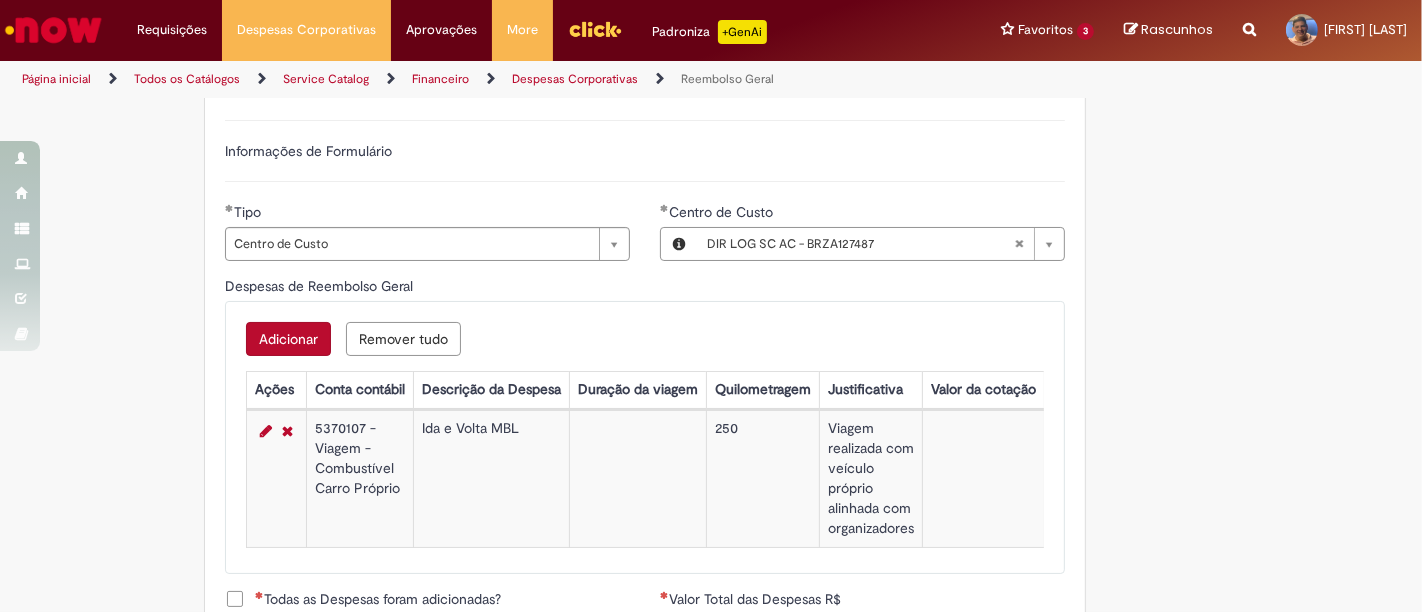 click on "Adicionar" at bounding box center [288, 339] 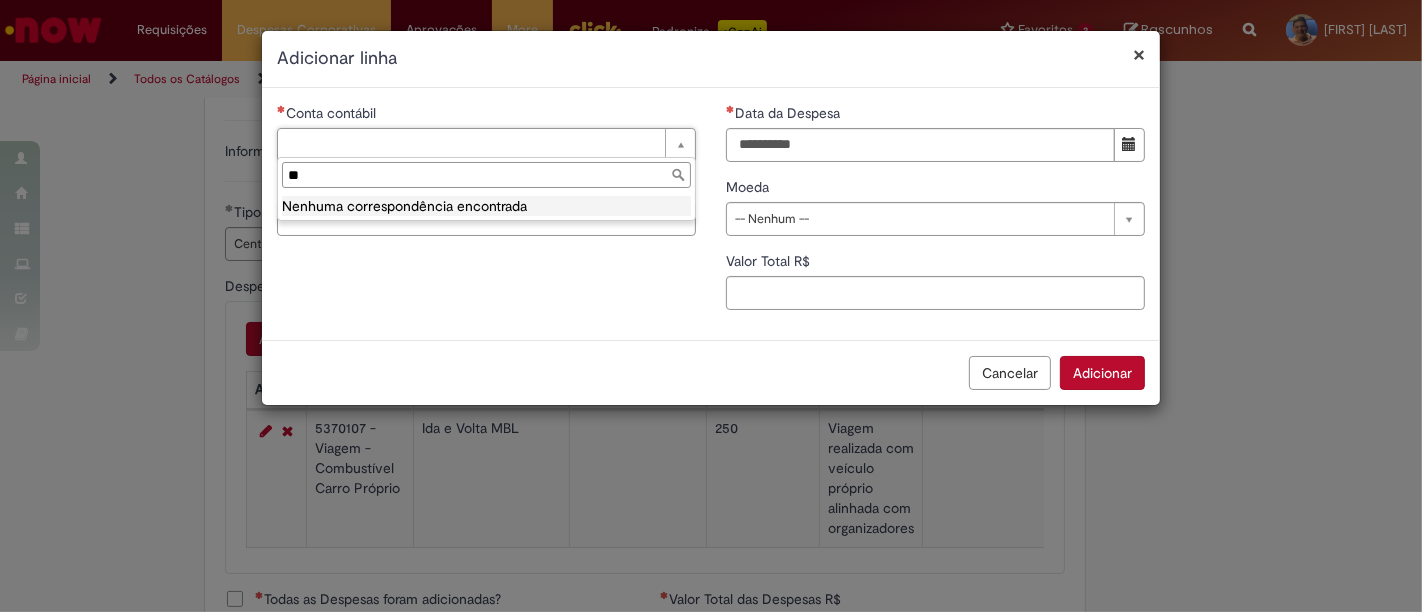 type on "*" 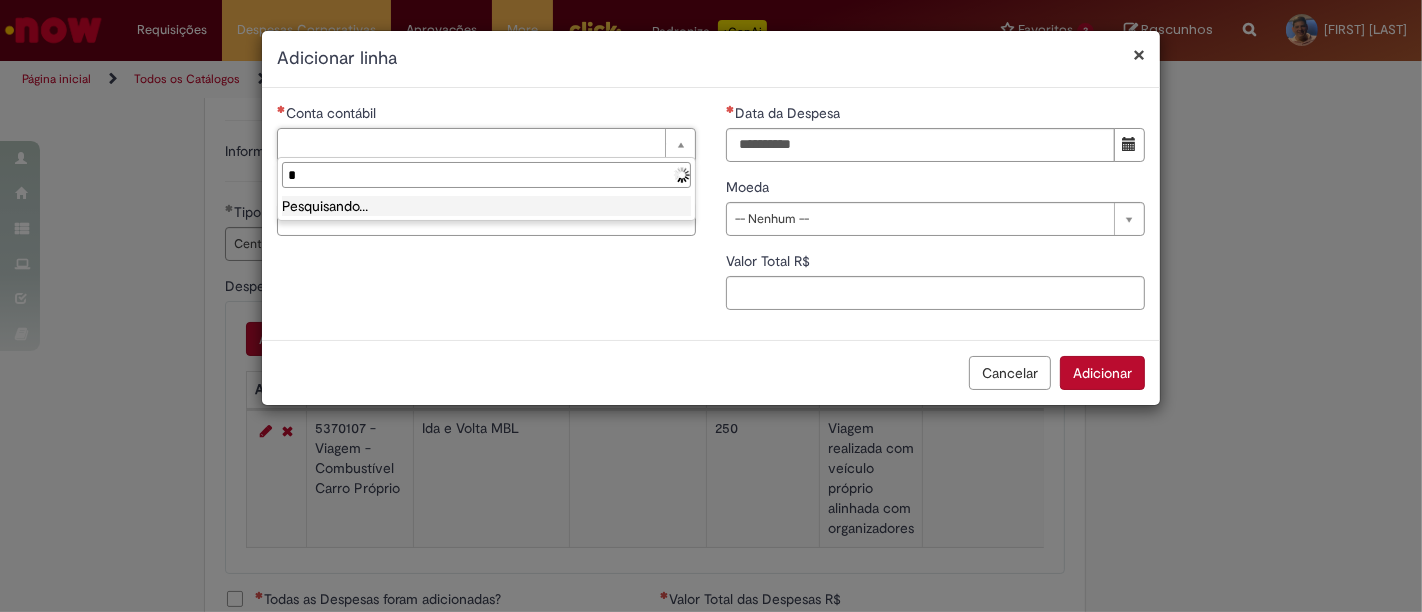 type 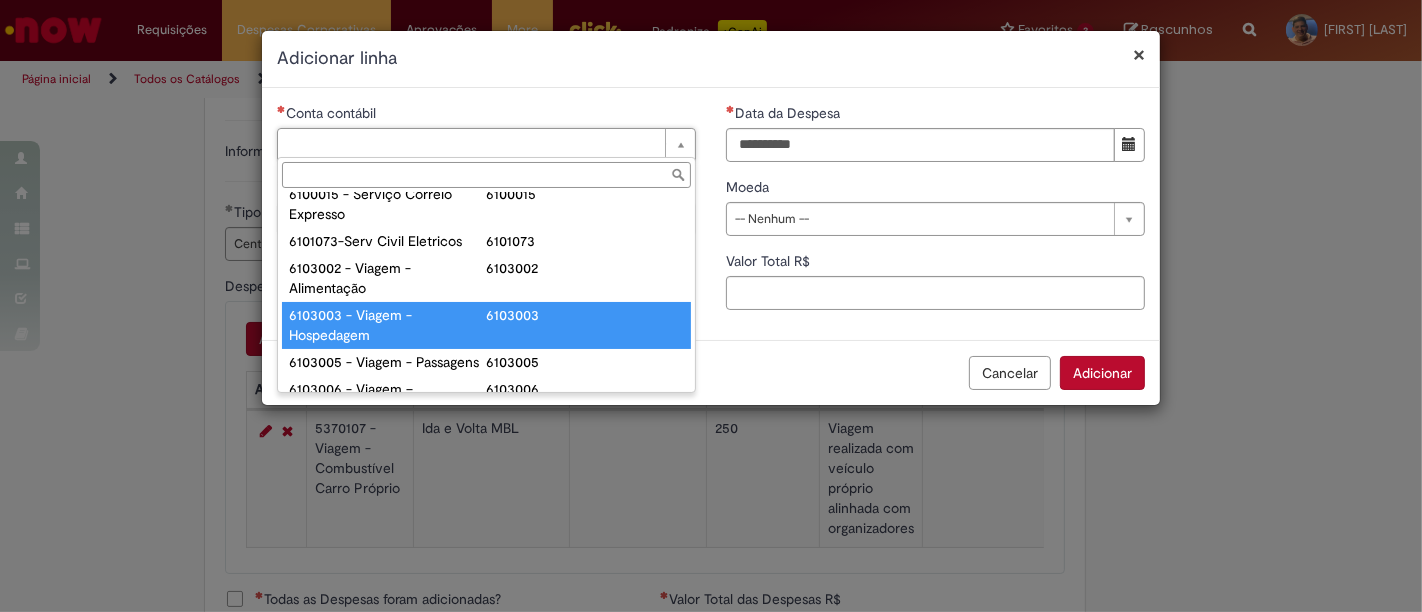 scroll, scrollTop: 885, scrollLeft: 0, axis: vertical 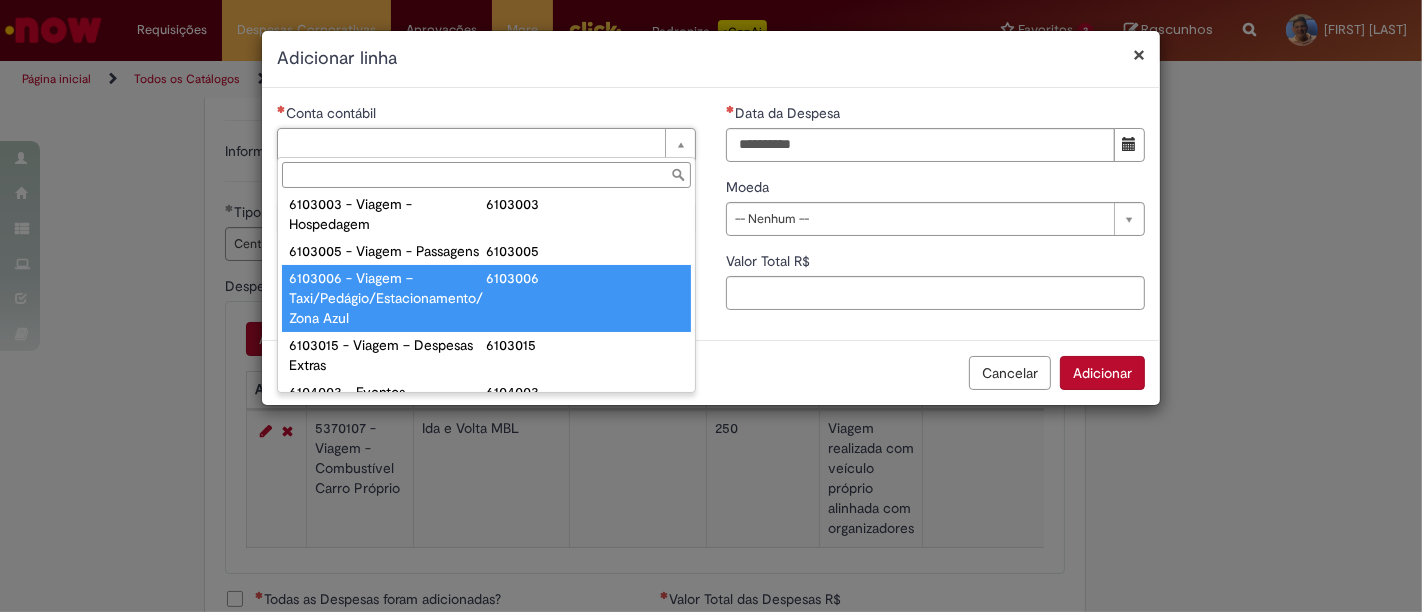 type on "**********" 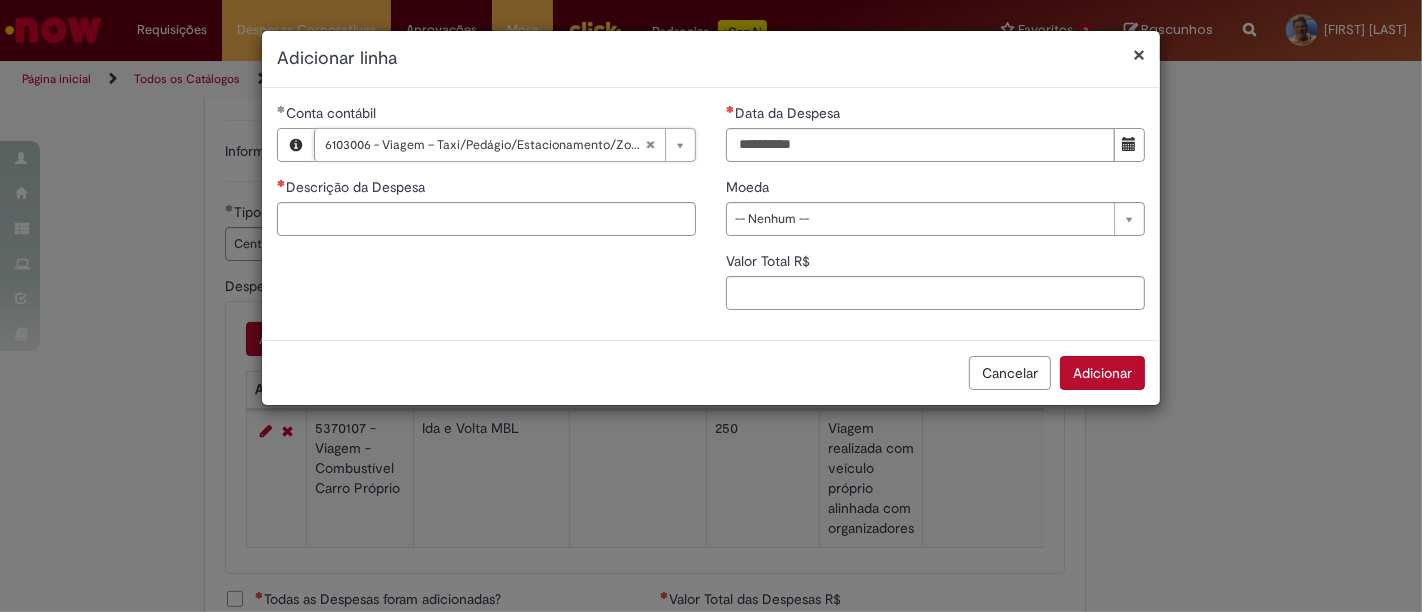 click on "**********" at bounding box center [486, 177] 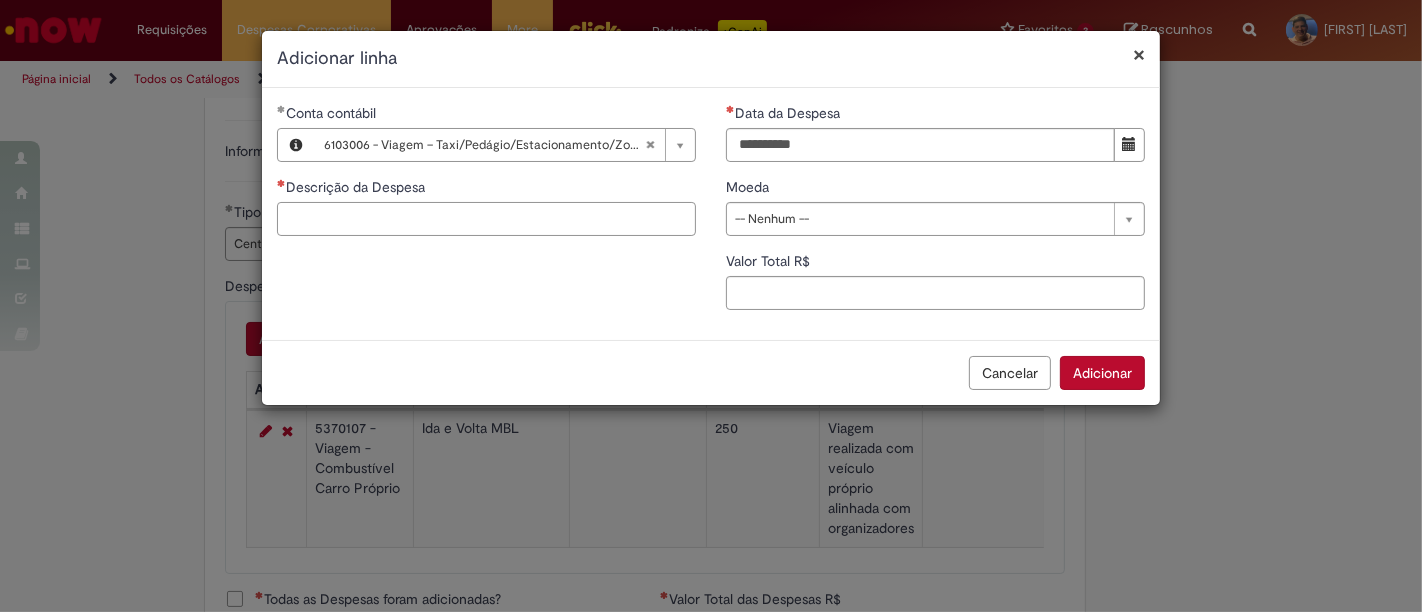 click on "Descrição da Despesa" at bounding box center (486, 219) 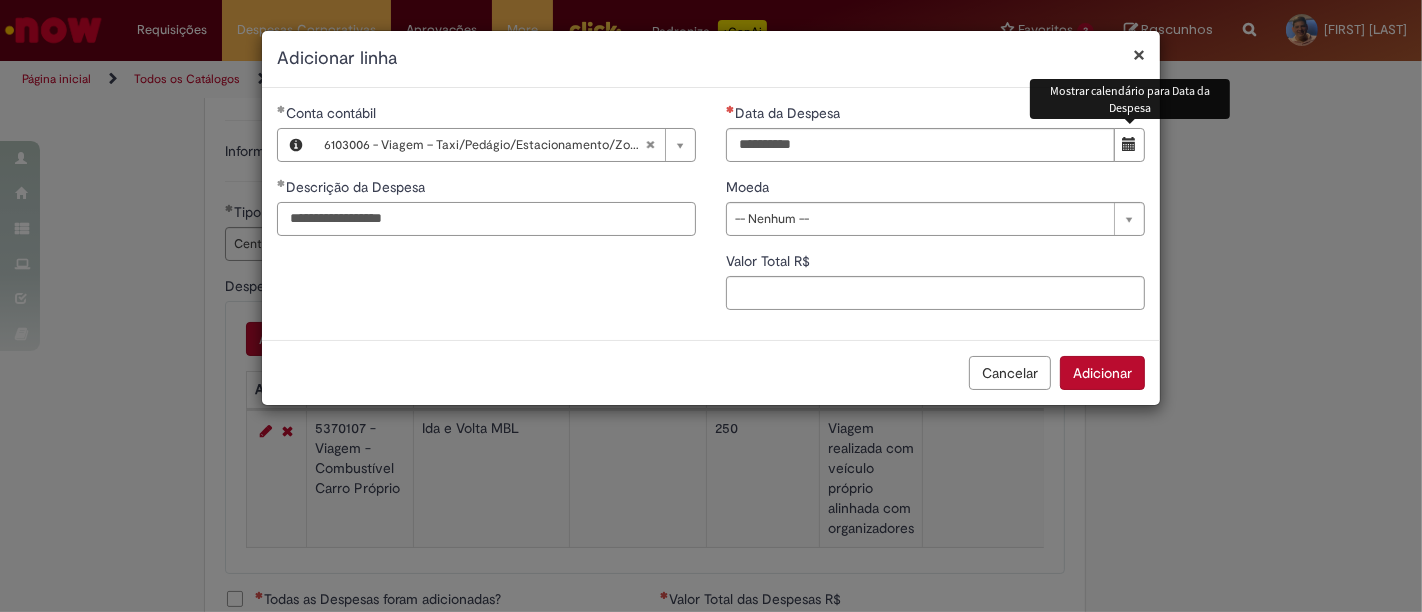 type on "**********" 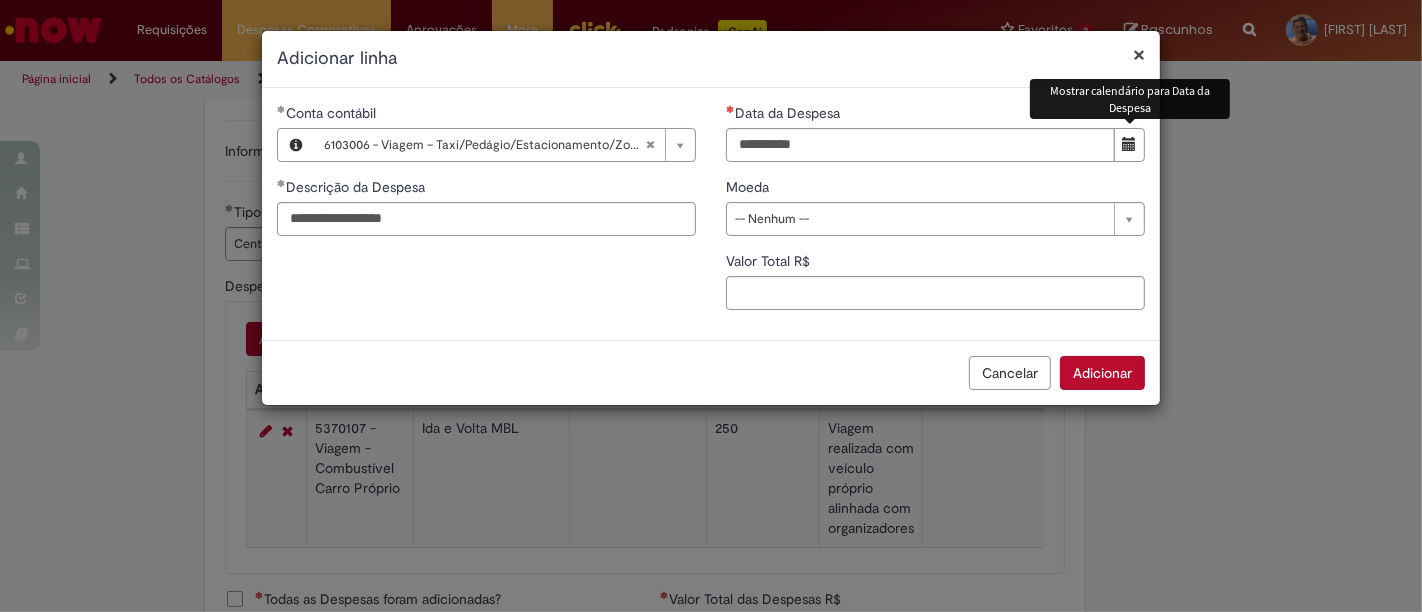 click at bounding box center (1129, 145) 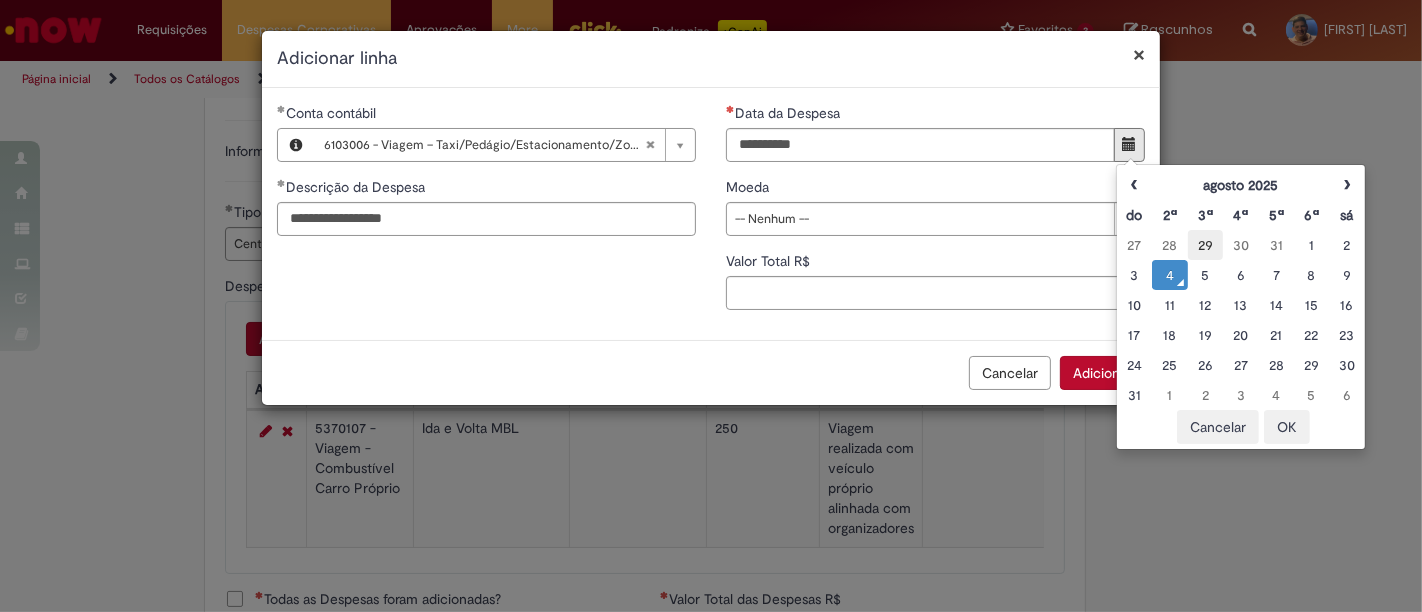 click on "29" at bounding box center (1205, 245) 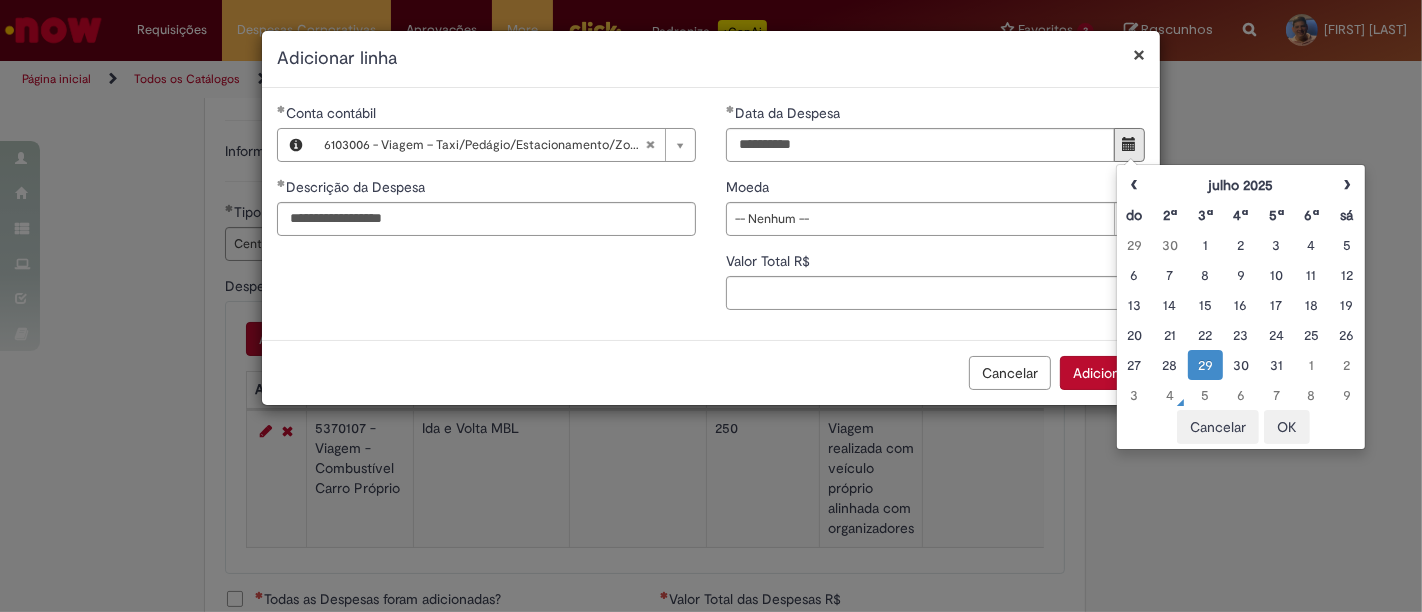click on "Moeda" at bounding box center (935, 189) 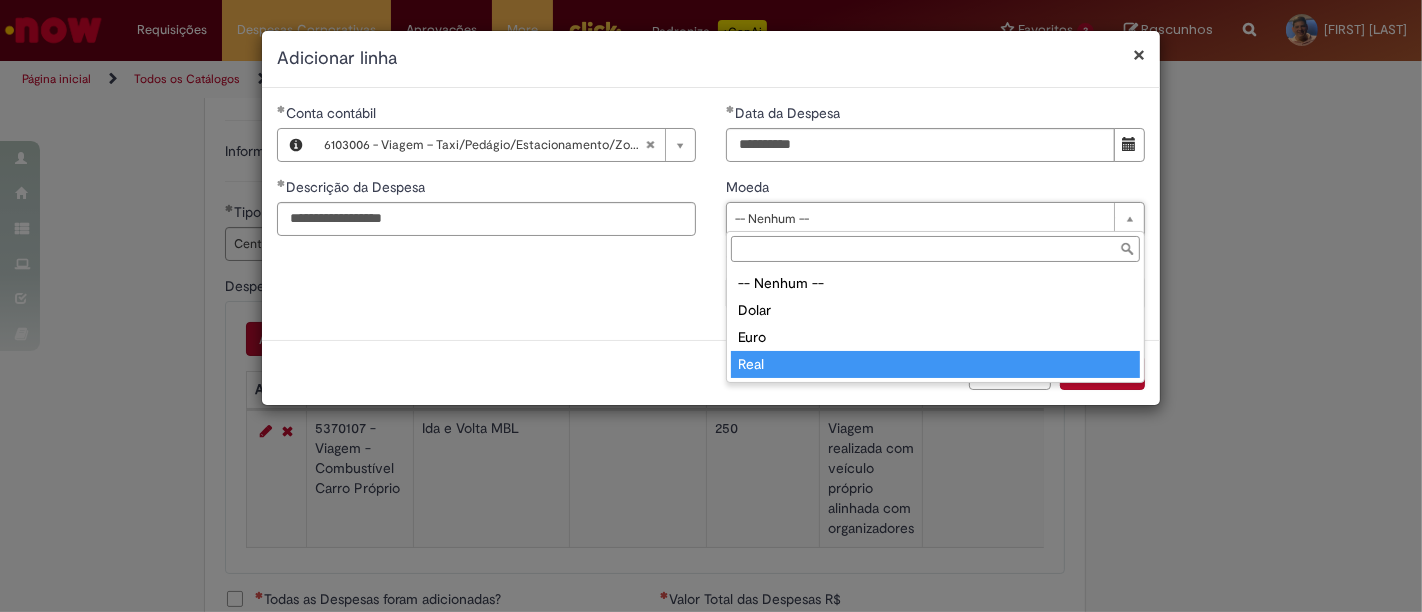 type on "****" 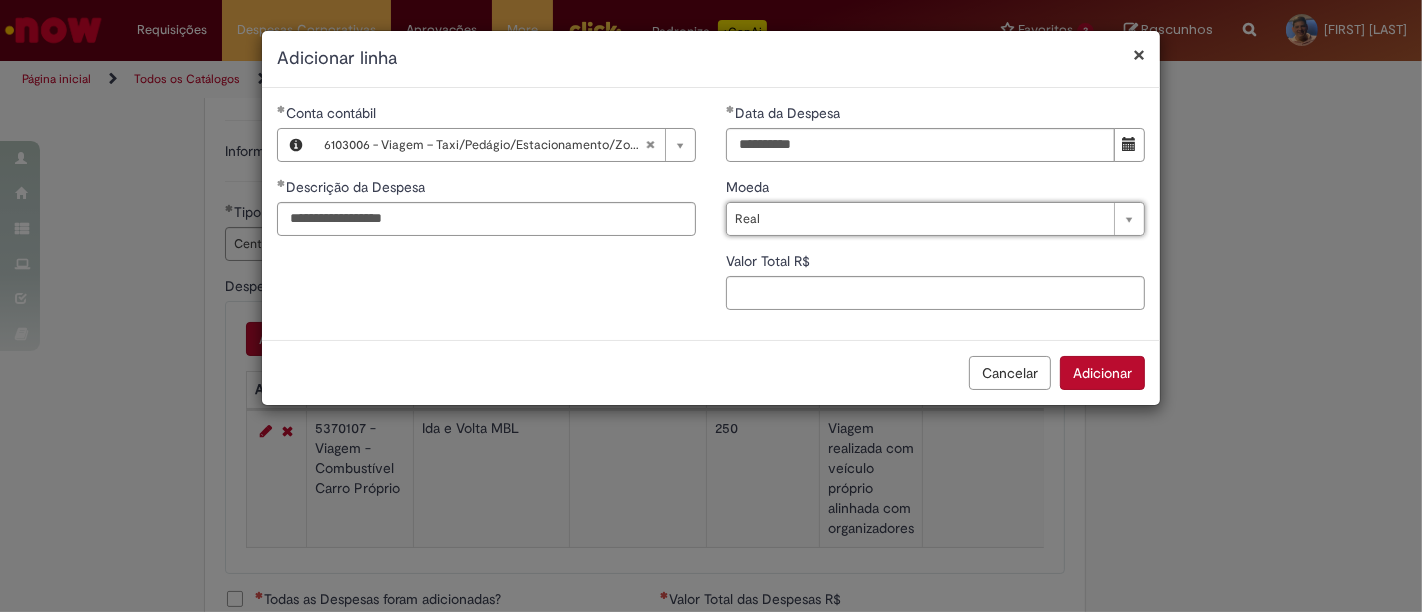 click on "**********" at bounding box center (711, 214) 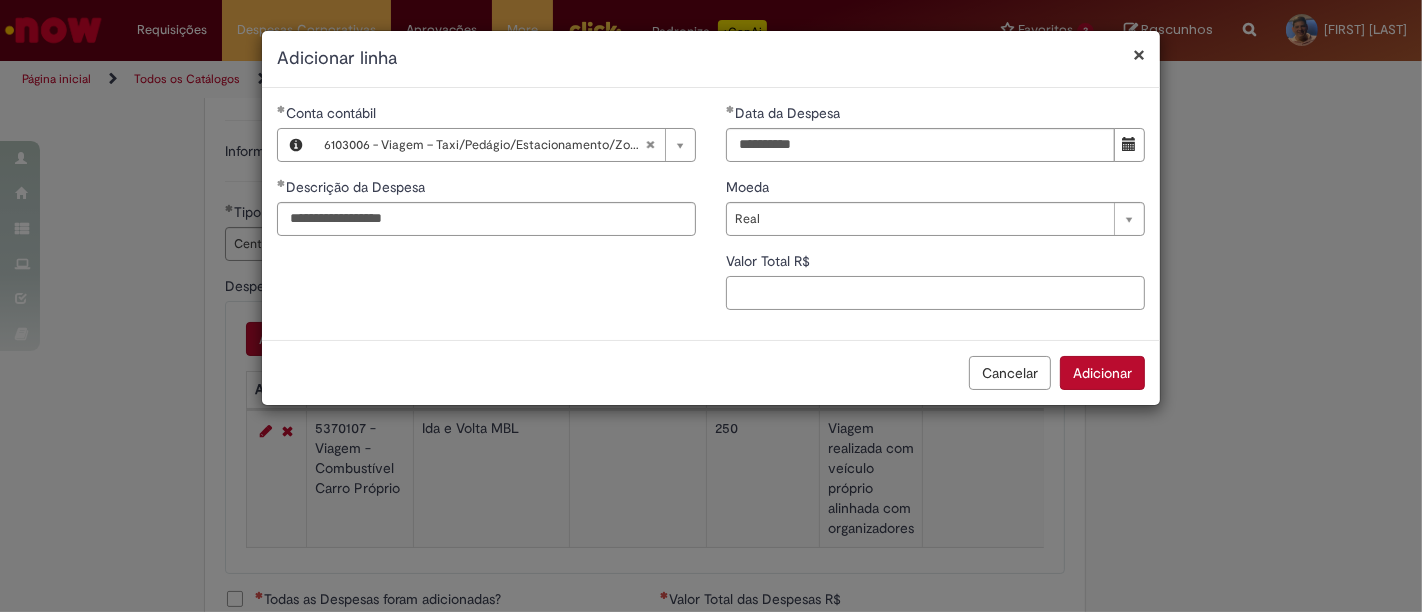 click on "Valor Total R$" at bounding box center (935, 293) 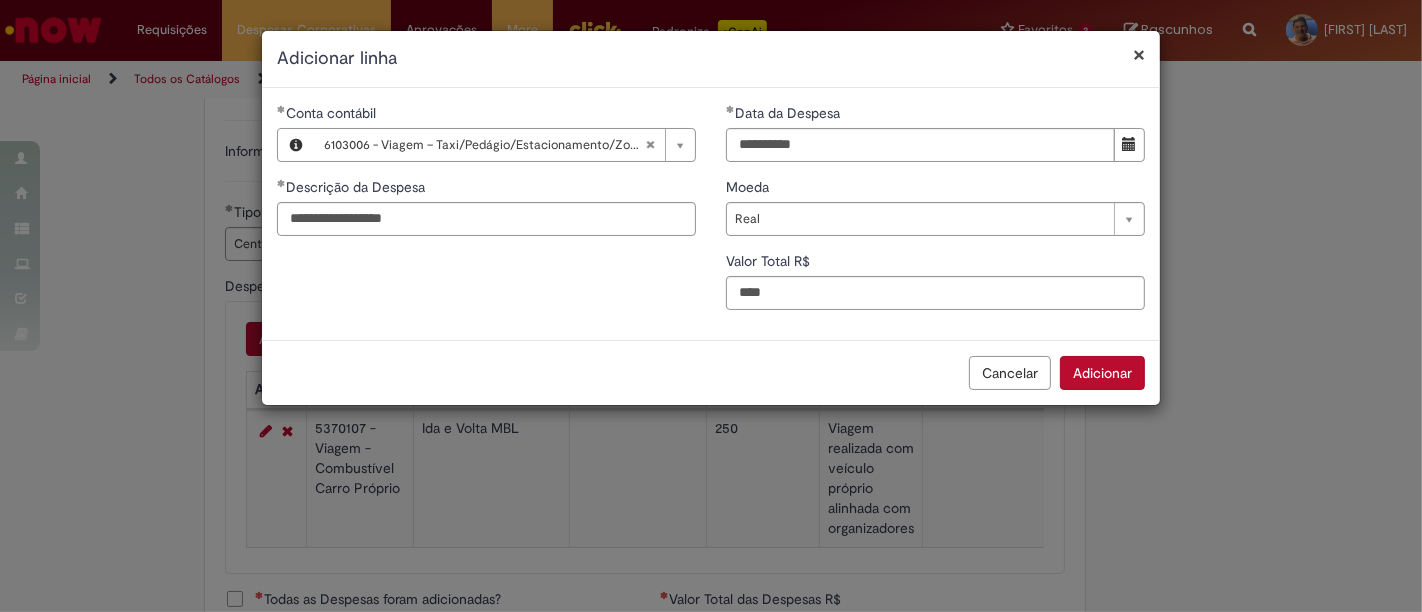 type on "****" 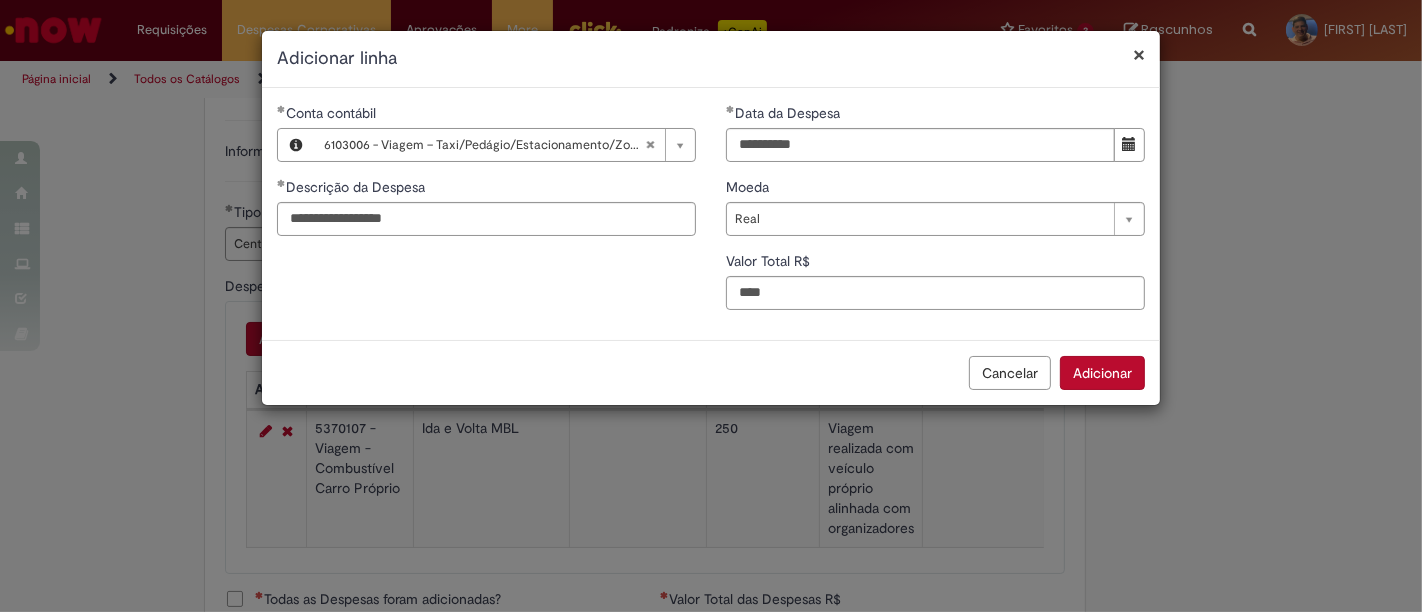click on "Adicionar" at bounding box center [1102, 373] 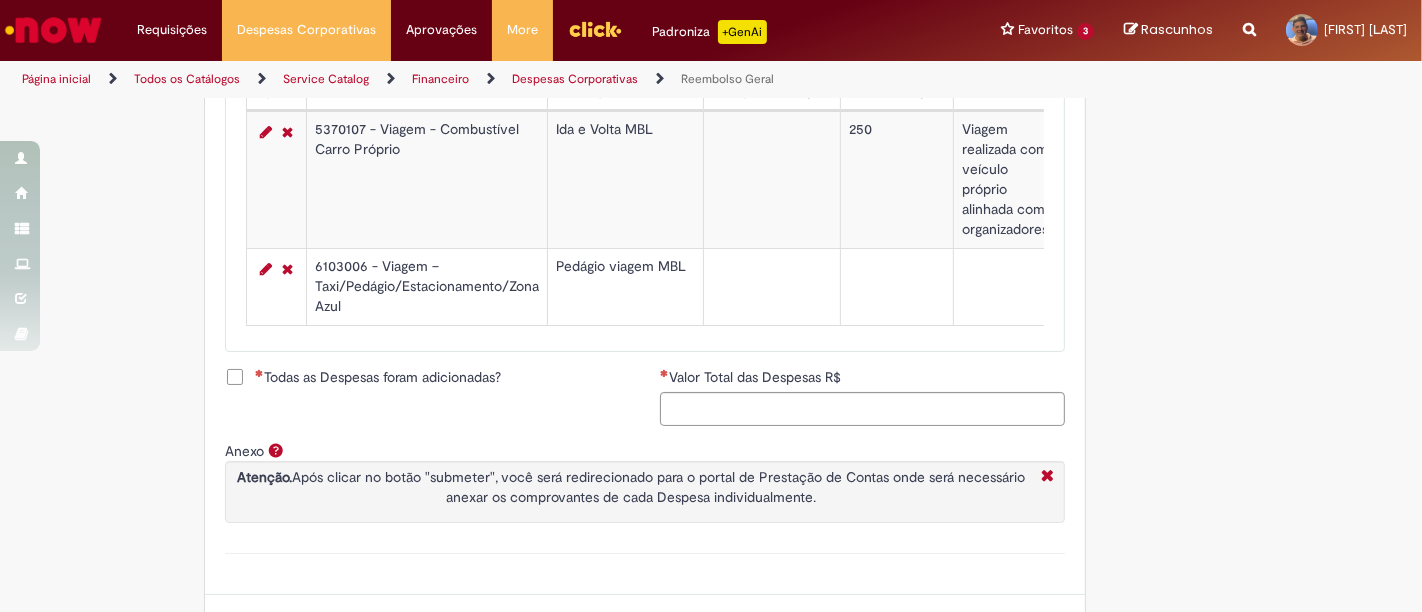 scroll, scrollTop: 1000, scrollLeft: 0, axis: vertical 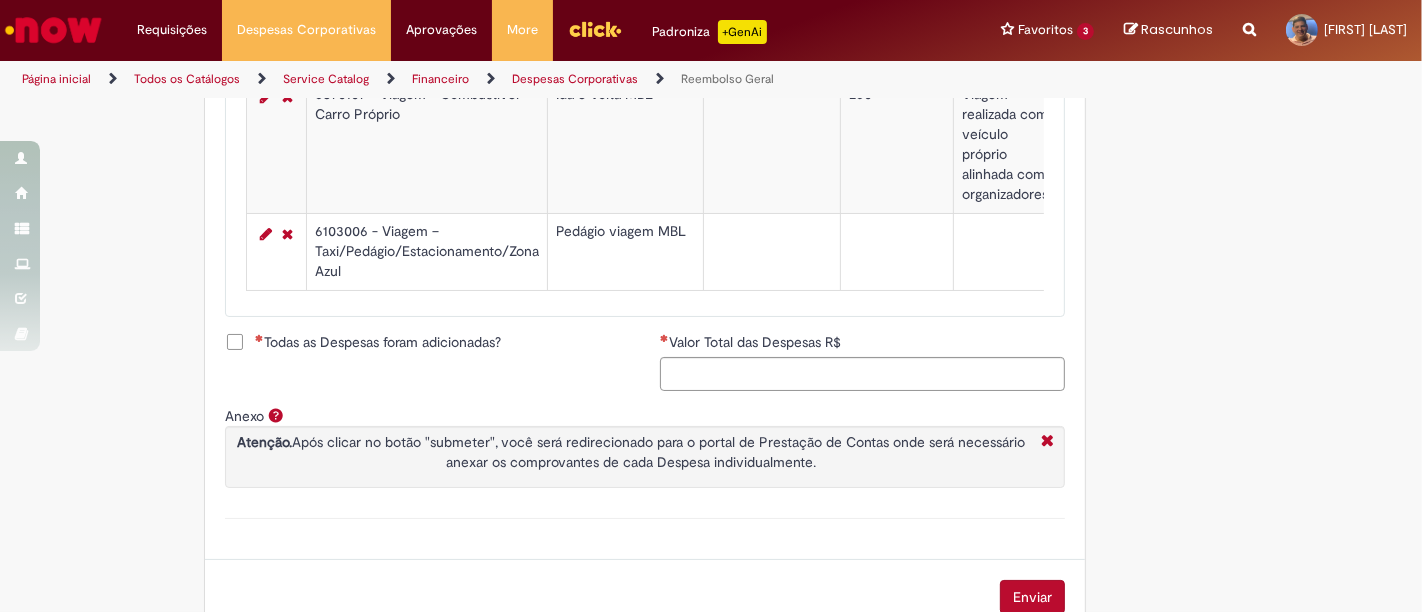 click on "Todas as Despesas foram adicionadas?" at bounding box center (378, 342) 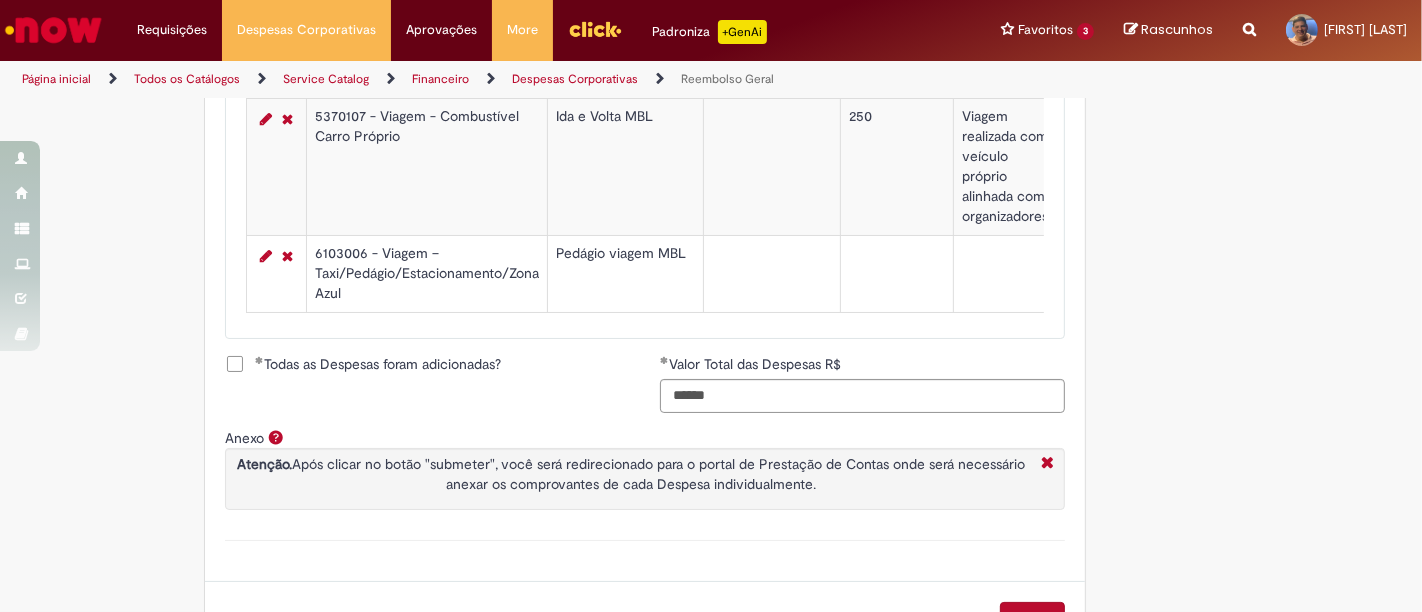 scroll, scrollTop: 943, scrollLeft: 0, axis: vertical 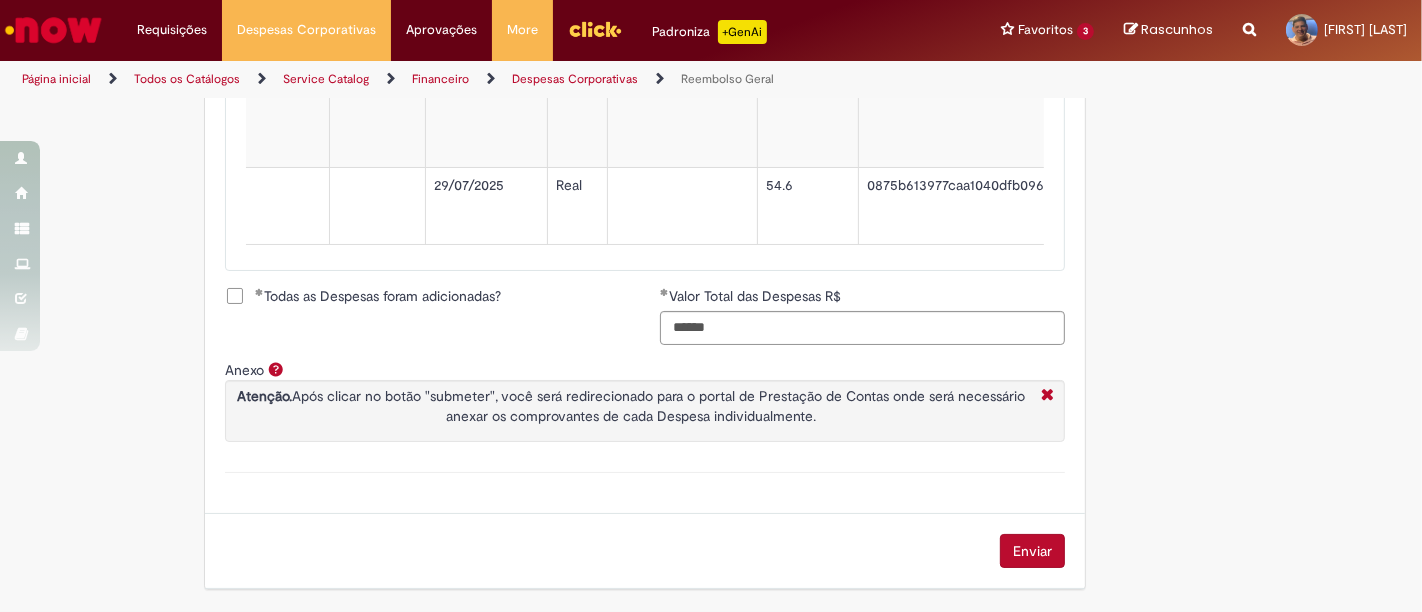 click on "Enviar" at bounding box center (1032, 551) 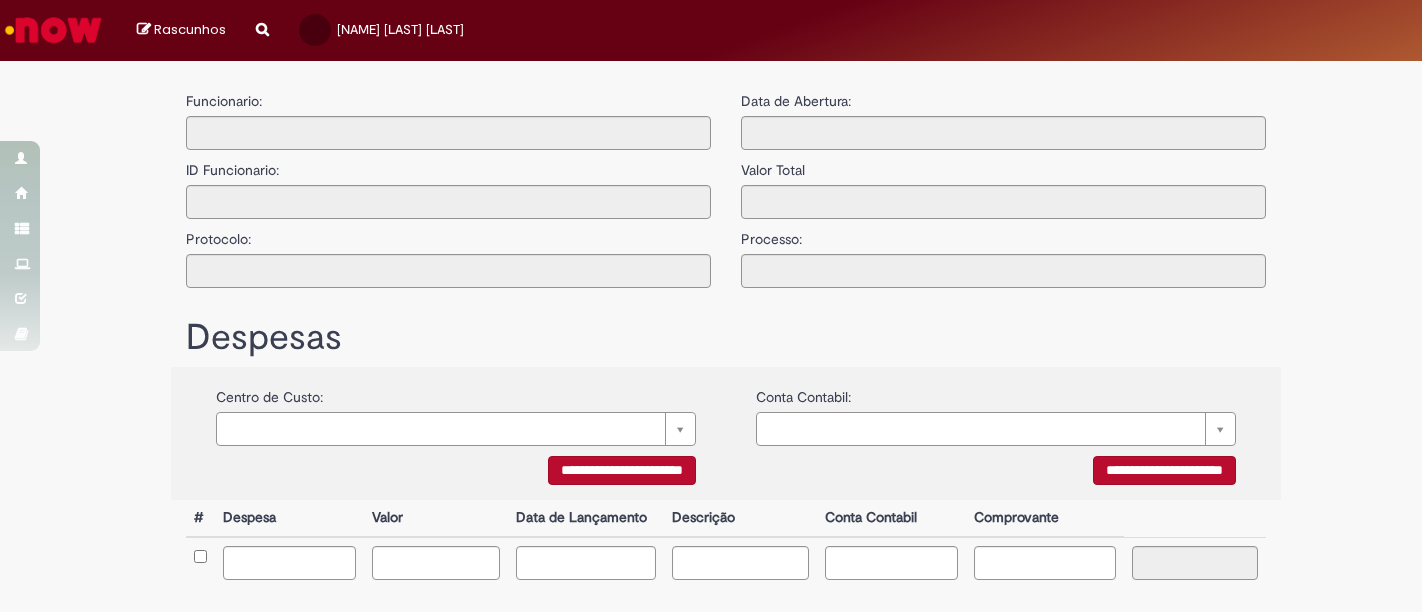 type on "**********" 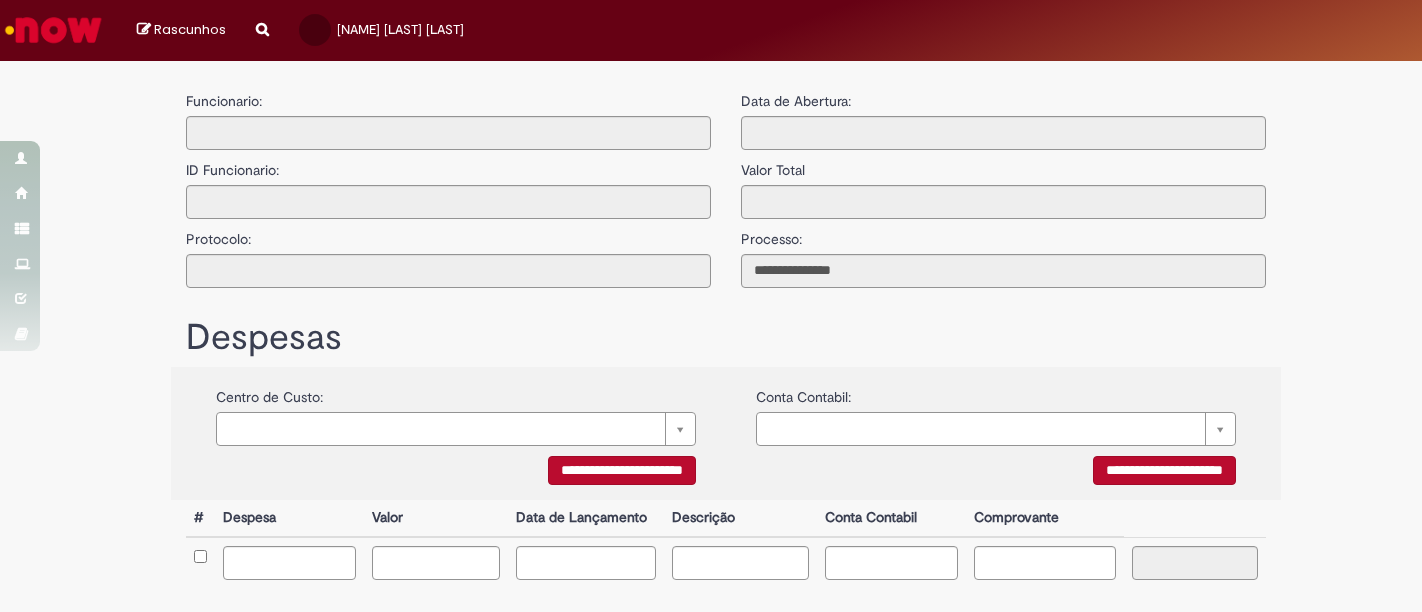 scroll, scrollTop: 0, scrollLeft: 0, axis: both 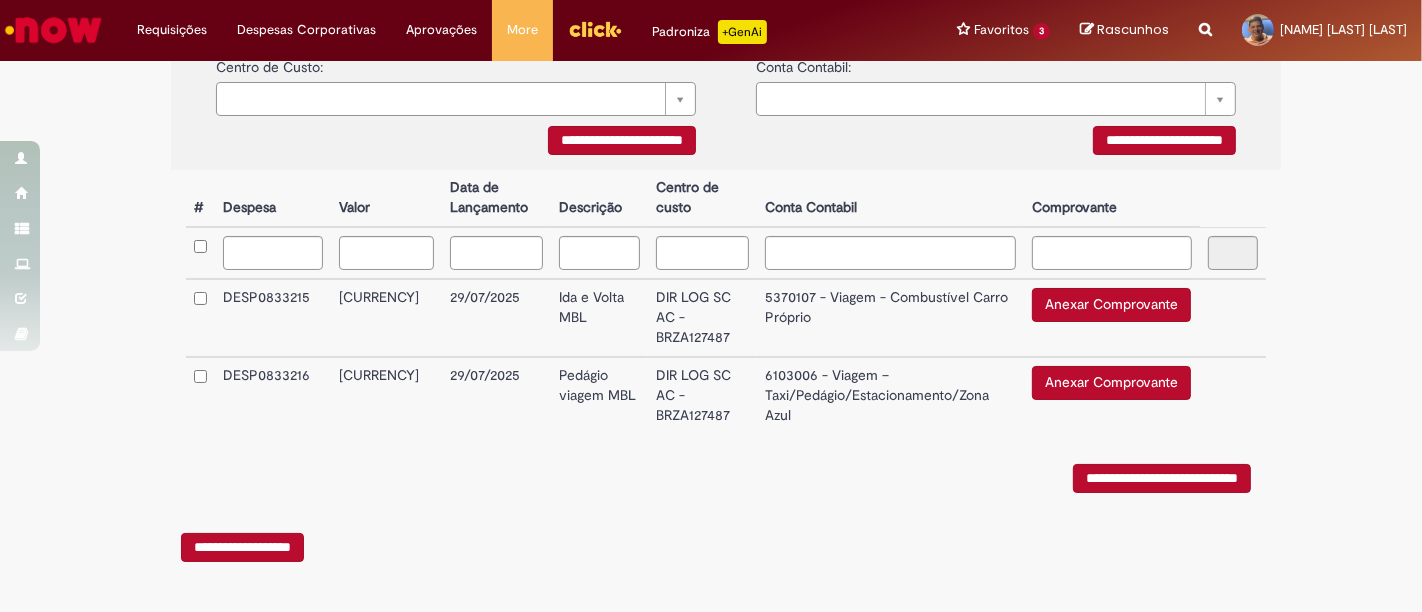 click on "Anexar Comprovante" at bounding box center (1111, 305) 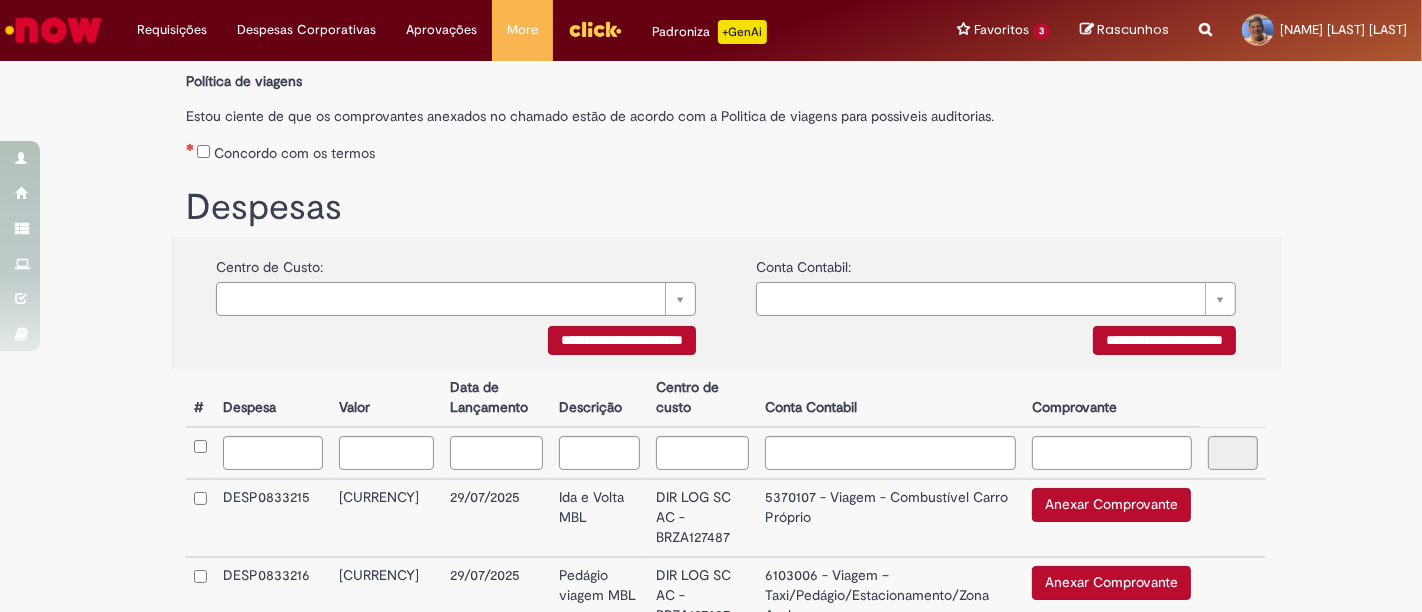 scroll, scrollTop: 442, scrollLeft: 0, axis: vertical 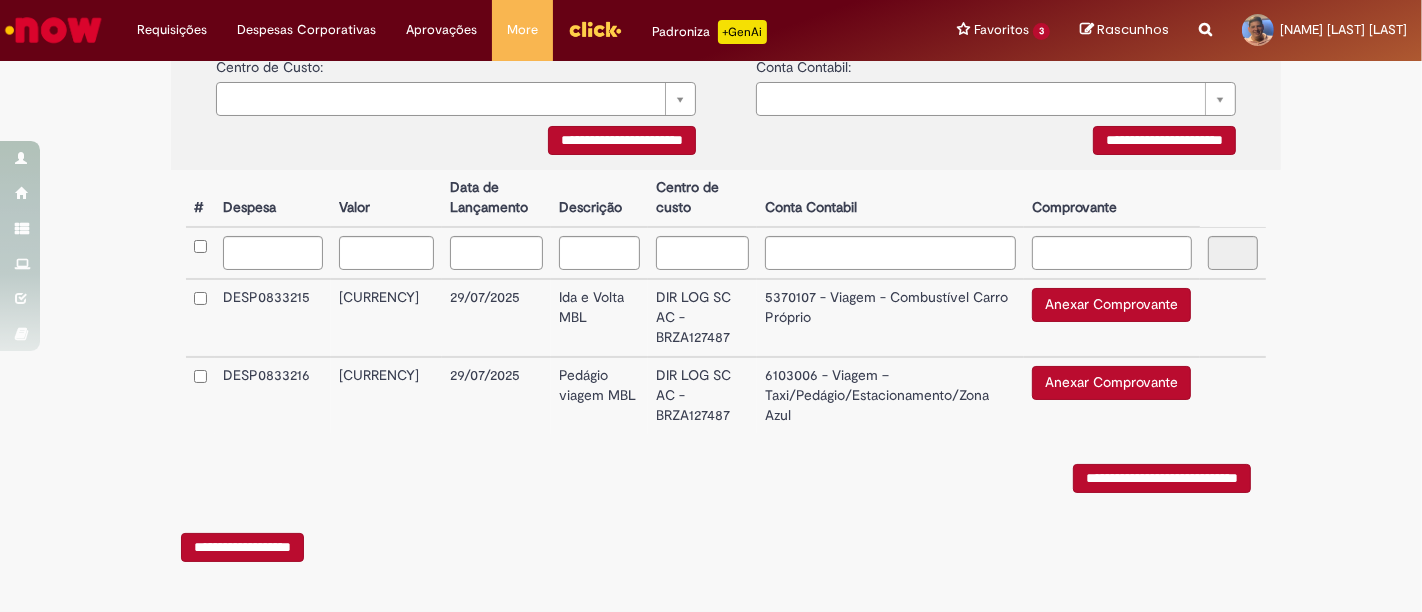 click on "**********" at bounding box center [242, 547] 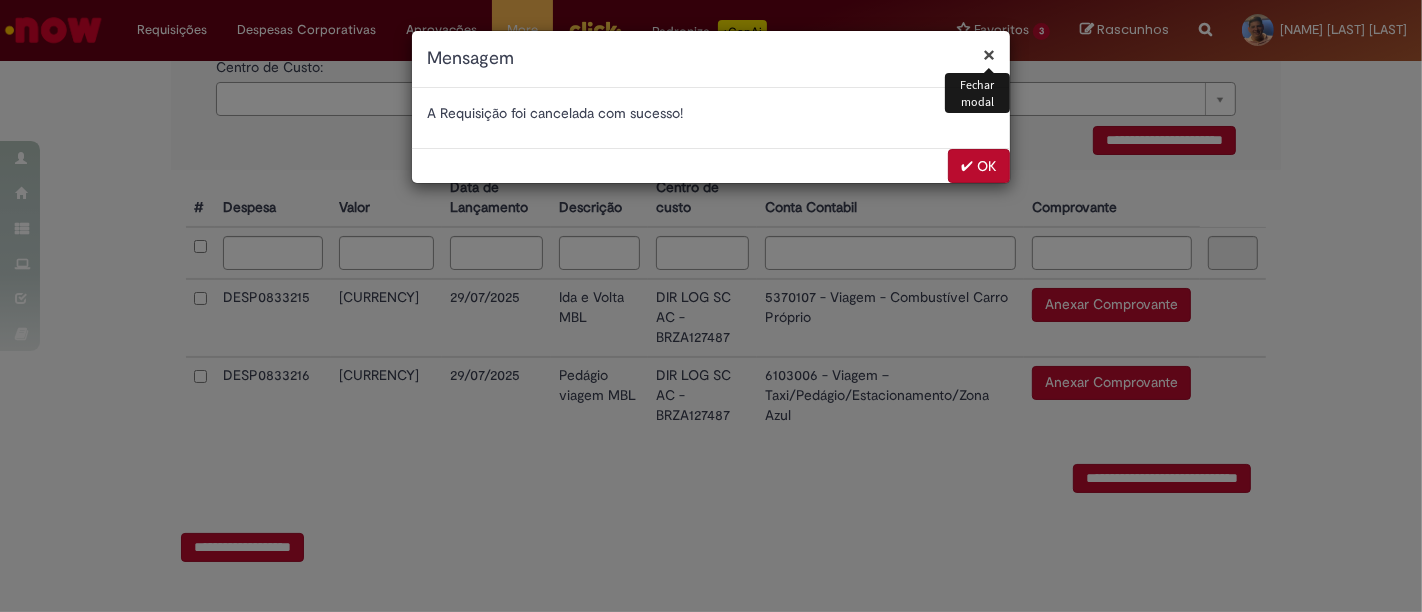 click on "✔ OK" at bounding box center (979, 166) 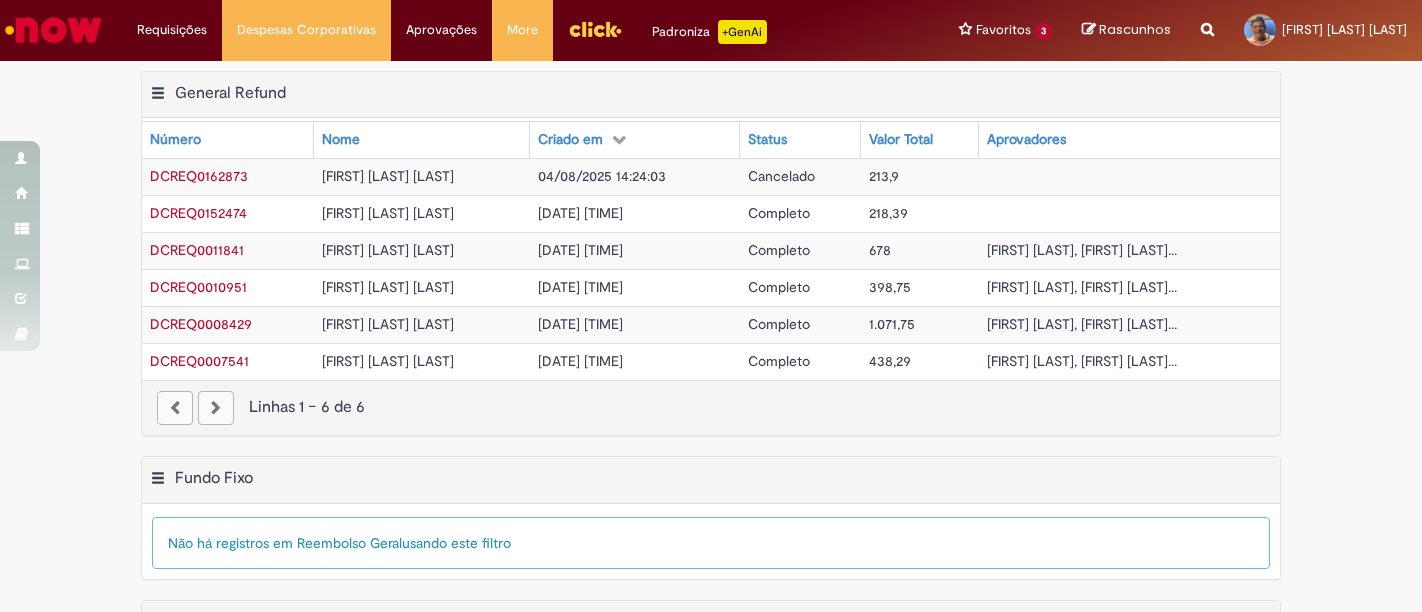 scroll, scrollTop: 0, scrollLeft: 0, axis: both 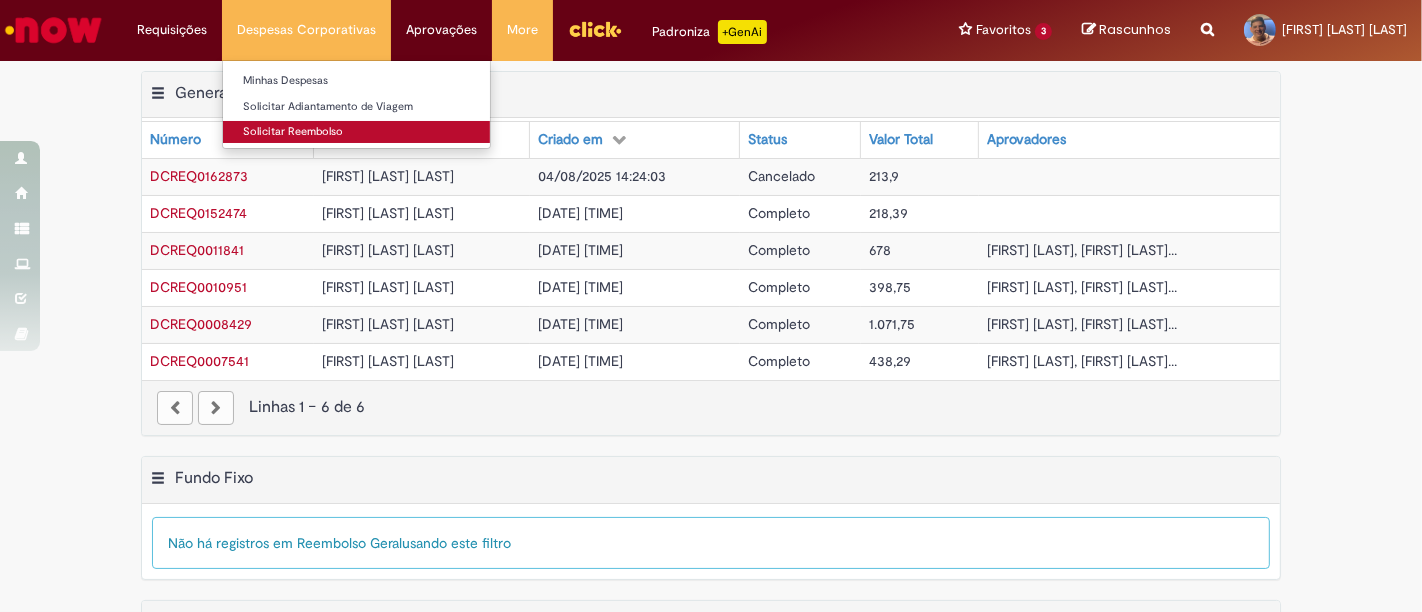 click on "Solicitar Reembolso" at bounding box center (356, 132) 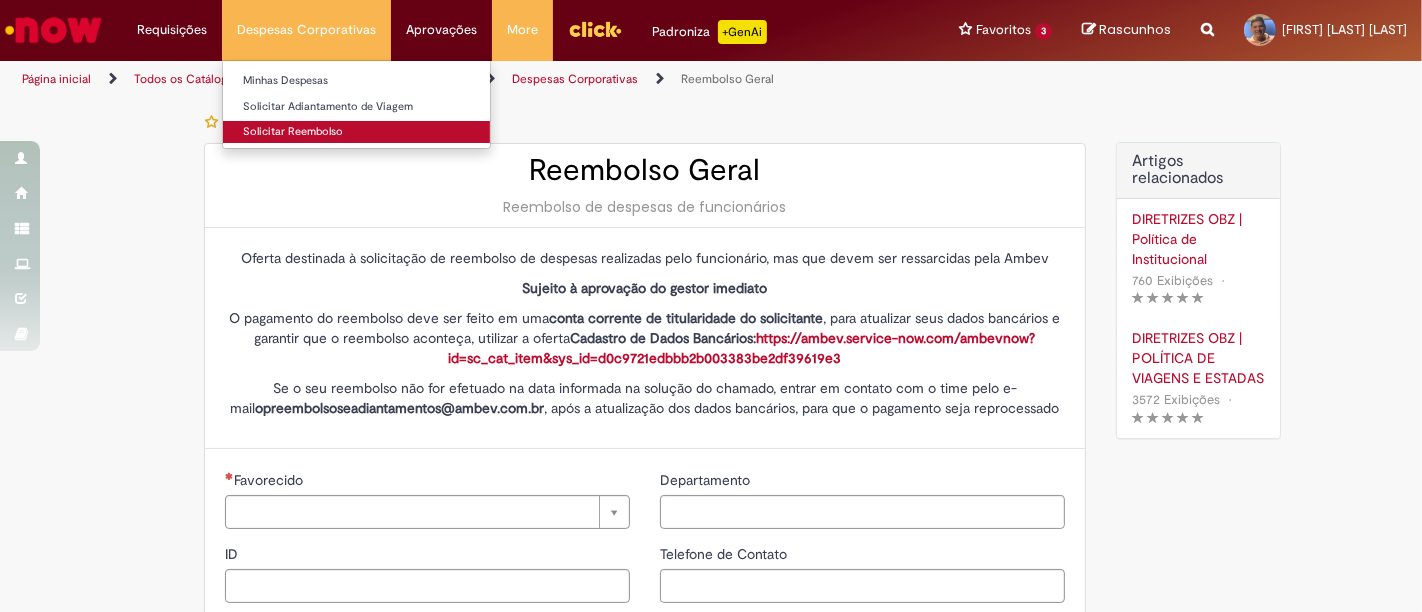 type on "********" 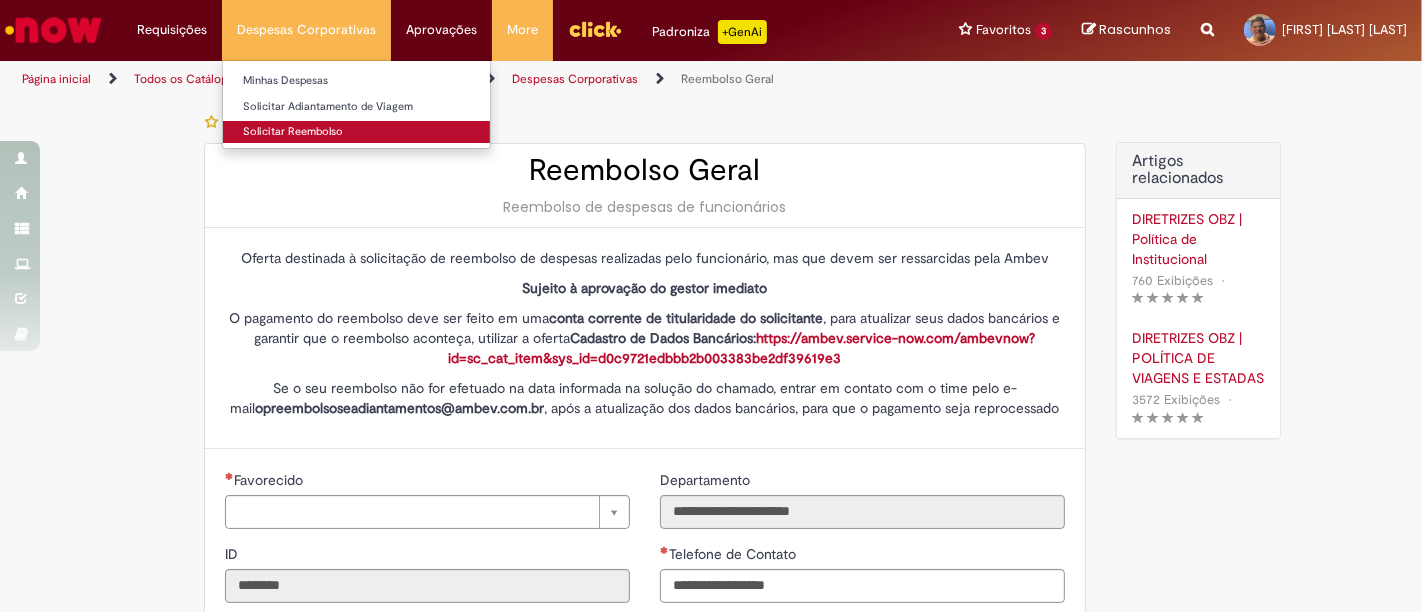 type on "**********" 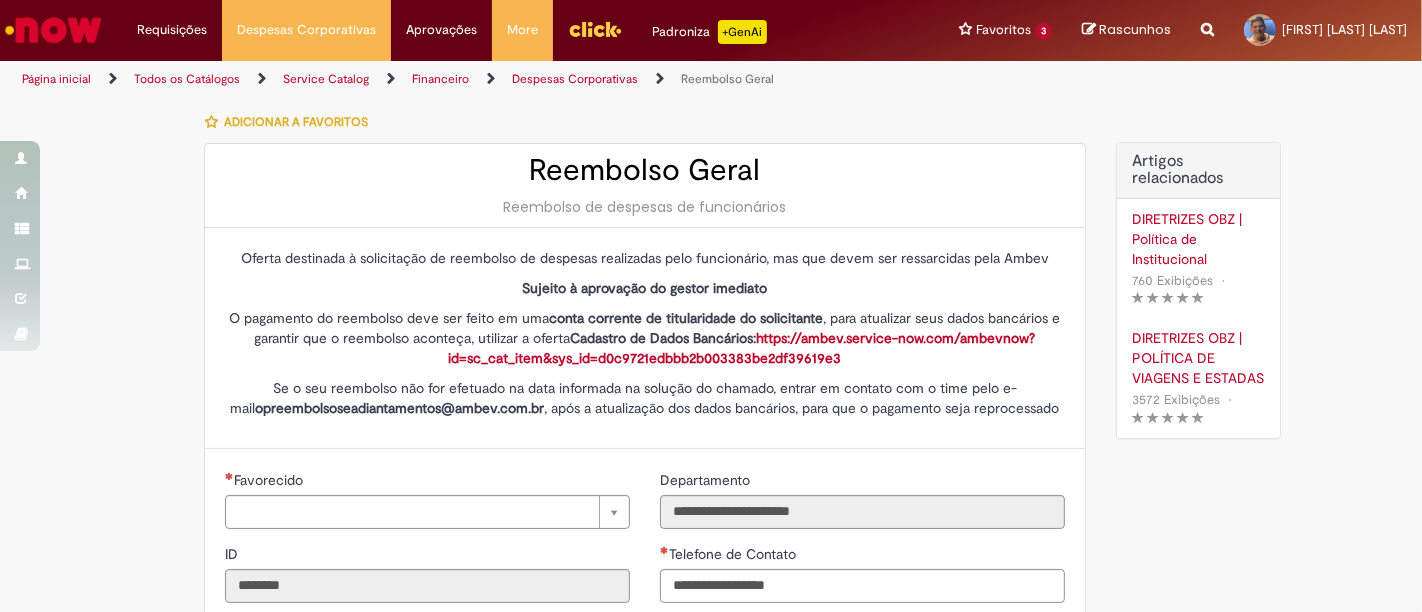 type on "**********" 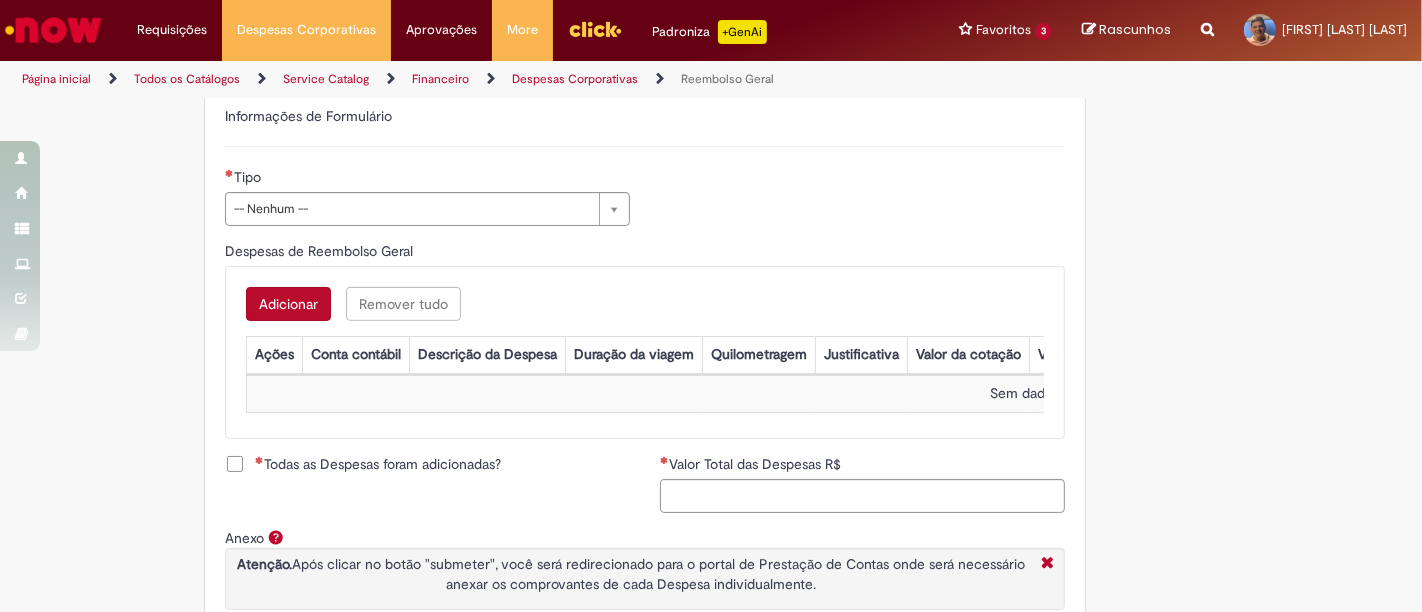 scroll, scrollTop: 666, scrollLeft: 0, axis: vertical 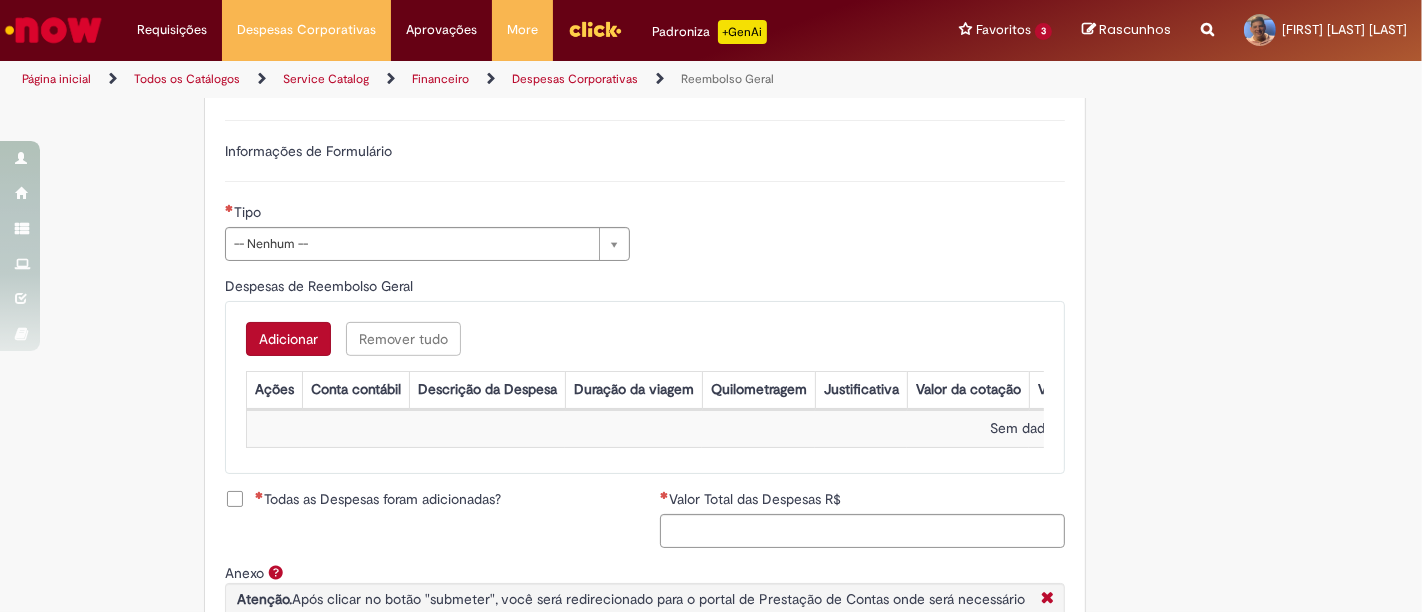 drag, startPoint x: 629, startPoint y: 251, endPoint x: 605, endPoint y: 243, distance: 25.298222 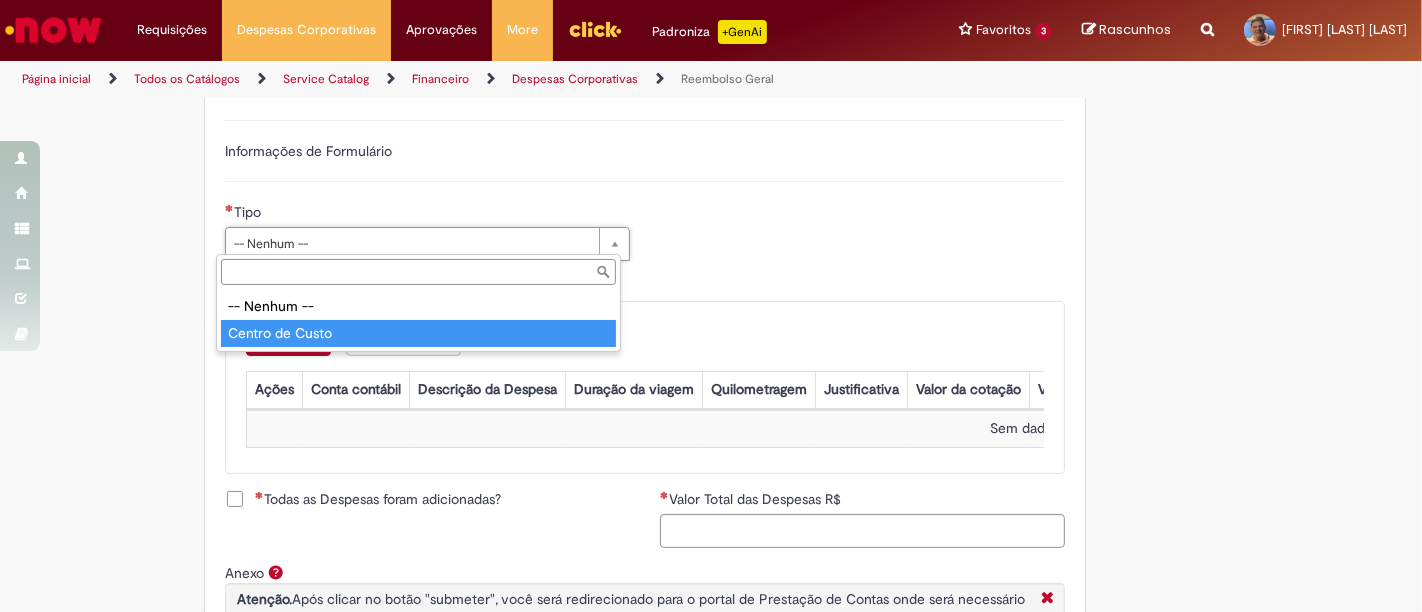 type on "**********" 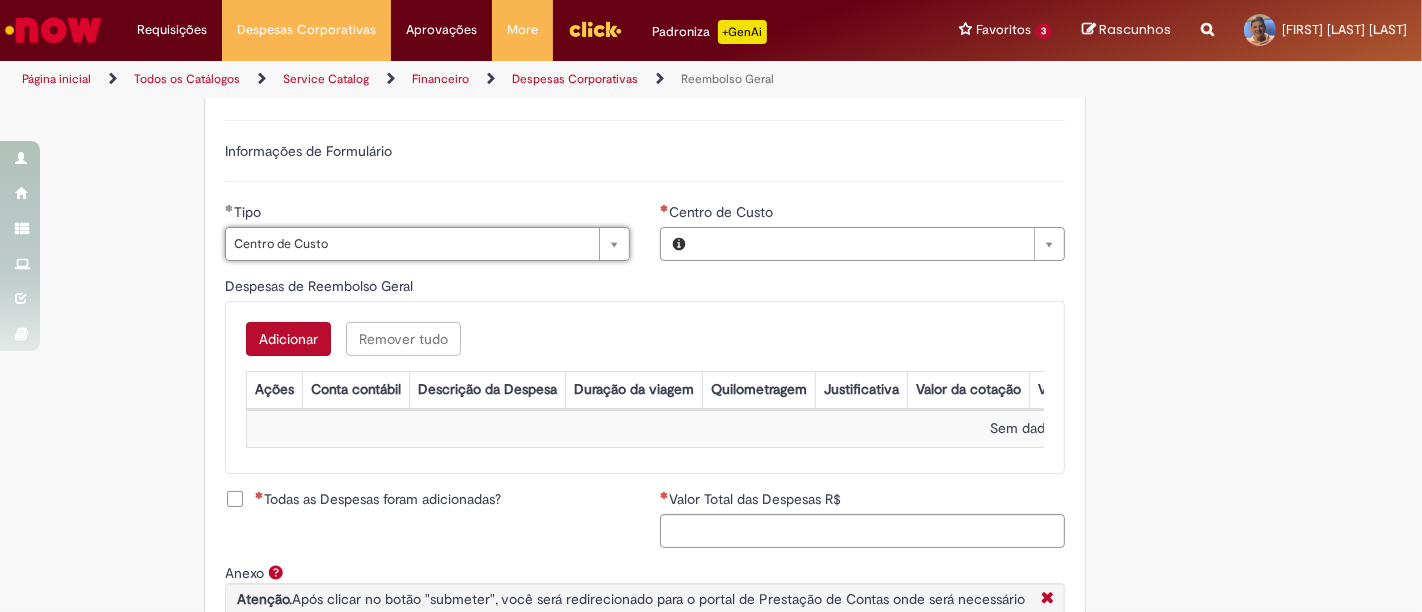 type on "**********" 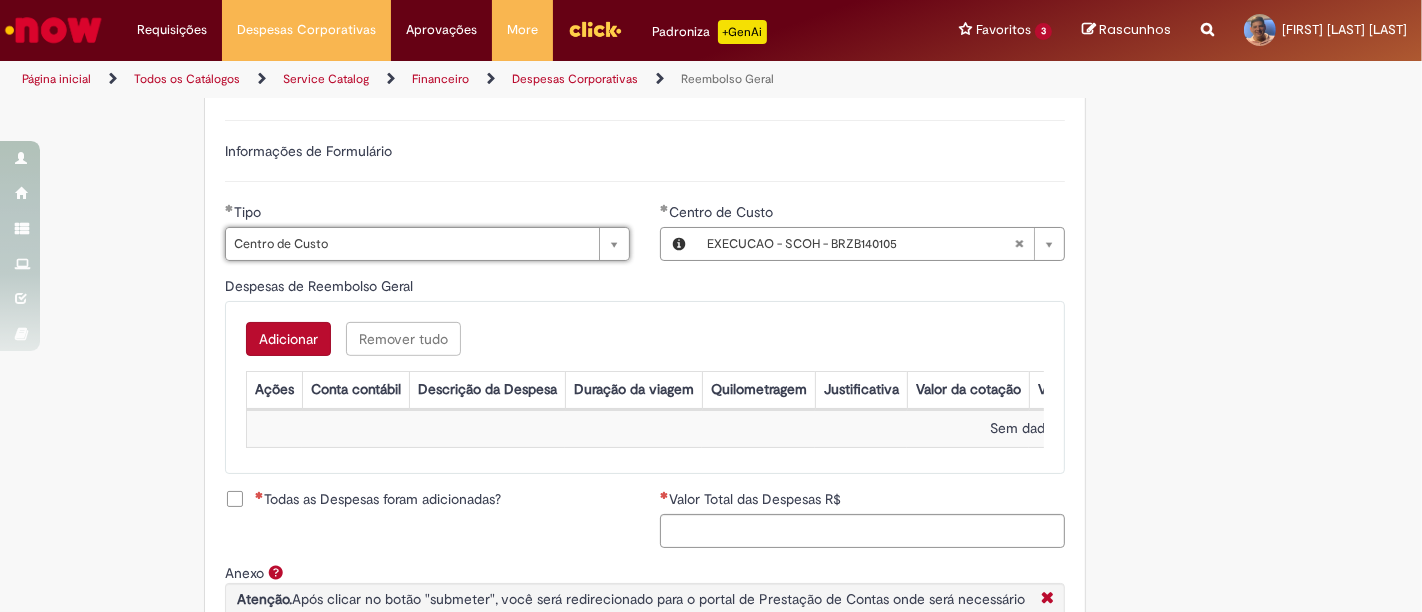 scroll, scrollTop: 777, scrollLeft: 0, axis: vertical 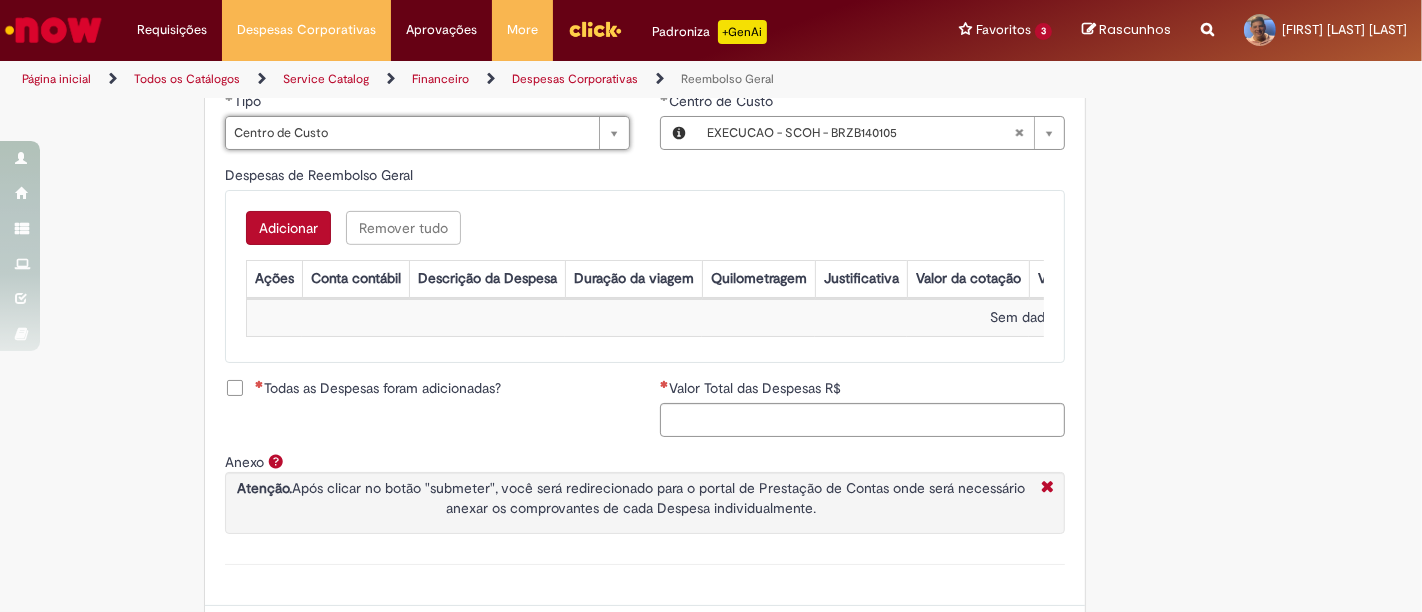 type 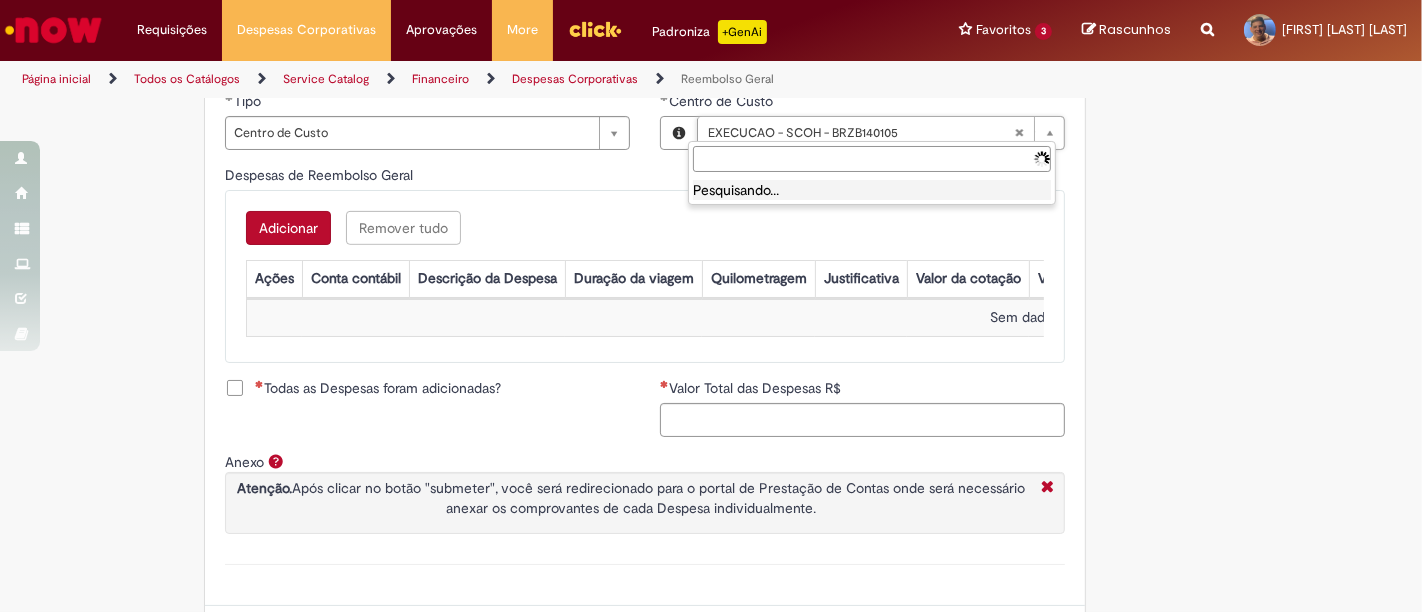 click on "Centro de Custo" at bounding box center [872, 159] 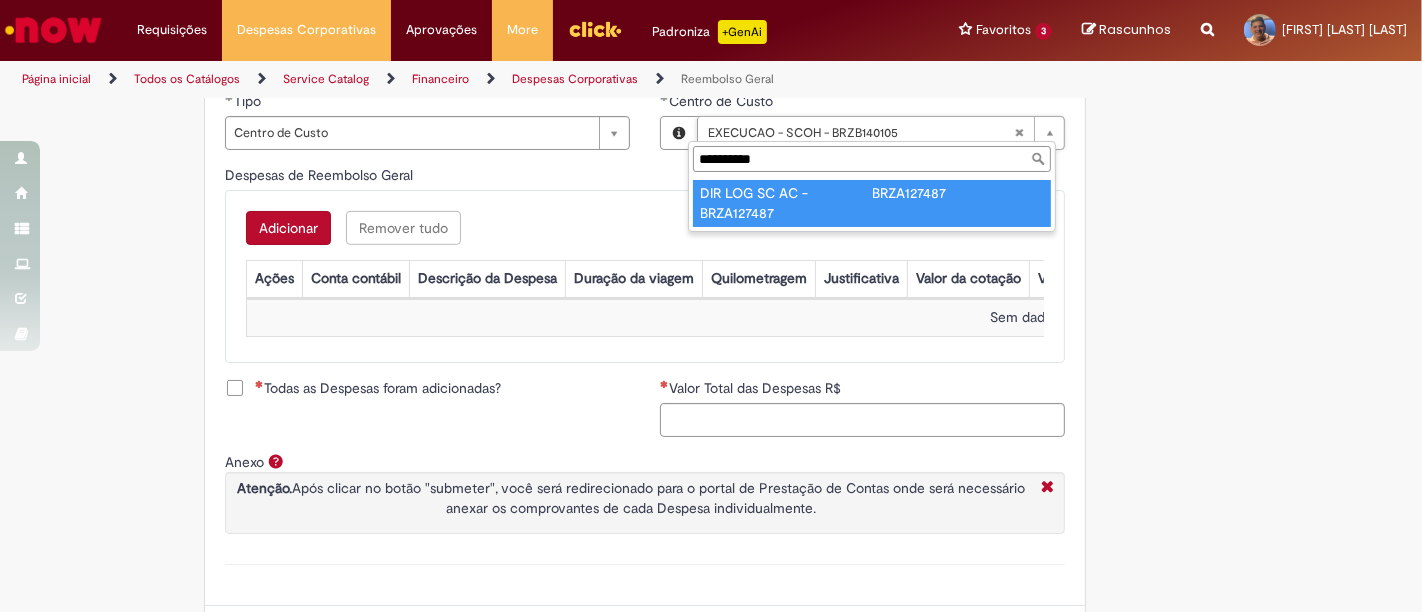 type on "**********" 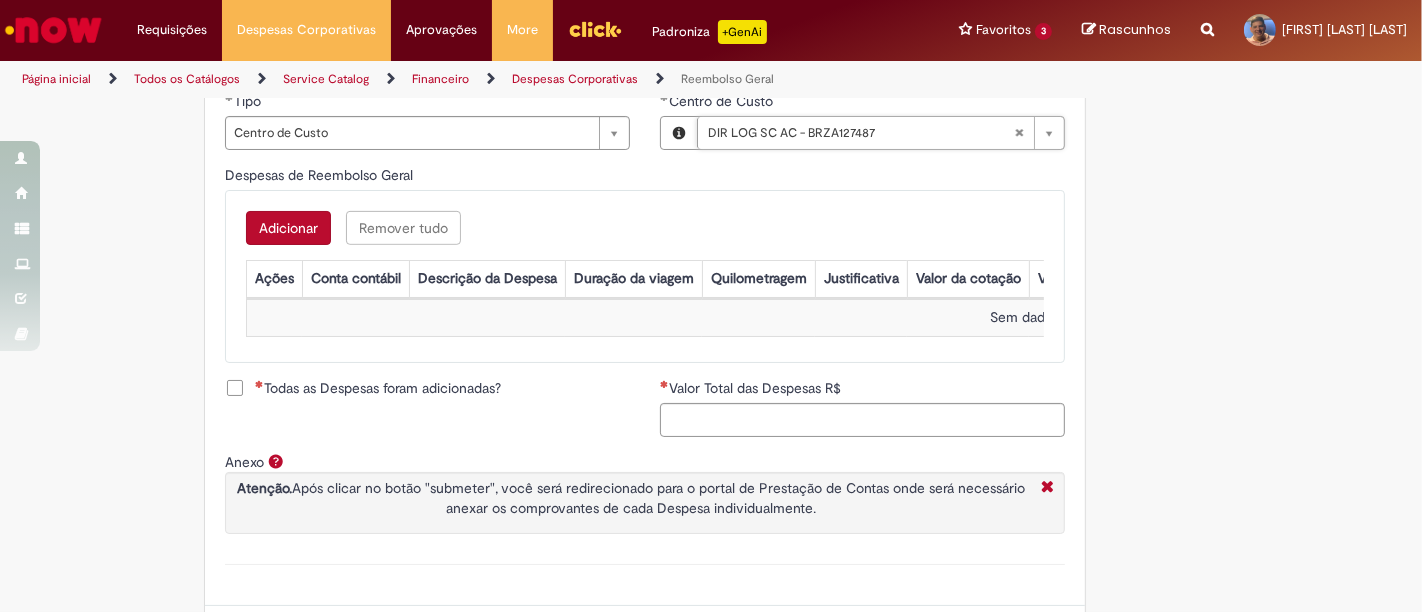 scroll, scrollTop: 0, scrollLeft: 188, axis: horizontal 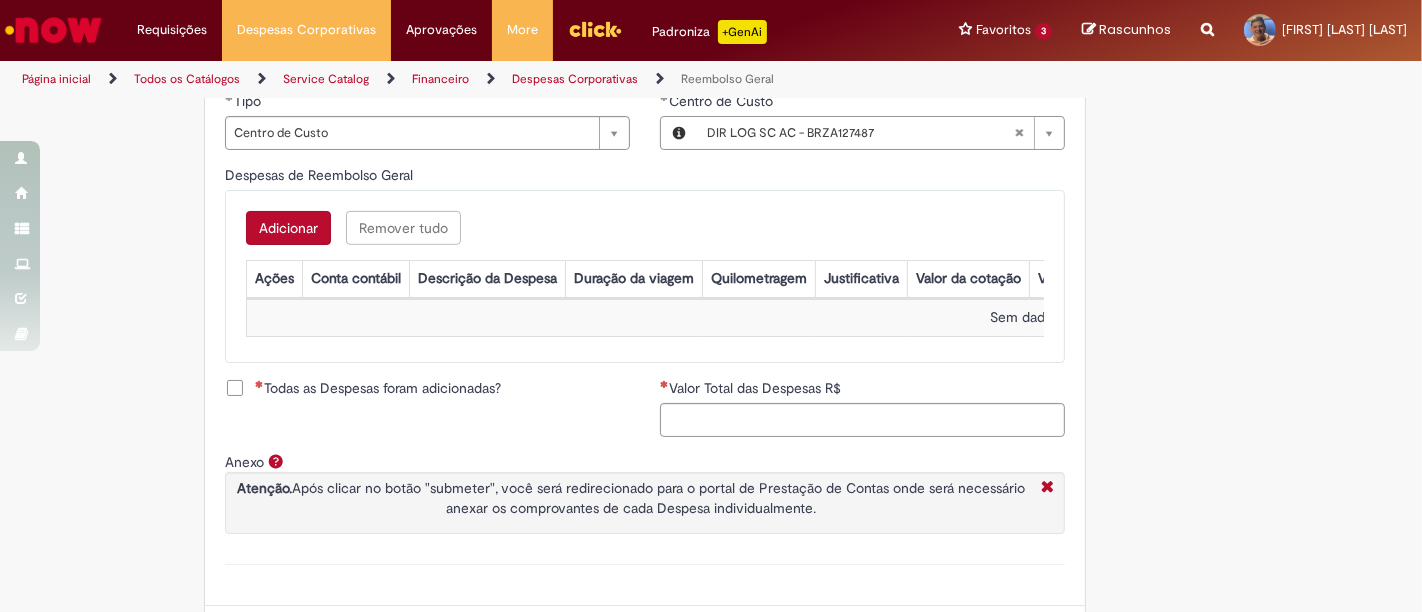 click on "Adicionar" at bounding box center [288, 228] 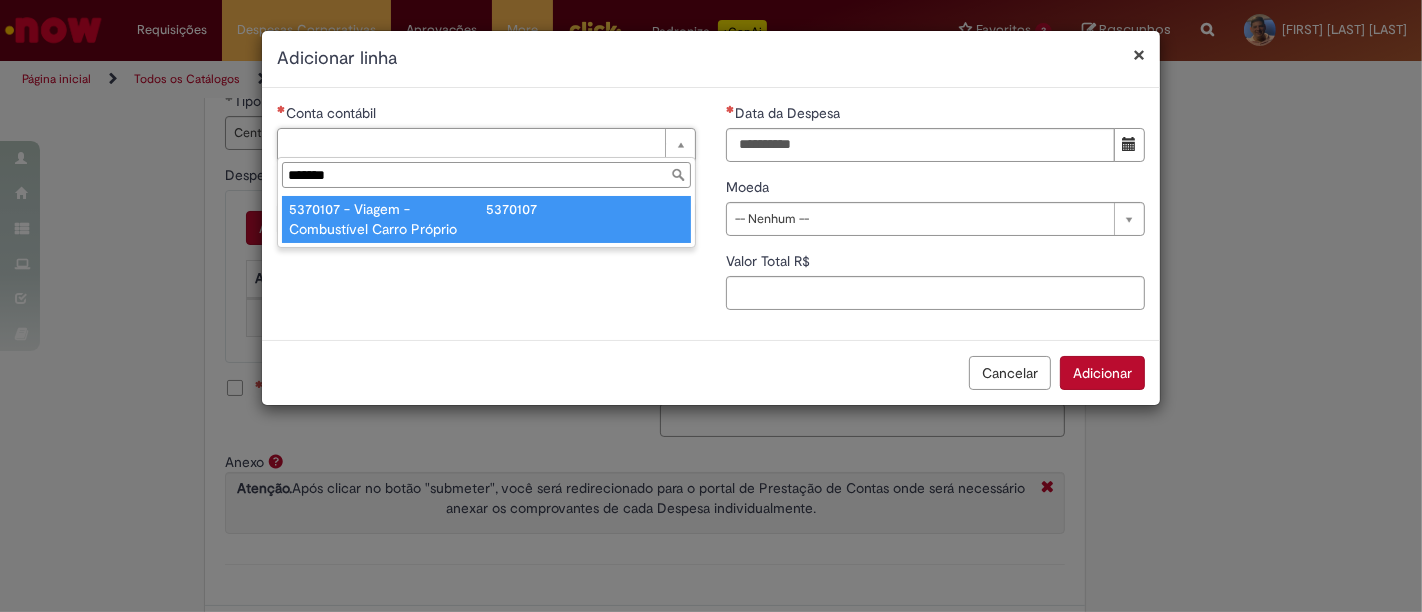 type on "*******" 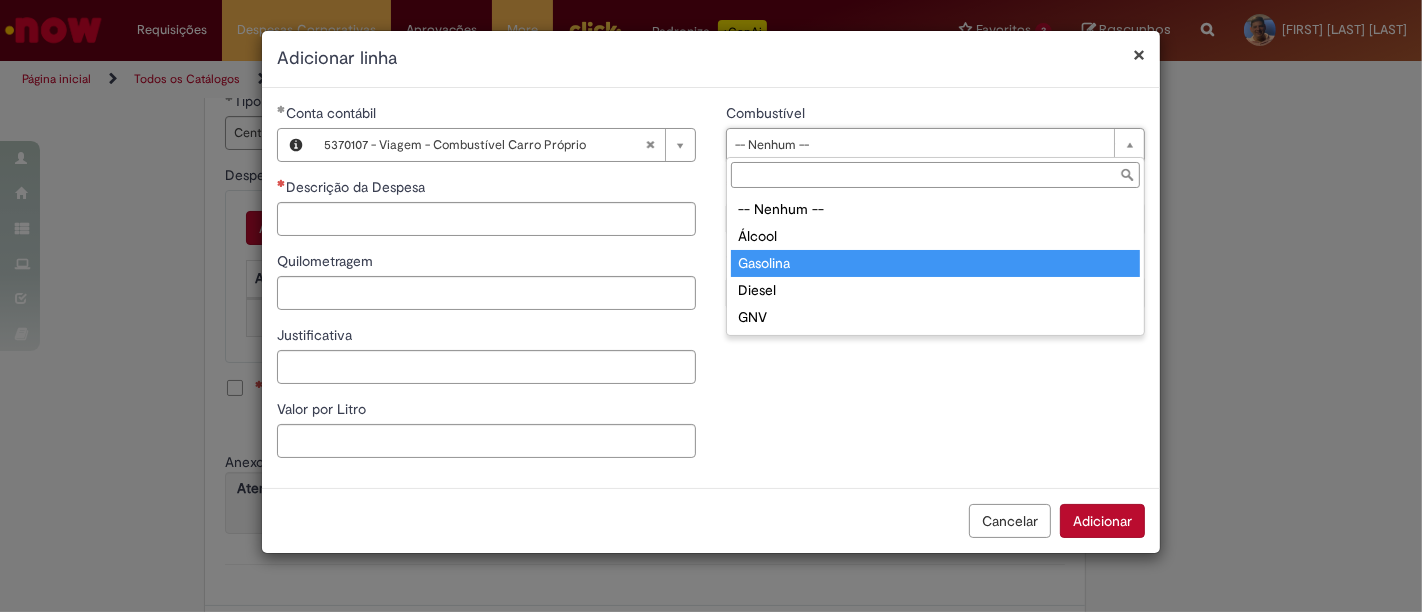 type on "********" 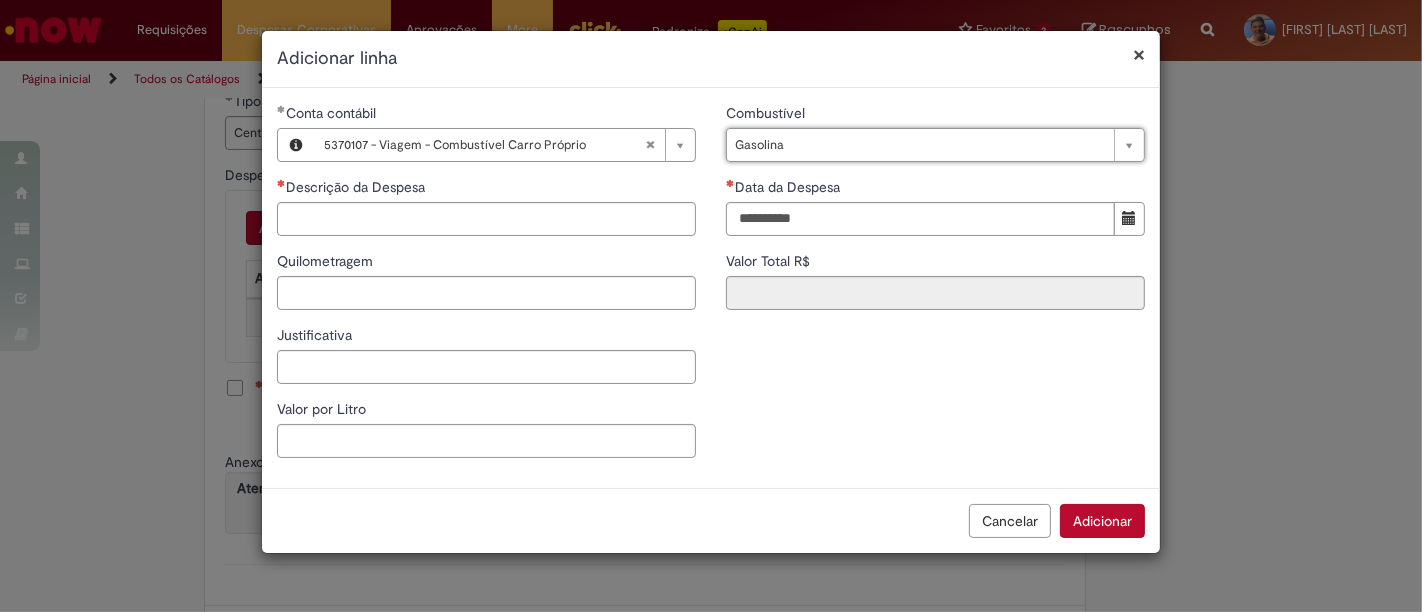 click at bounding box center (1129, 219) 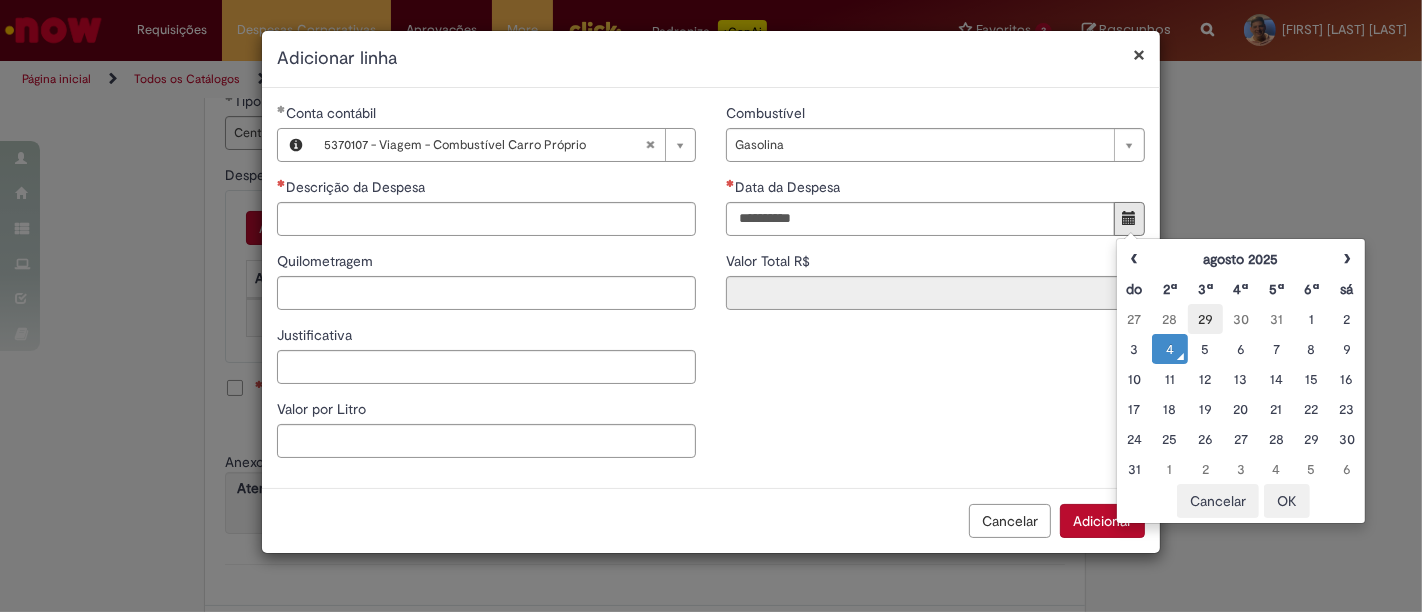 click on "29" at bounding box center (1205, 319) 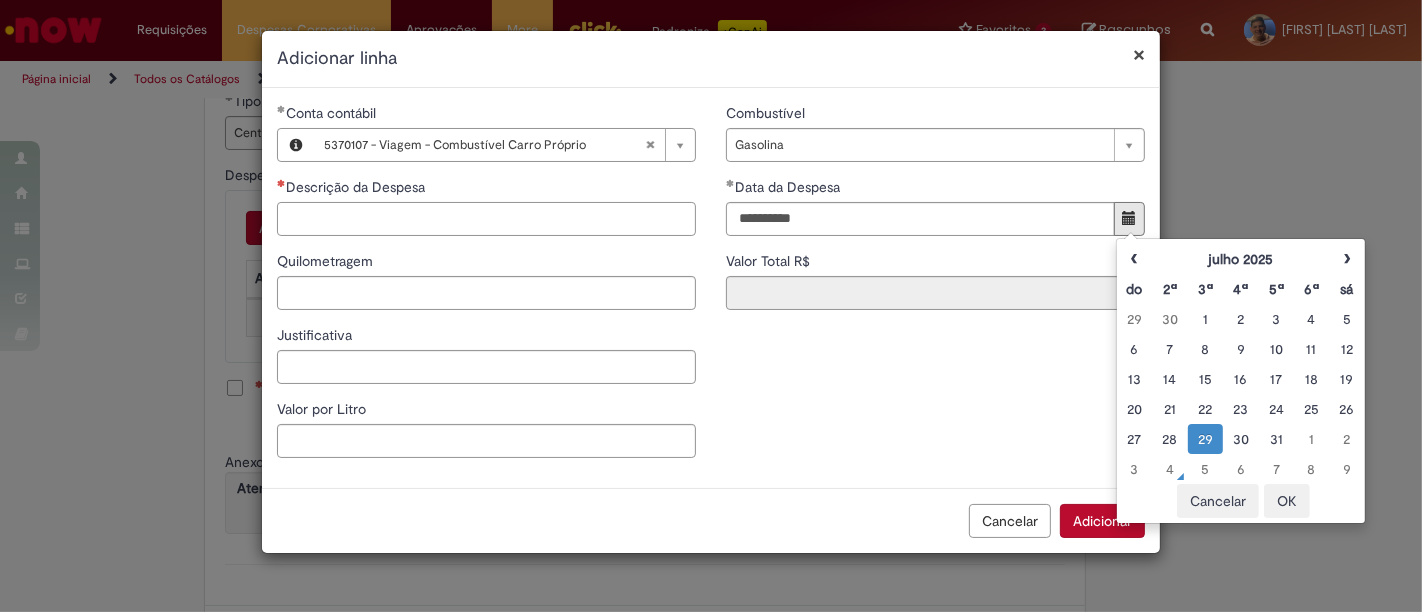 click on "Descrição da Despesa" at bounding box center (486, 219) 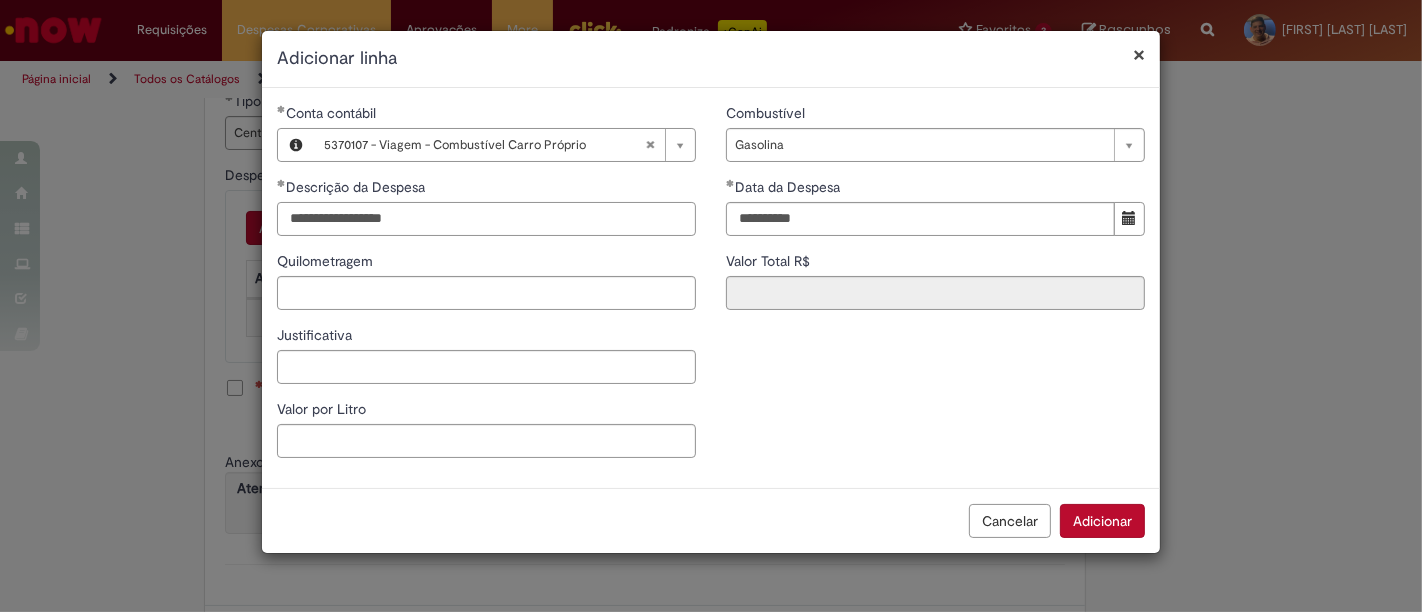 type on "**********" 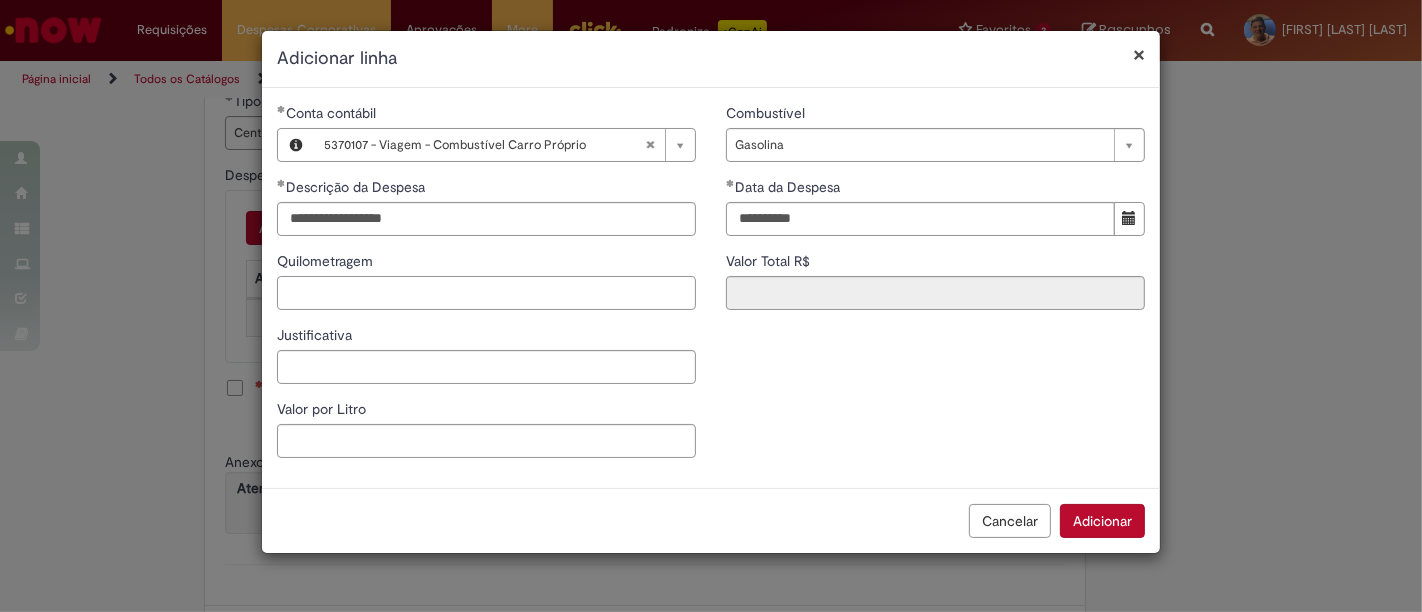 click on "Quilometragem" at bounding box center [486, 293] 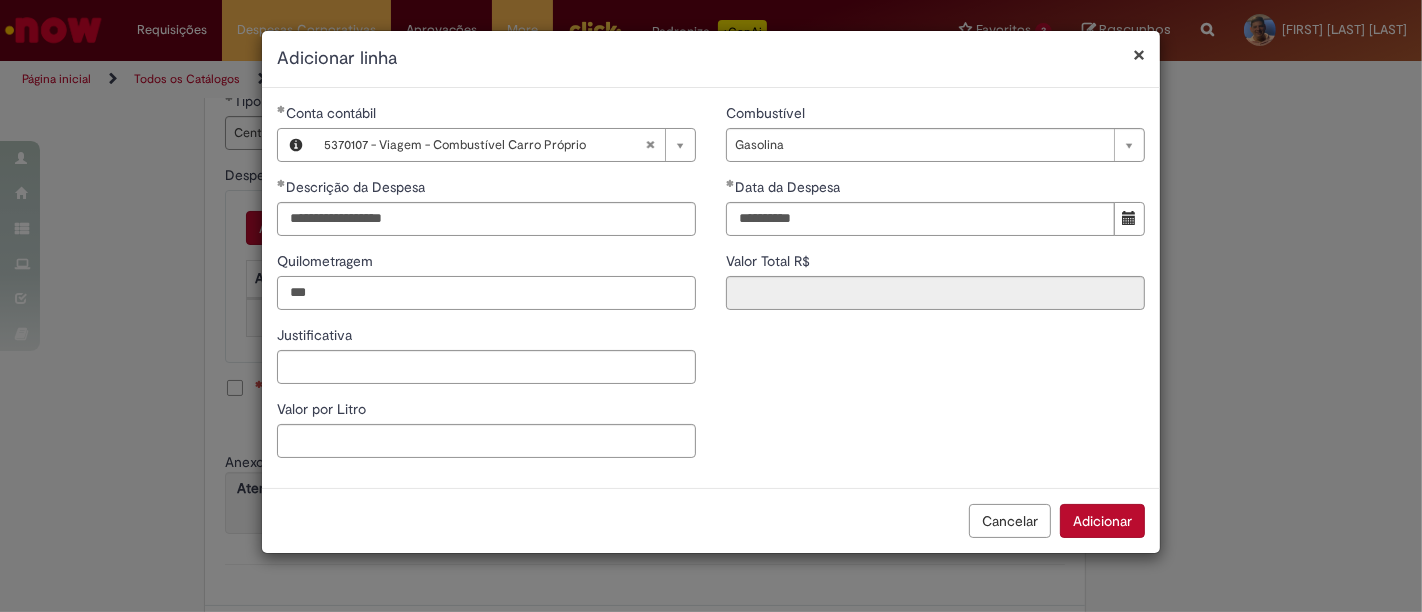 type on "***" 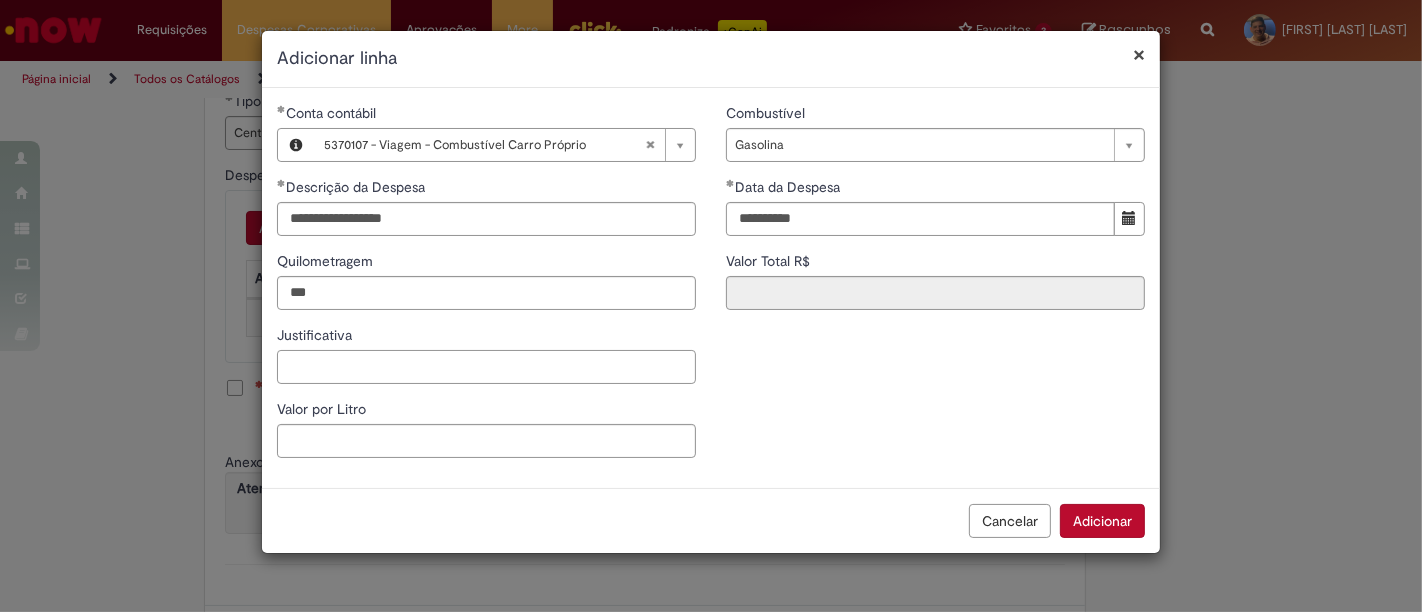 click on "Justificativa" at bounding box center [486, 367] 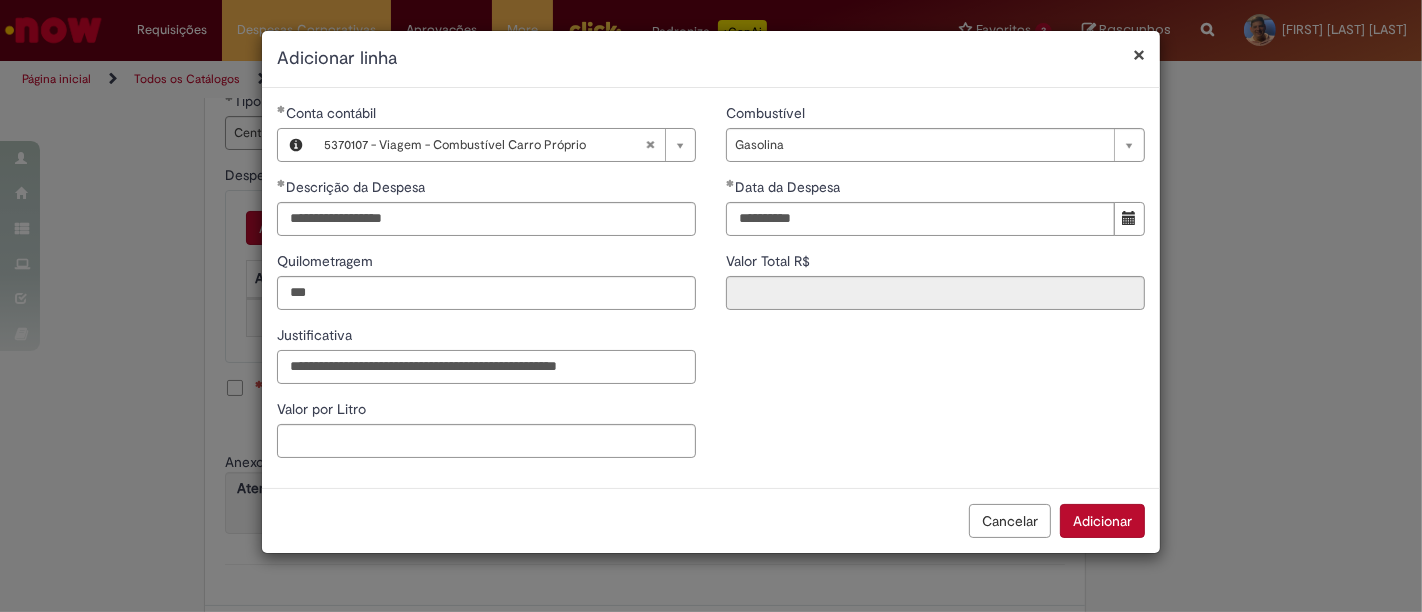 type on "**********" 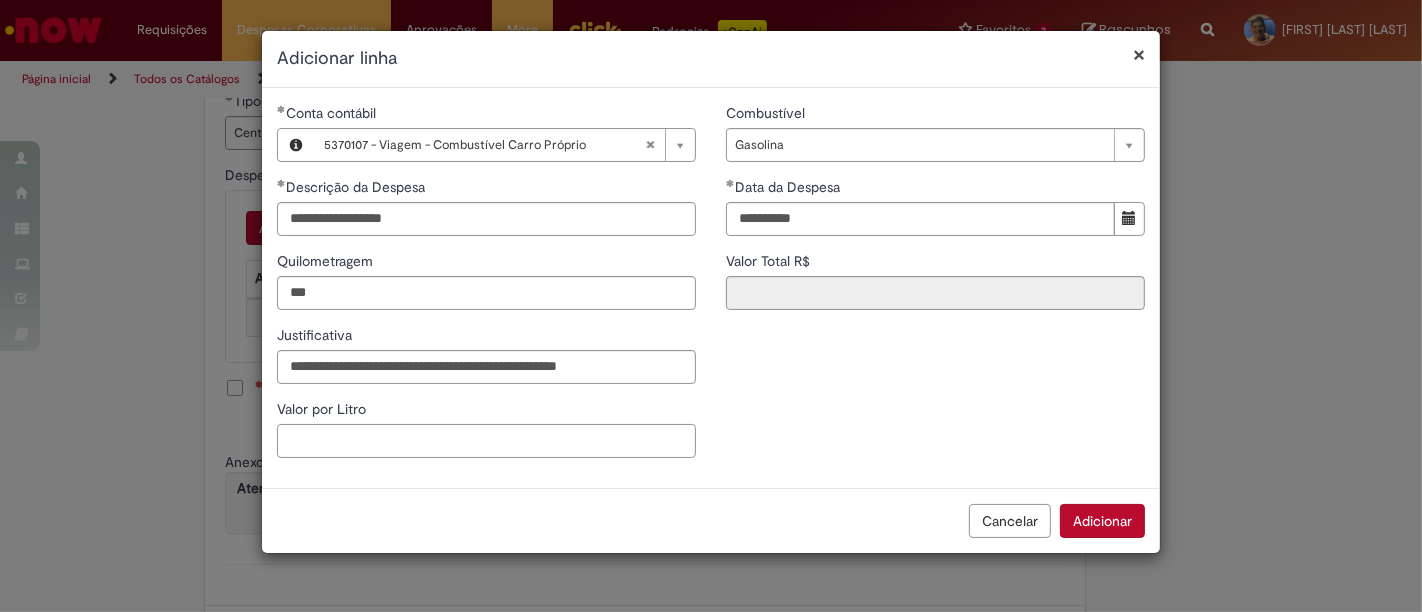 click on "Valor por Litro" at bounding box center (486, 441) 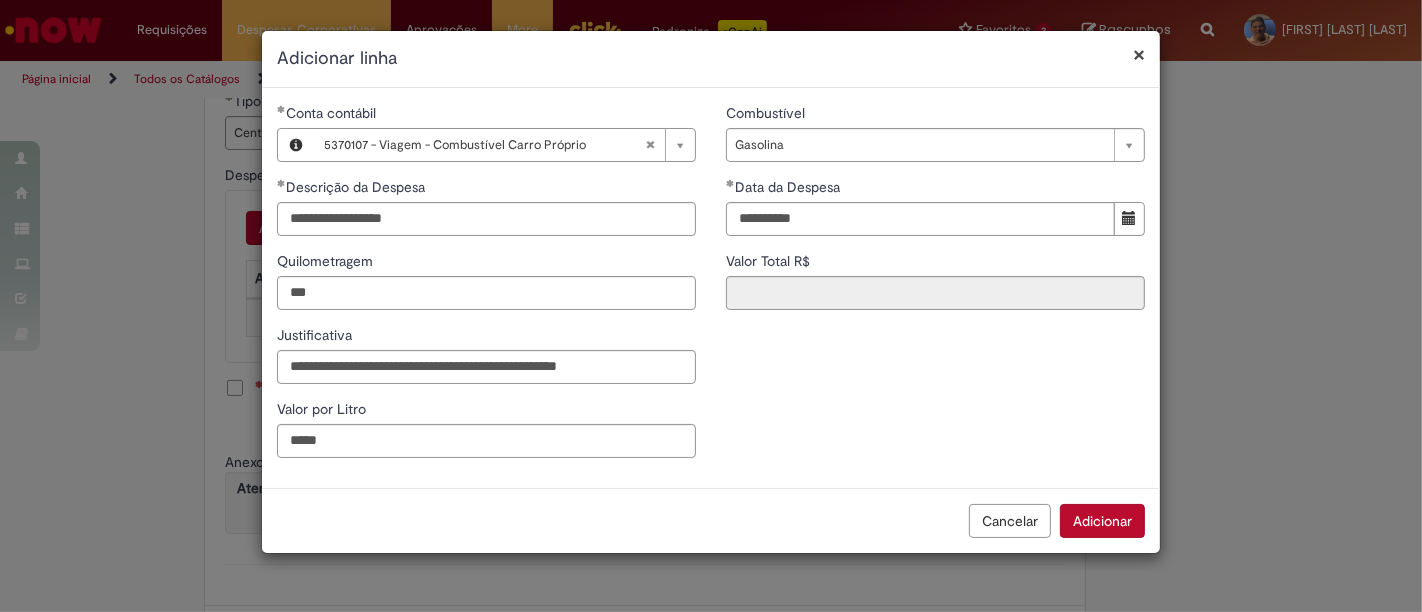 type on "****" 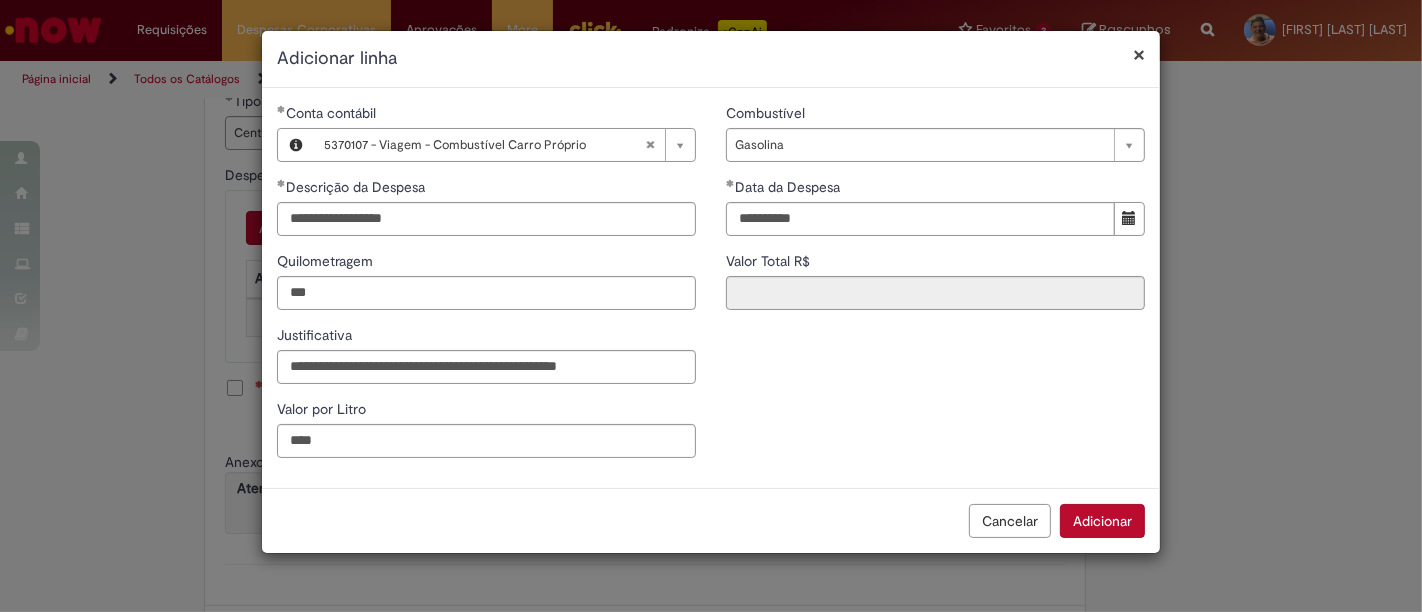 click on "**********" at bounding box center (711, 288) 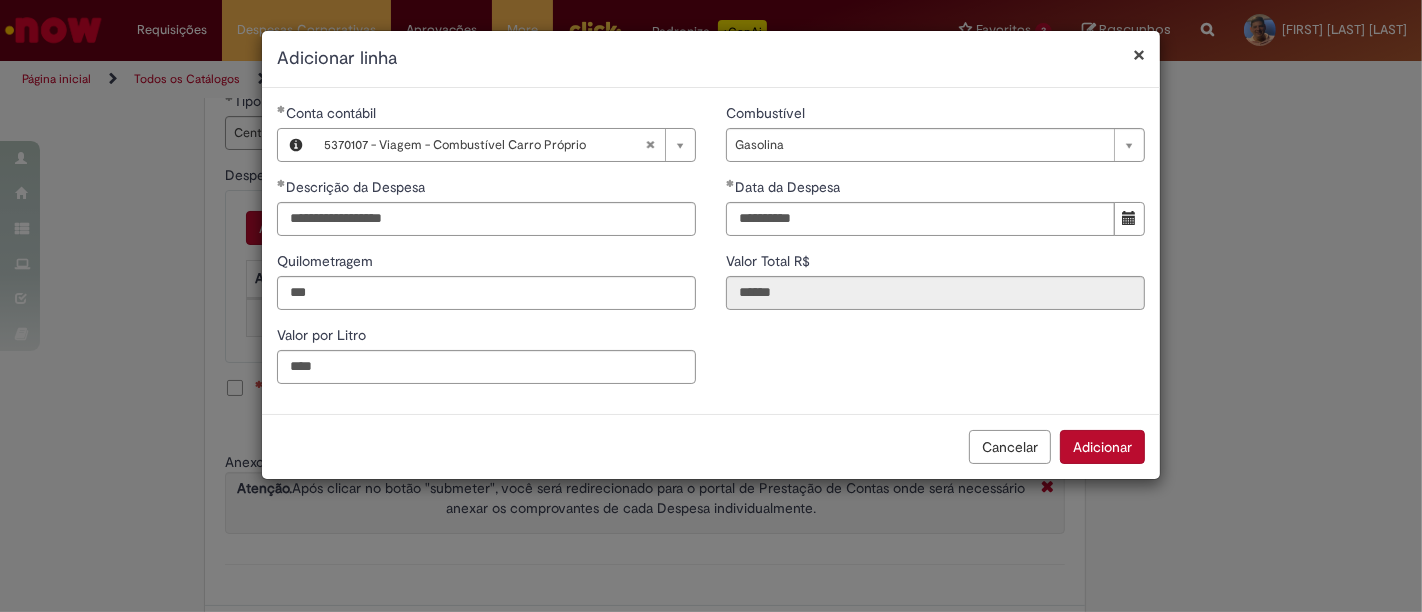 click on "**********" at bounding box center [935, 214] 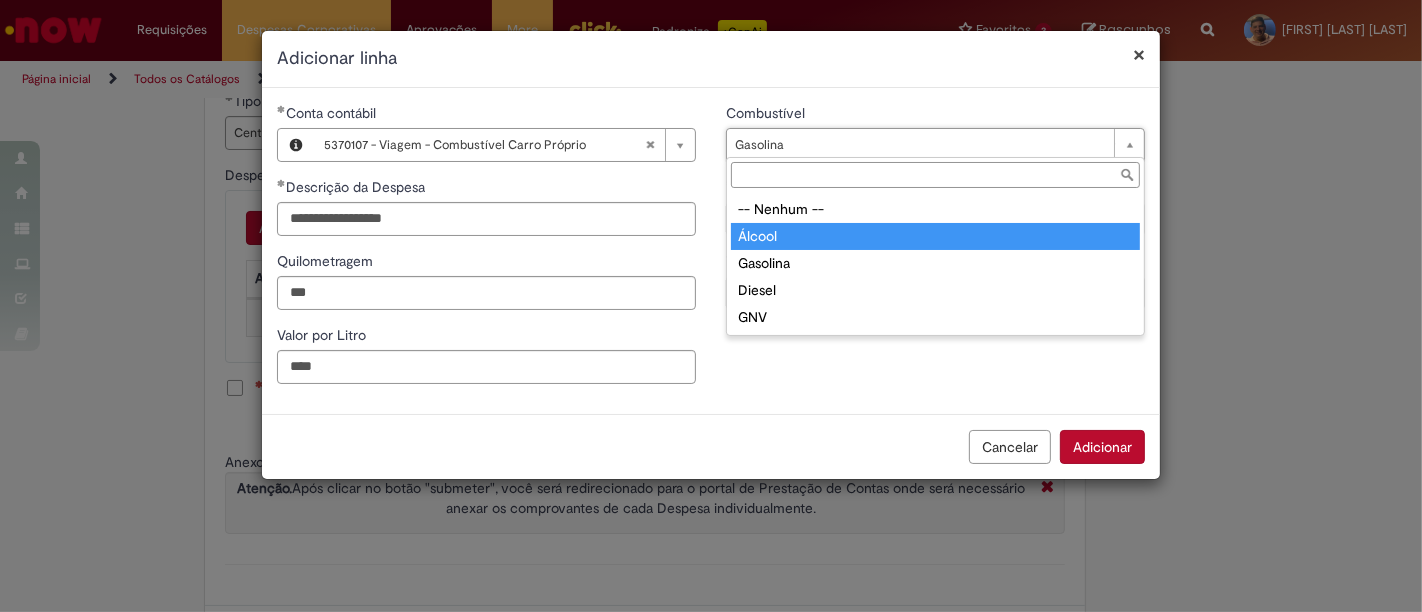 type 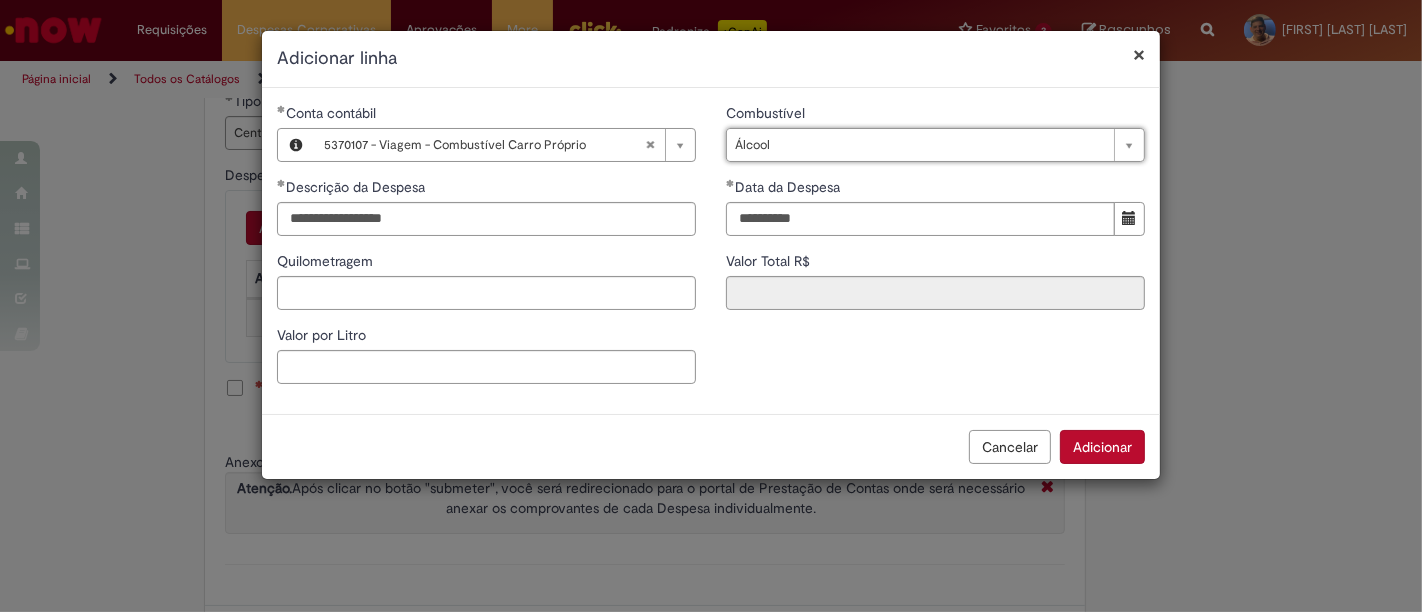 scroll, scrollTop: 0, scrollLeft: 38, axis: horizontal 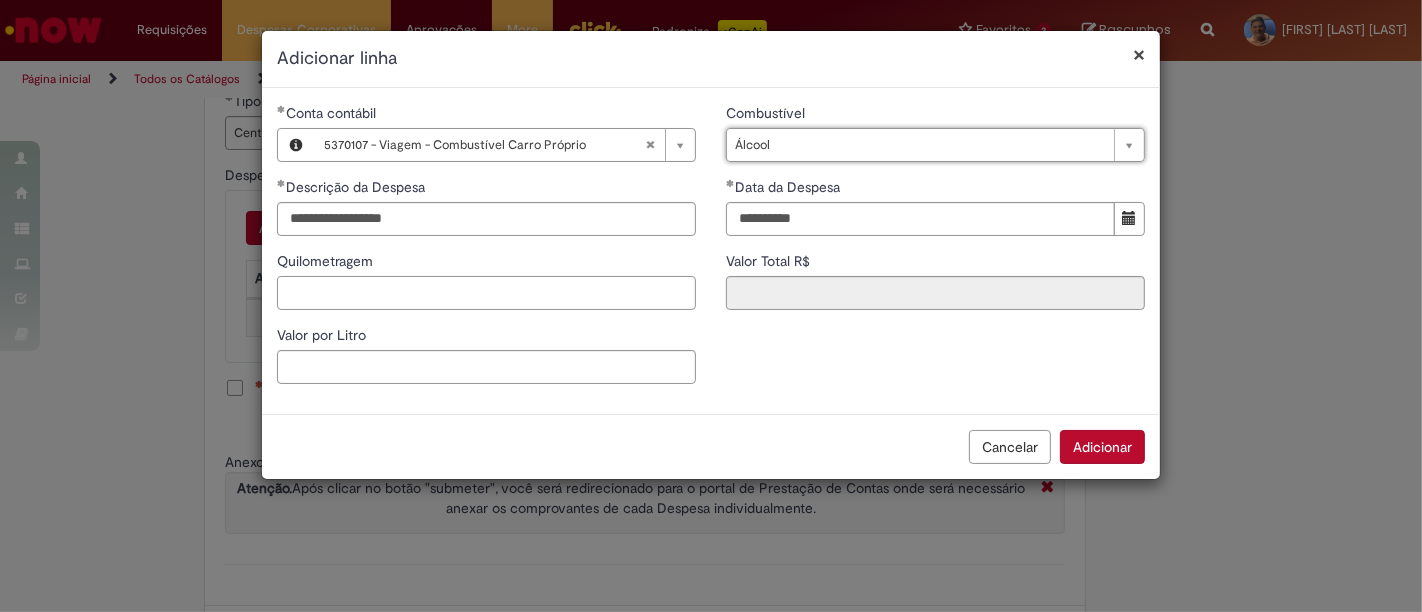 click on "Quilometragem" at bounding box center (486, 293) 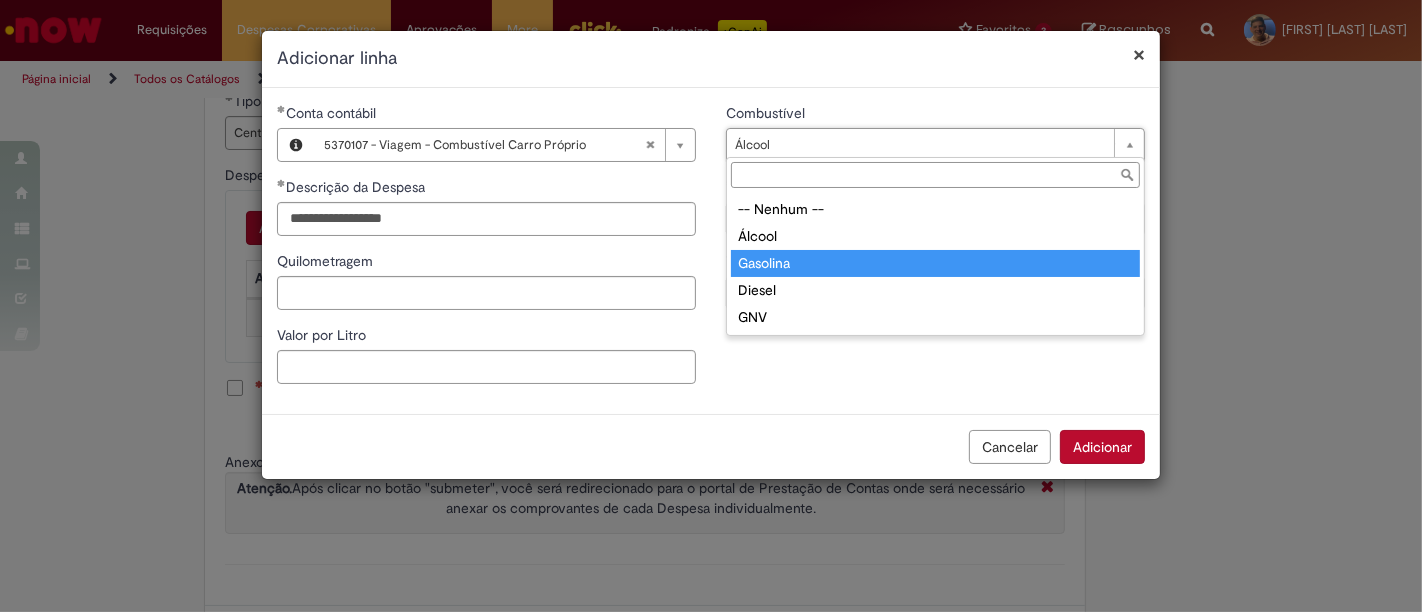 type on "********" 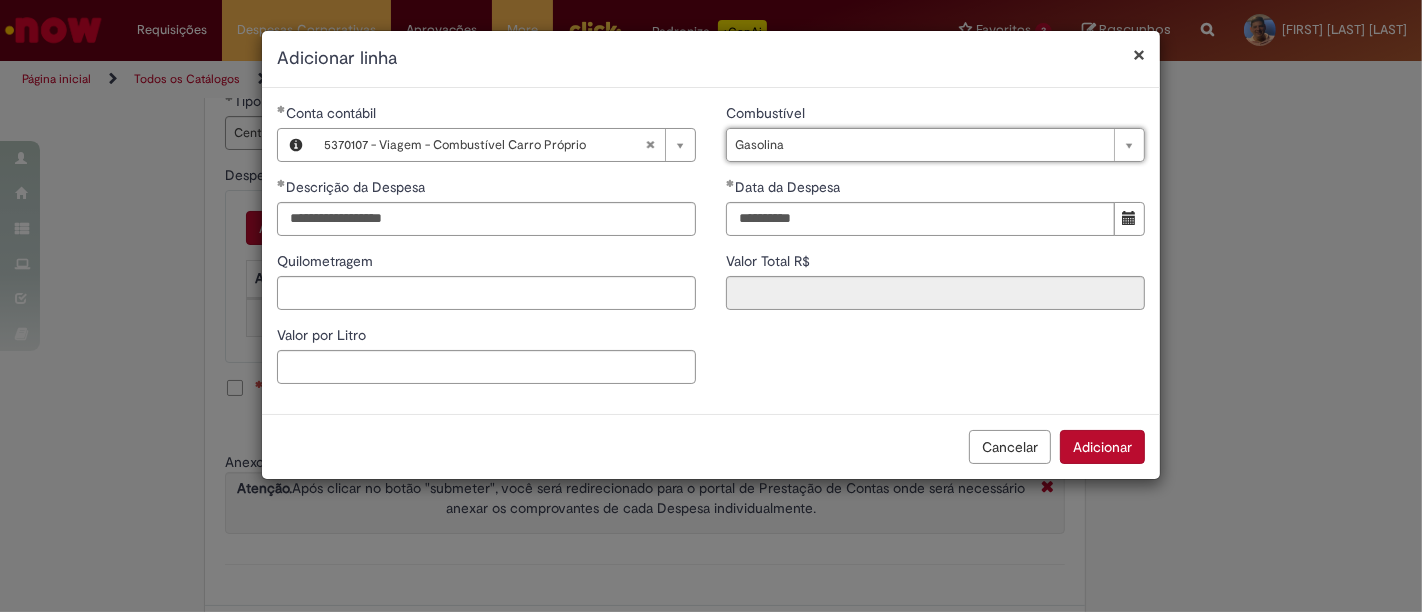 scroll, scrollTop: 0, scrollLeft: 37, axis: horizontal 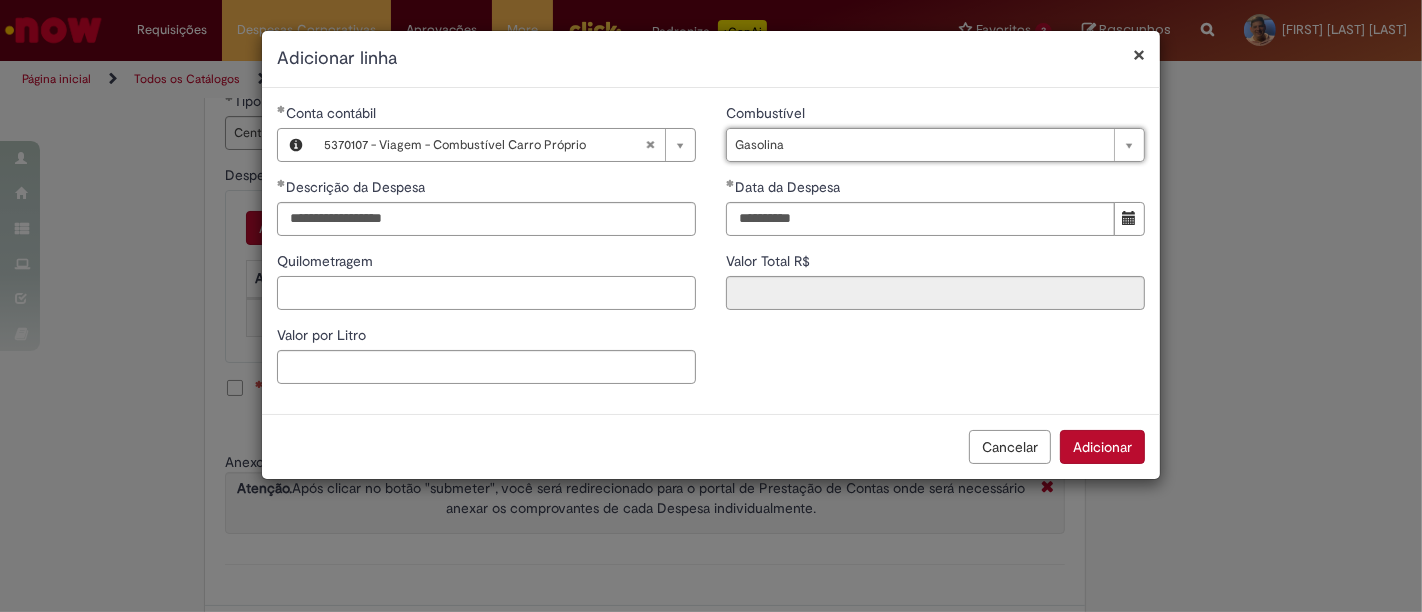 click on "Quilometragem" at bounding box center (486, 293) 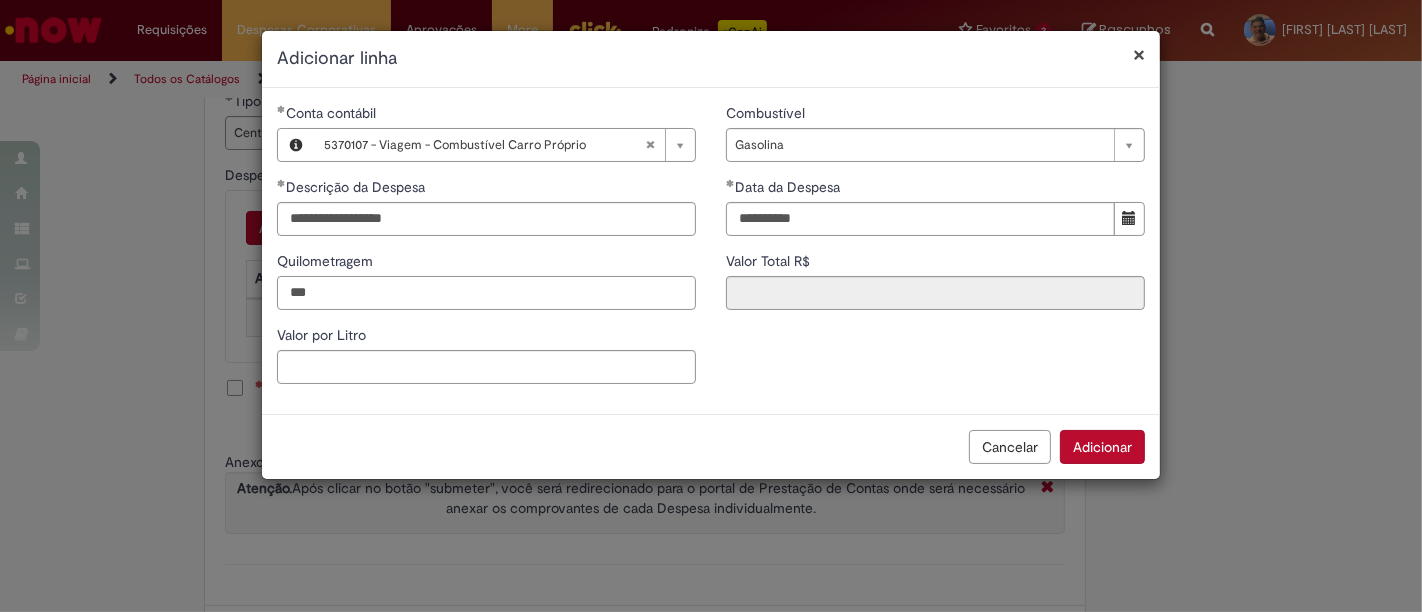type on "***" 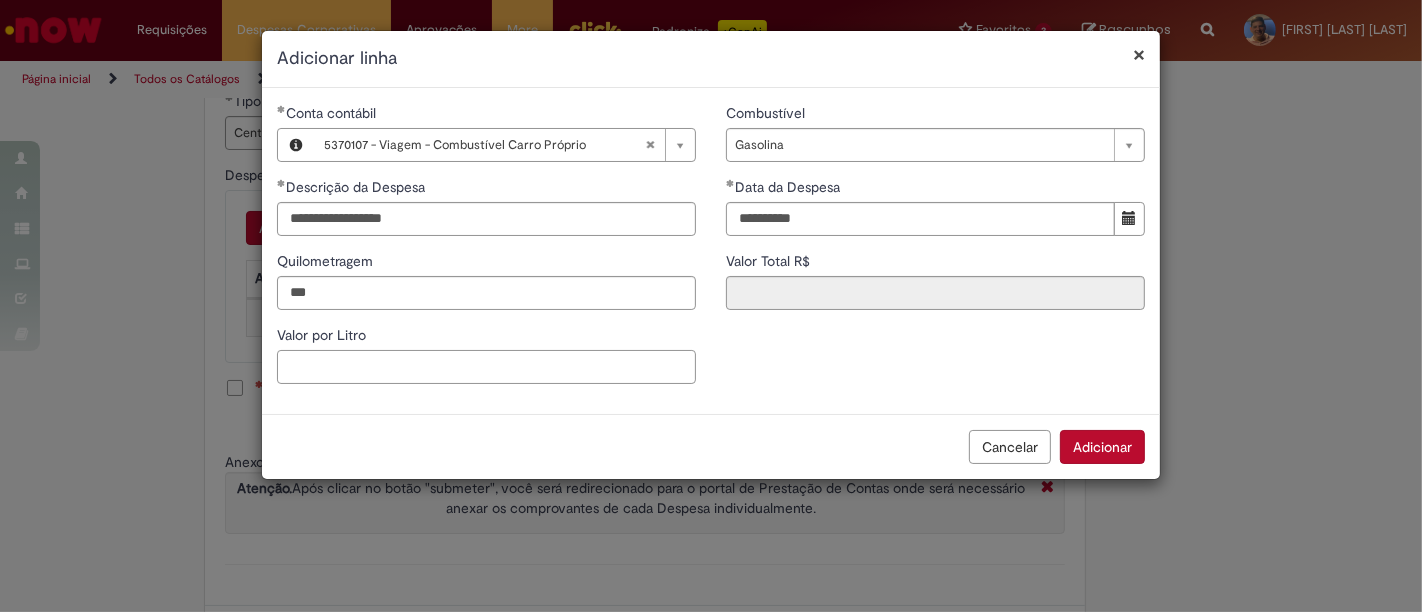 click on "Valor por Litro" at bounding box center [486, 367] 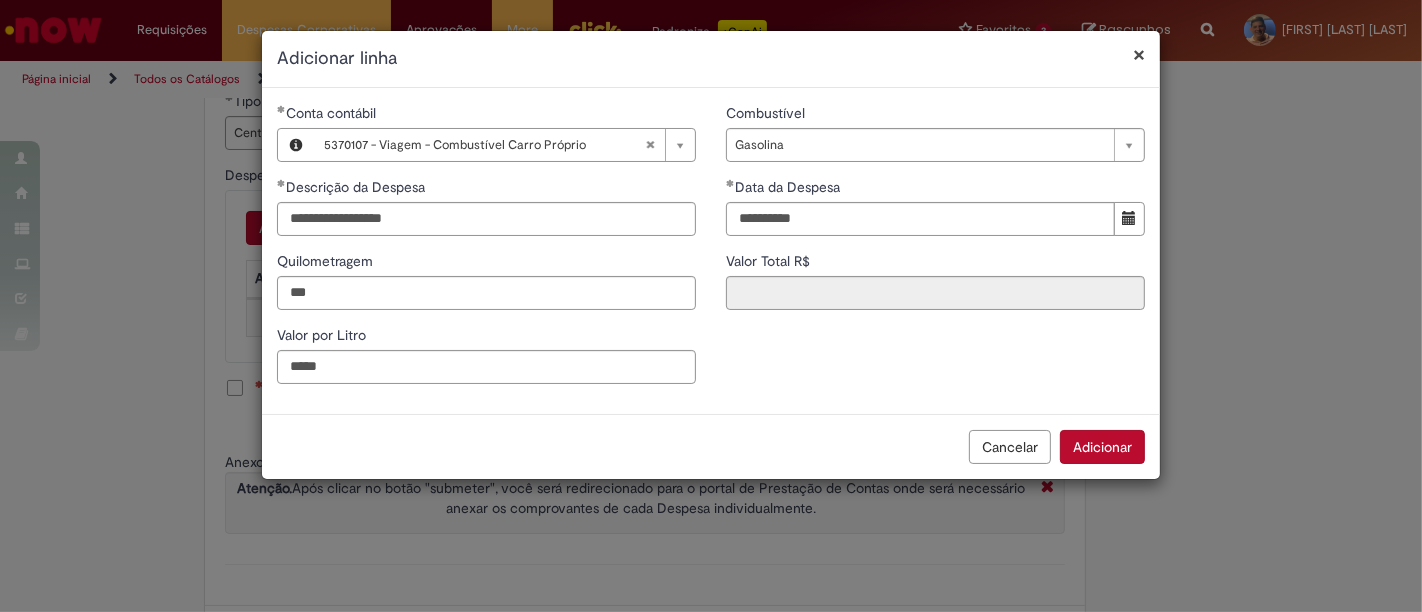 type on "****" 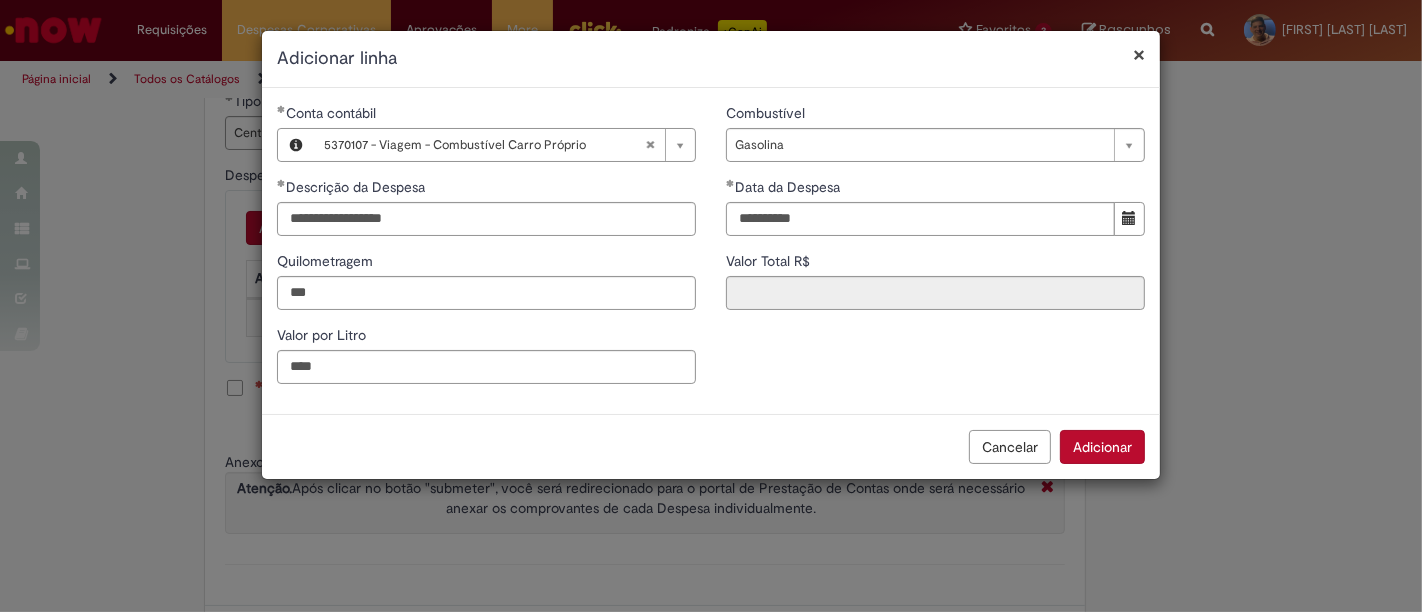 type on "******" 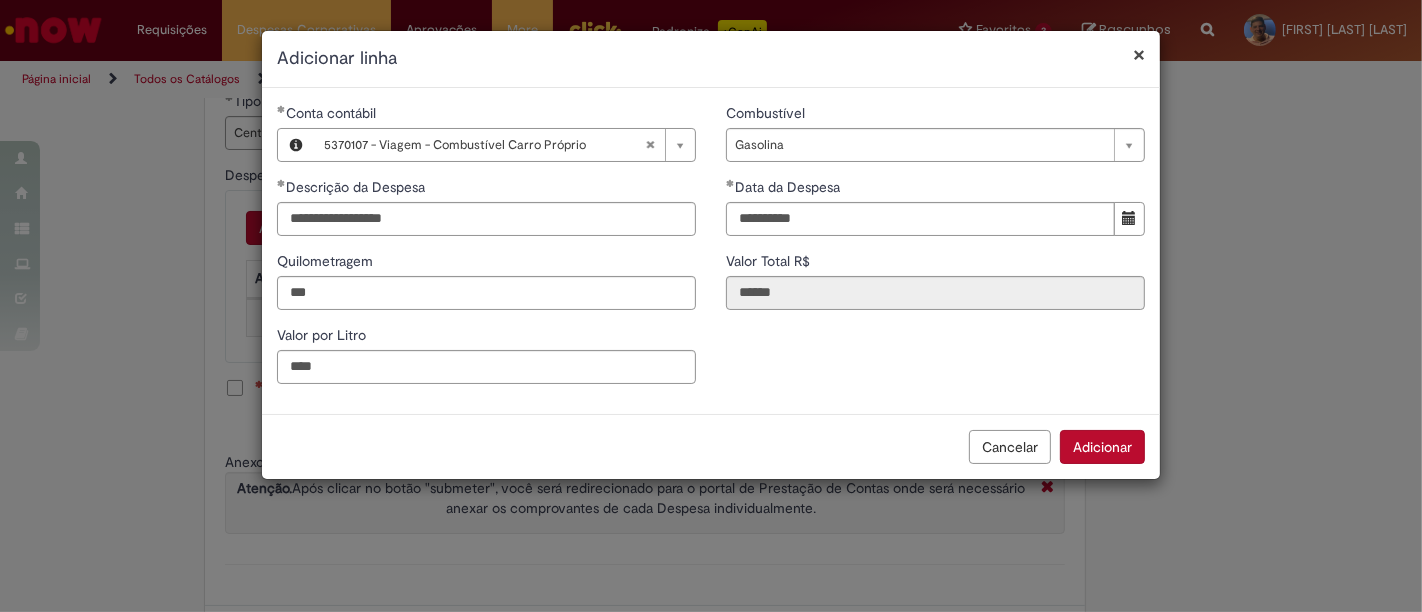 click on "**********" at bounding box center [711, 251] 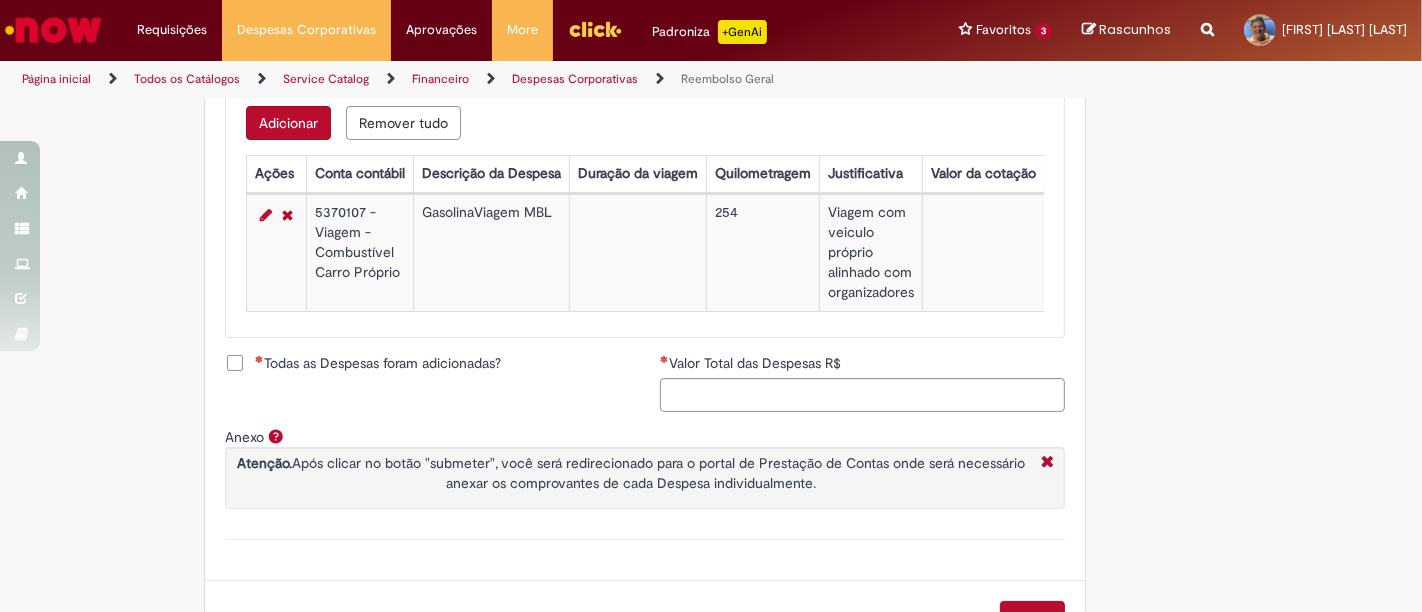 scroll, scrollTop: 847, scrollLeft: 0, axis: vertical 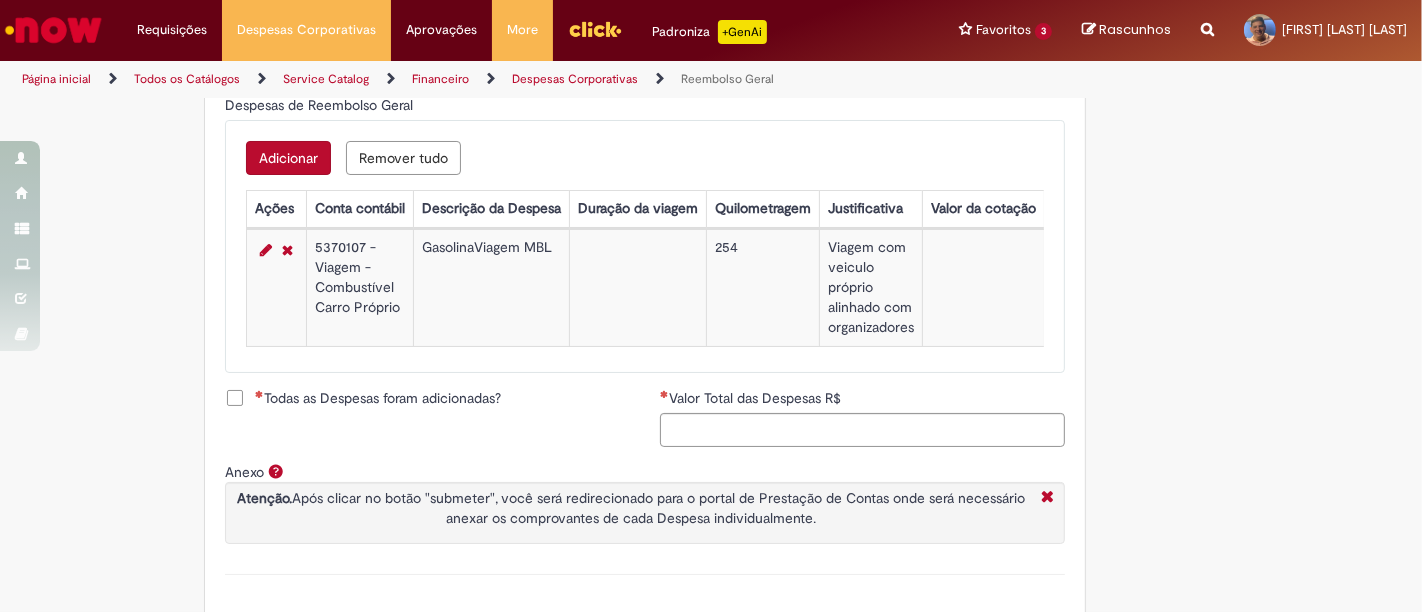 click on "Adicionar Remover tudo Despesas de Reembolso Geral Ações Conta contábil Descrição da Despesa Duração da viagem Quilometragem Justificativa Valor da cotação Valor por Litro Combustível Data da Despesa Moeda Valor Gasto em €/US Valor Total R$ ID Interno CC sap_a_integrar 5370107 - Viagem - Combustível Carro Próprio GasolinaViagem MBL 254 Viagem com veiculo próprio alinhado com organizadores 6.09 Gasolina 29/07/2025 161.85 0875b613977caa1040dfb096f053af30 ecc" at bounding box center (645, 246) 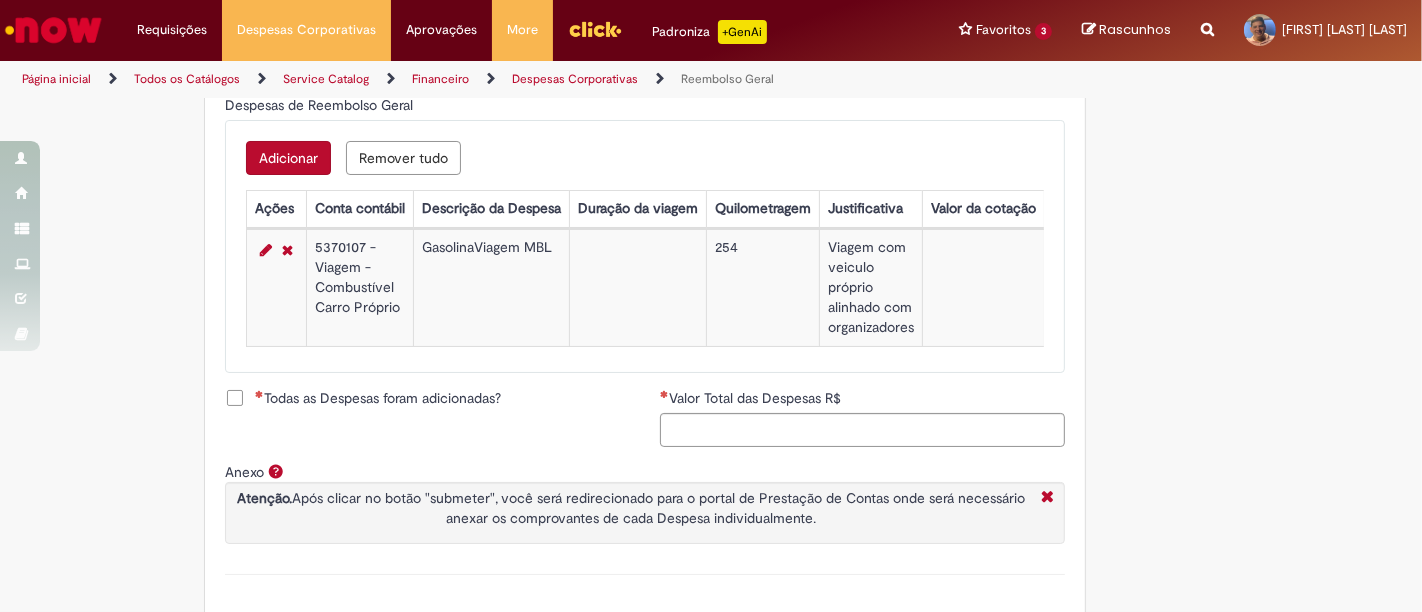 click on "Adicionar" at bounding box center (288, 158) 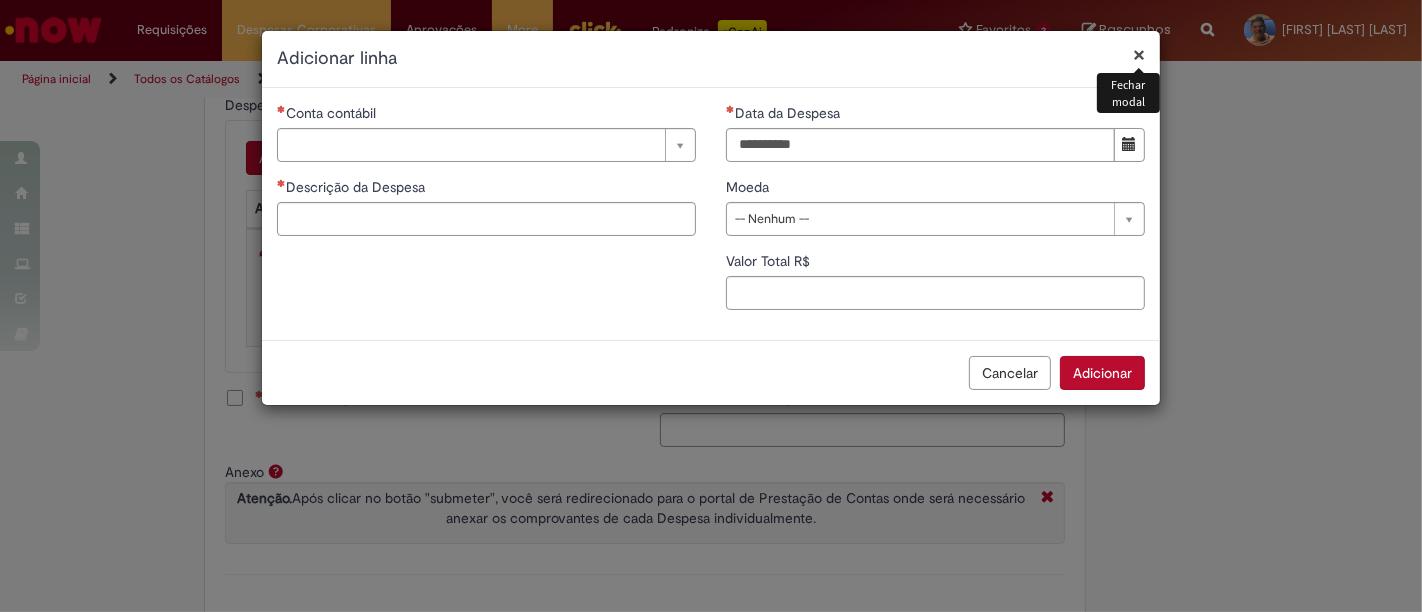 drag, startPoint x: 702, startPoint y: 146, endPoint x: 691, endPoint y: 146, distance: 11 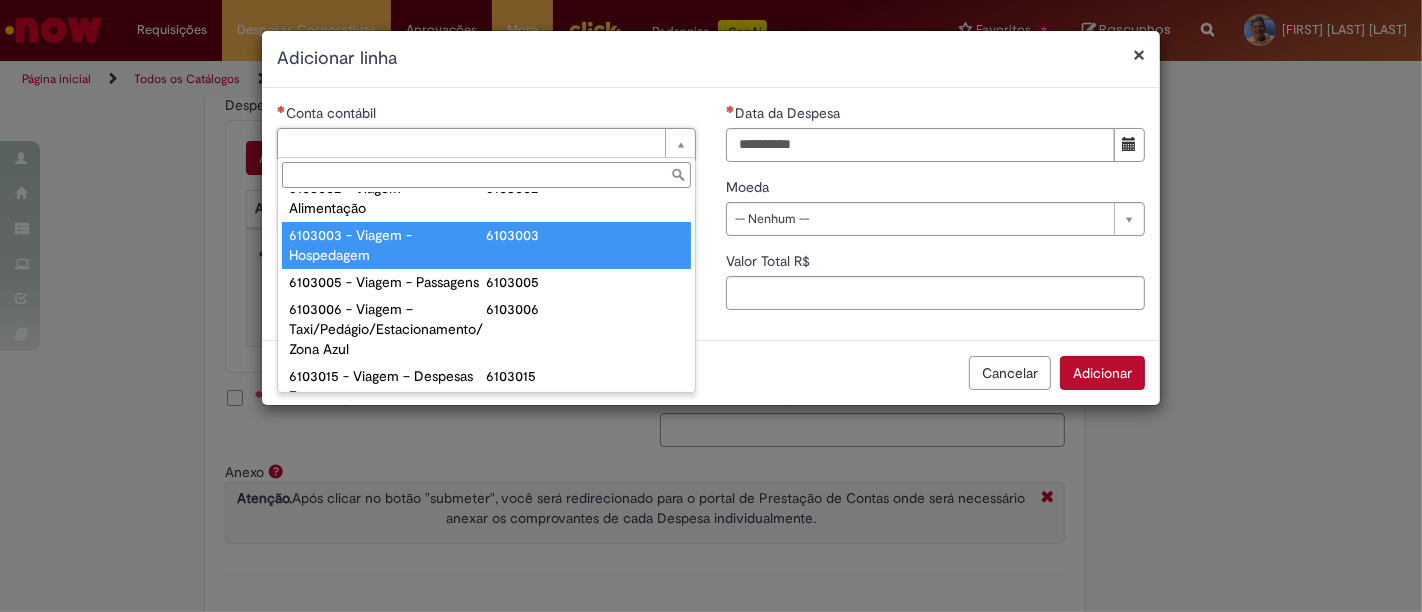 scroll, scrollTop: 888, scrollLeft: 0, axis: vertical 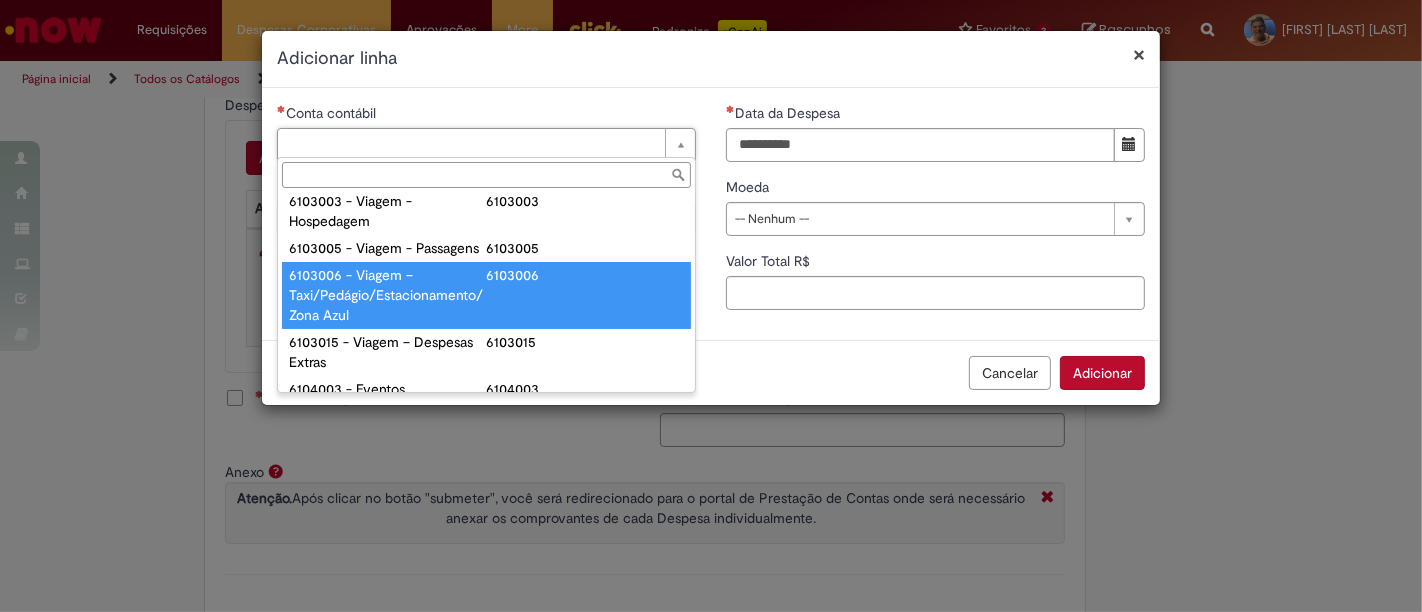 type on "**********" 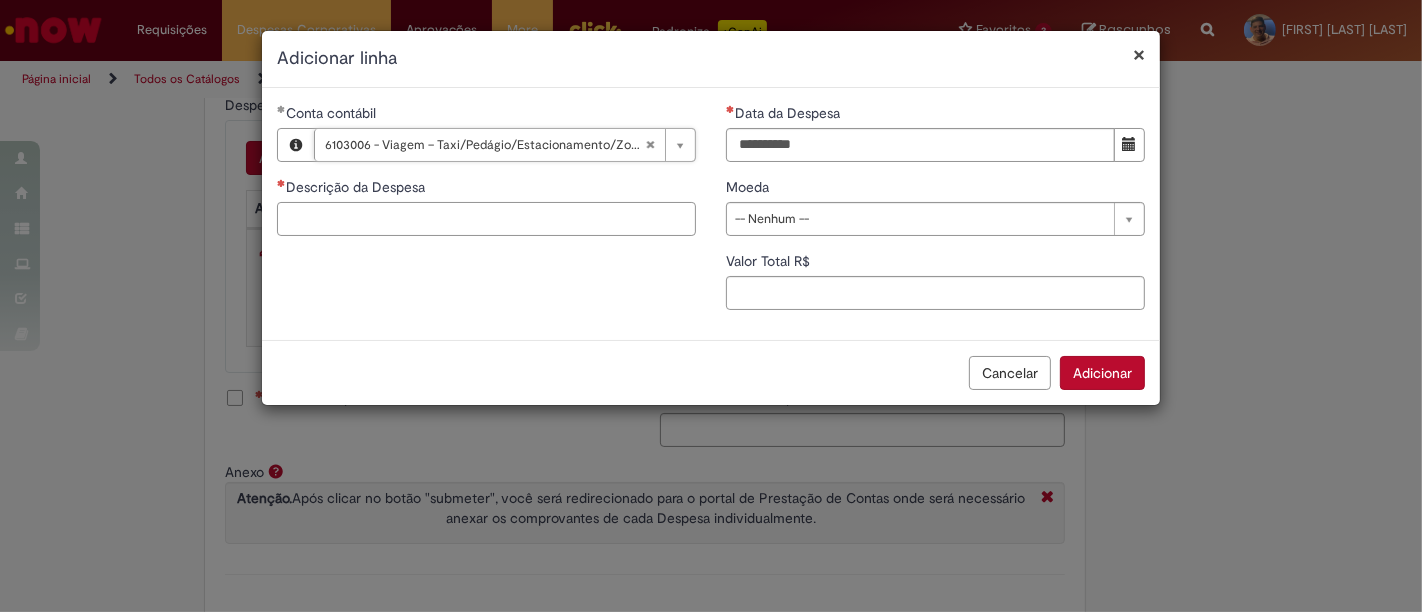click on "Descrição da Despesa" at bounding box center [486, 219] 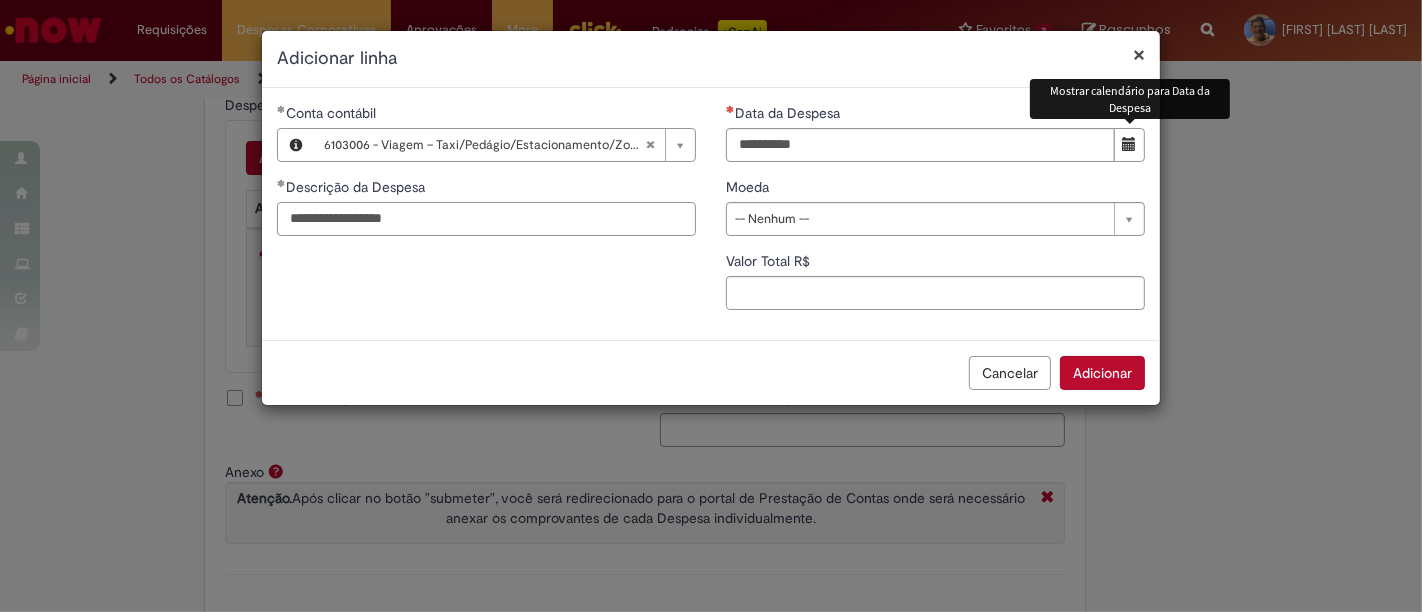type on "**********" 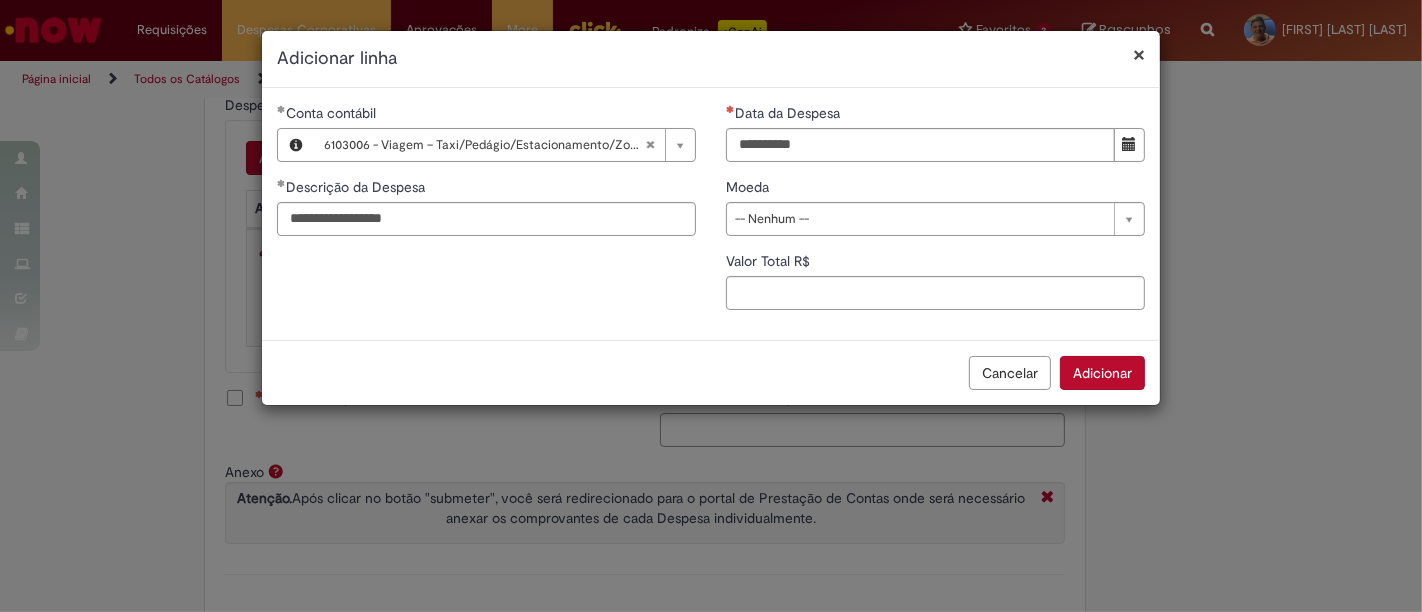 click at bounding box center [1129, 145] 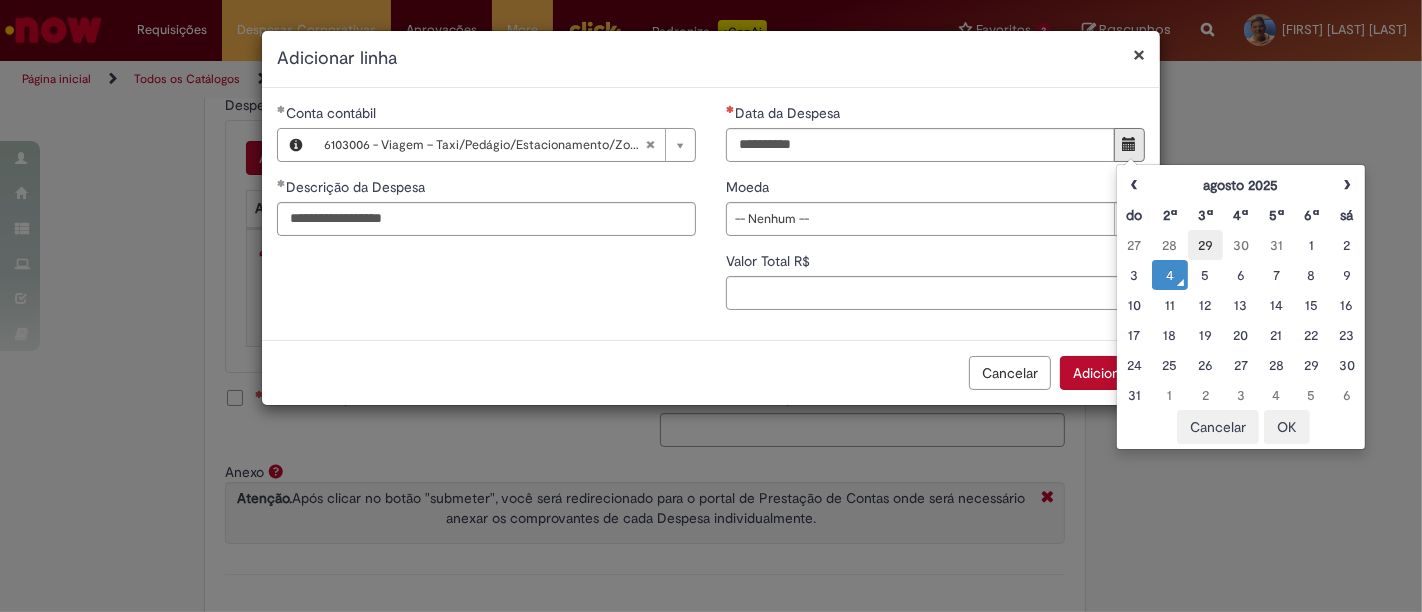 click on "29" at bounding box center [1205, 245] 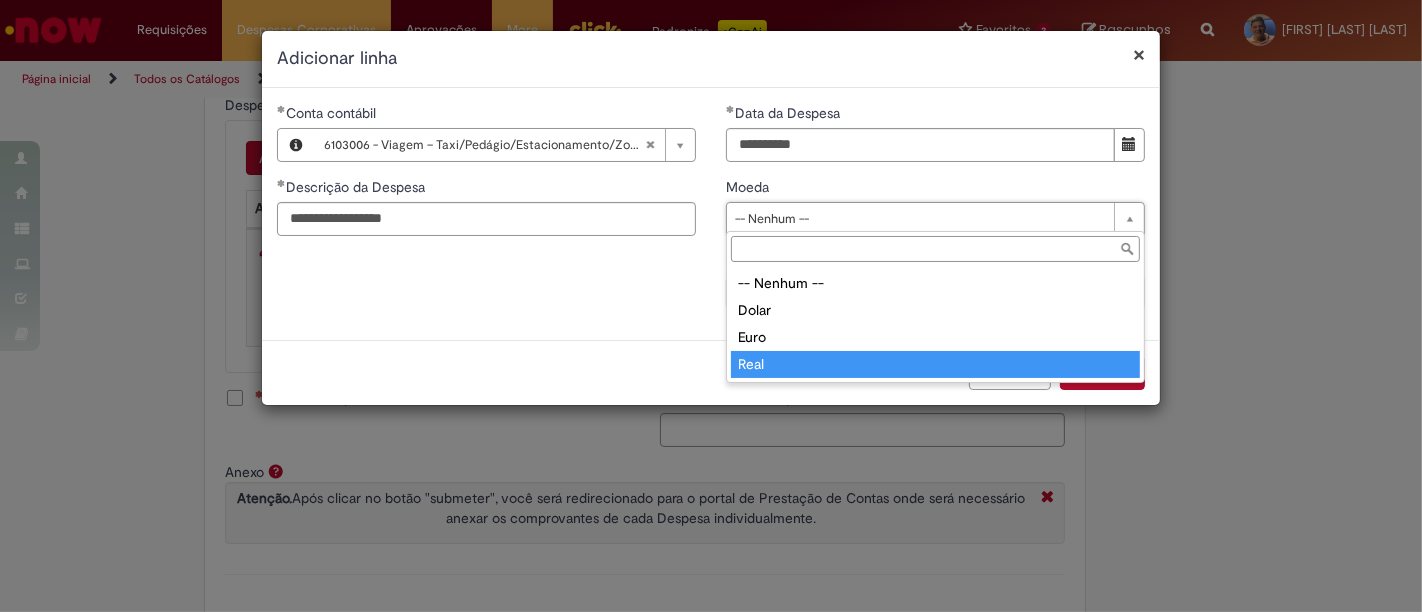 drag, startPoint x: 837, startPoint y: 330, endPoint x: 814, endPoint y: 363, distance: 40.22437 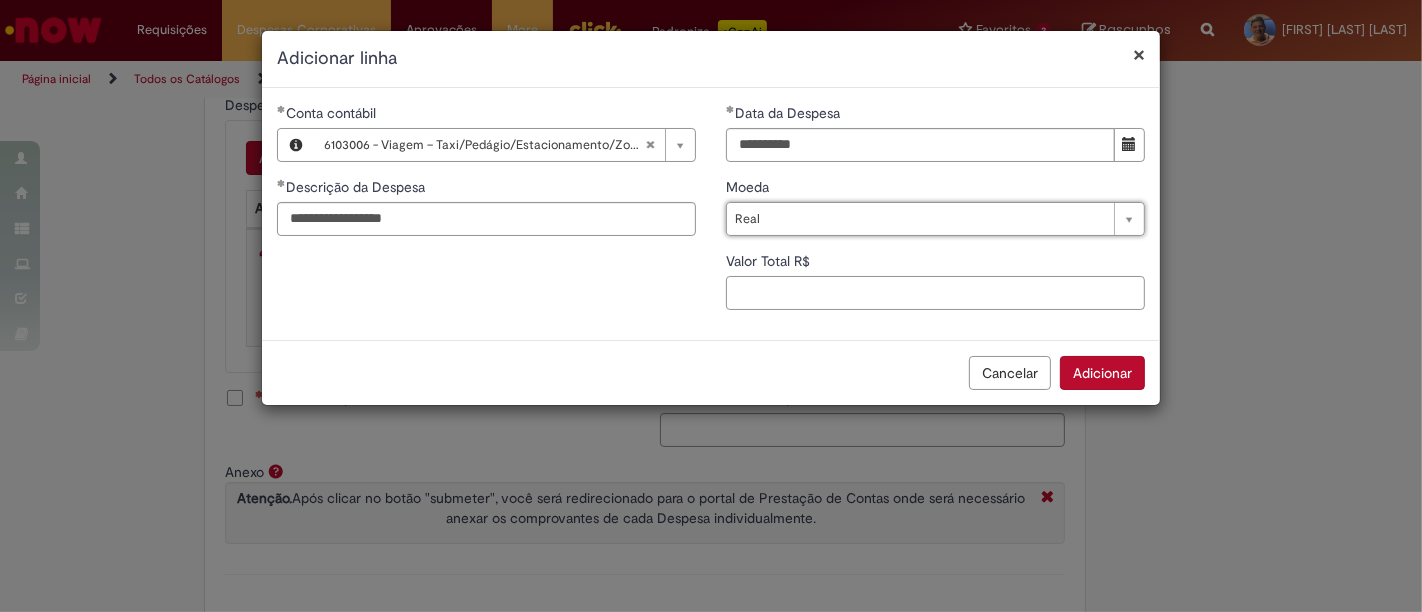 click on "Valor Total R$" at bounding box center (935, 293) 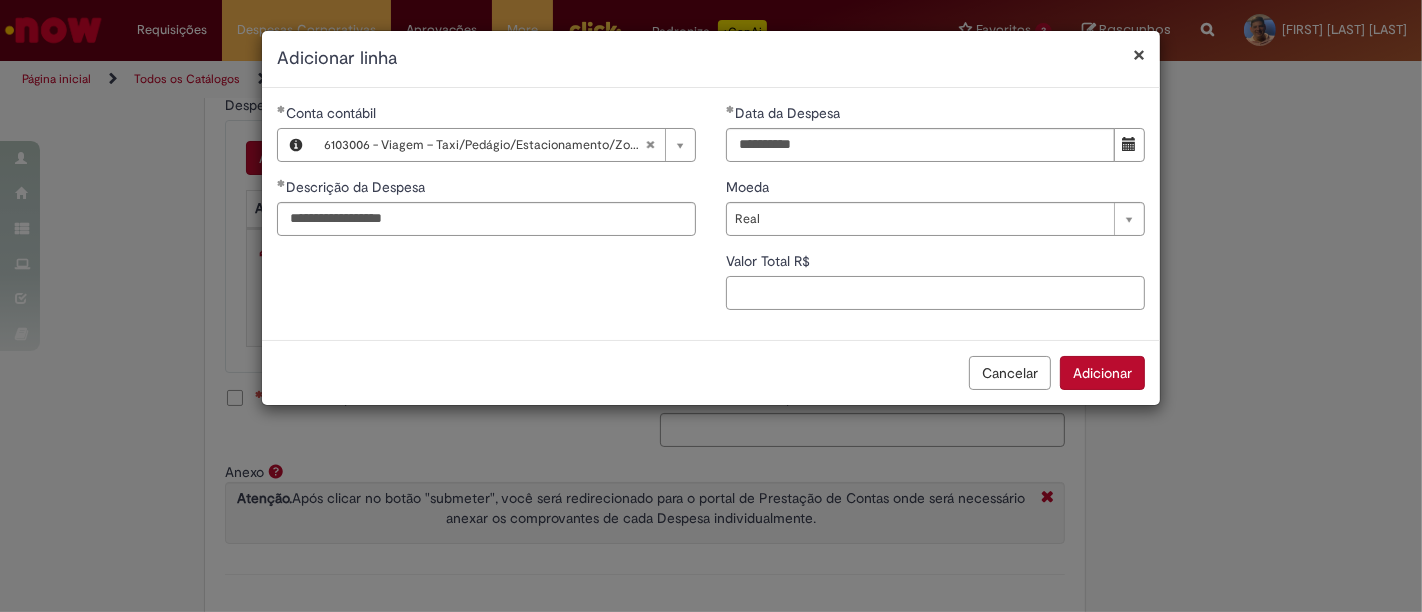click on "Valor Total R$" at bounding box center [935, 293] 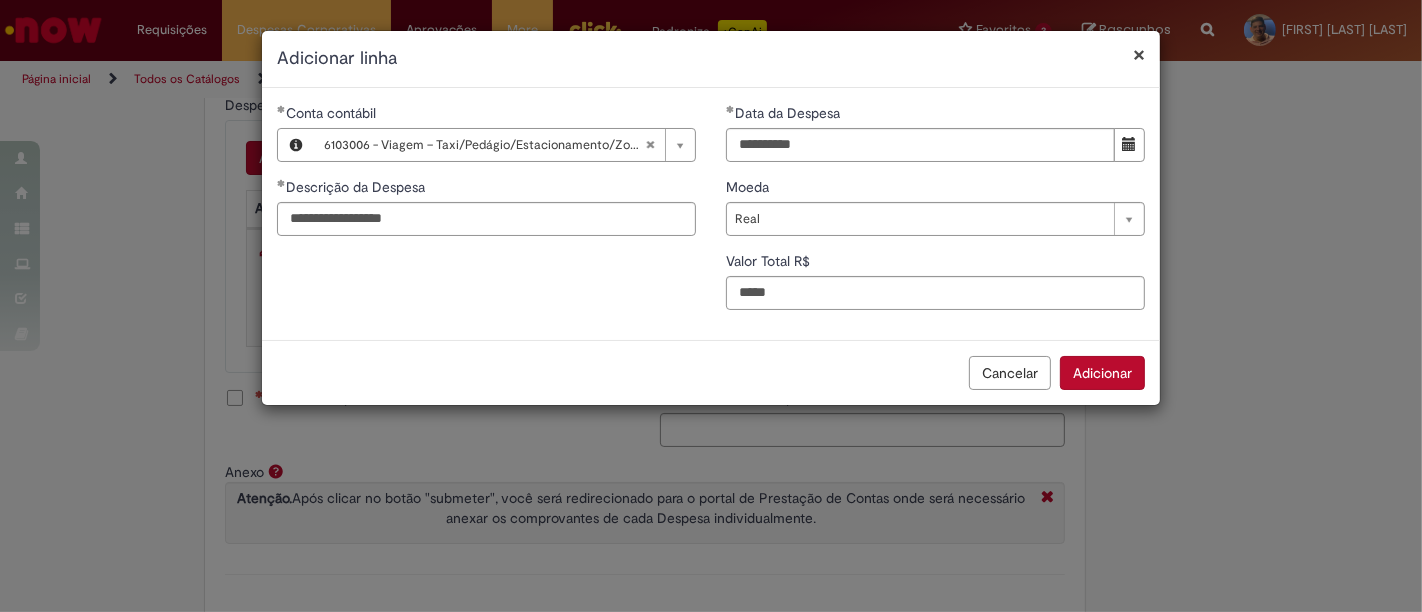 type on "*****" 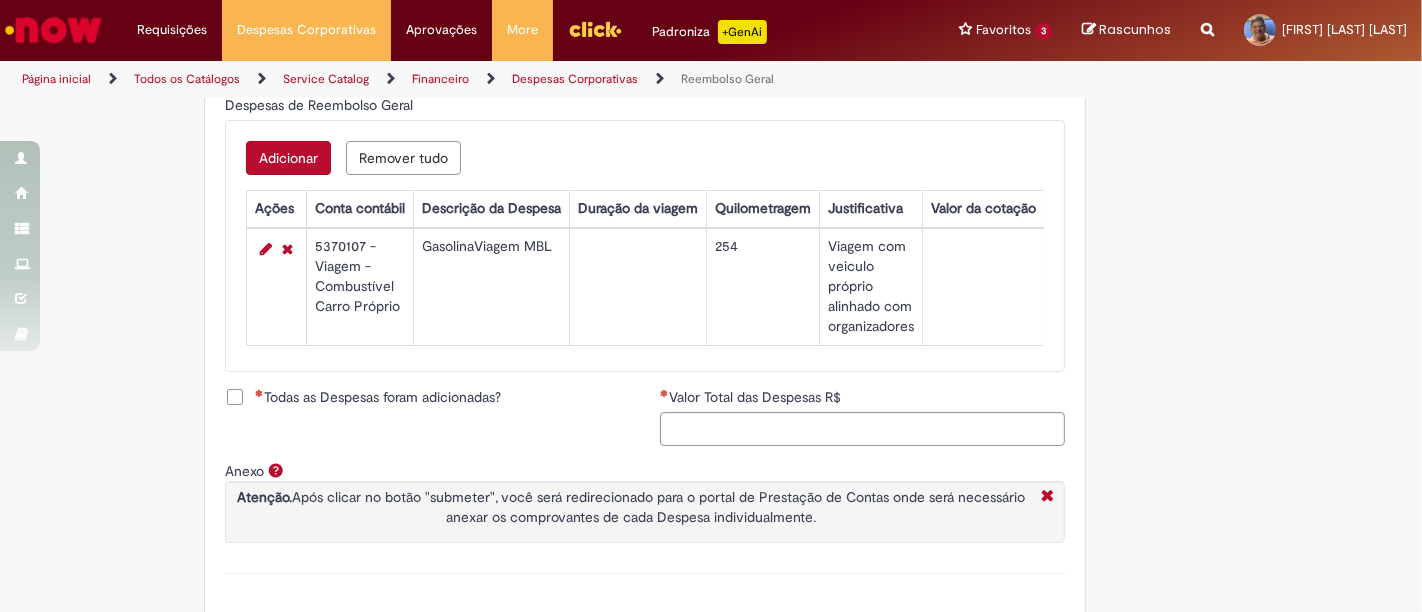 click on "Todas as Despesas foram adicionadas? Valor Total das Despesas R$" at bounding box center (645, 424) 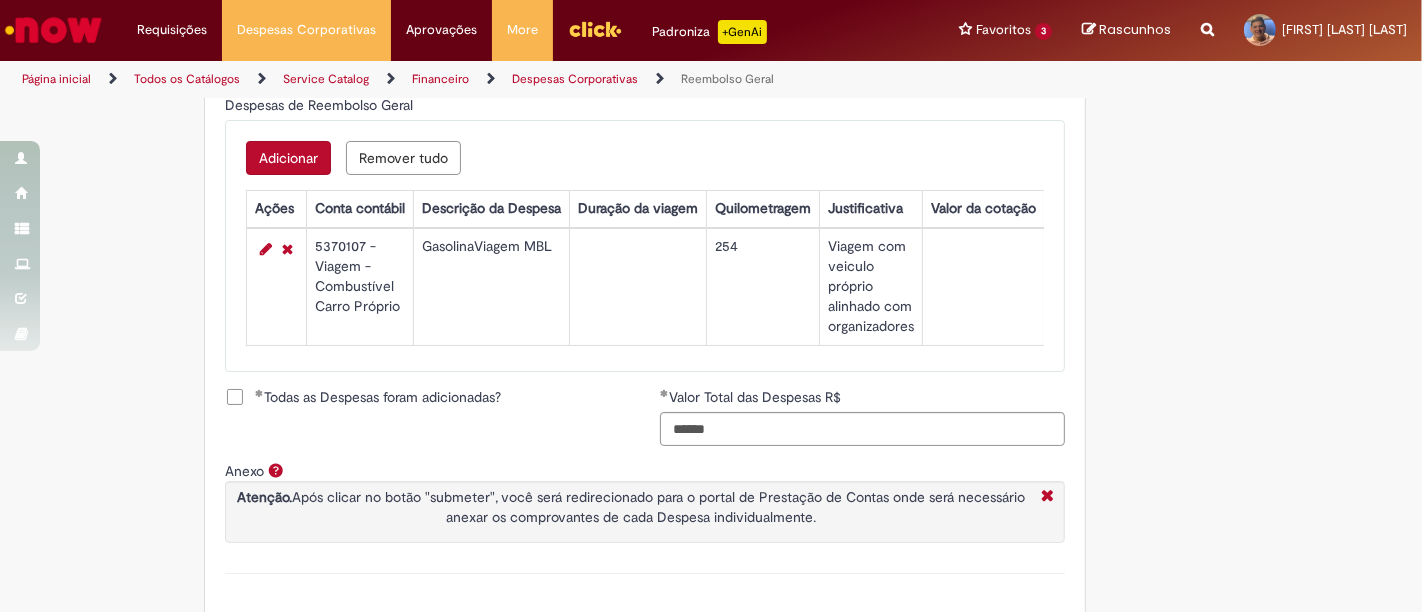 scroll, scrollTop: 957, scrollLeft: 0, axis: vertical 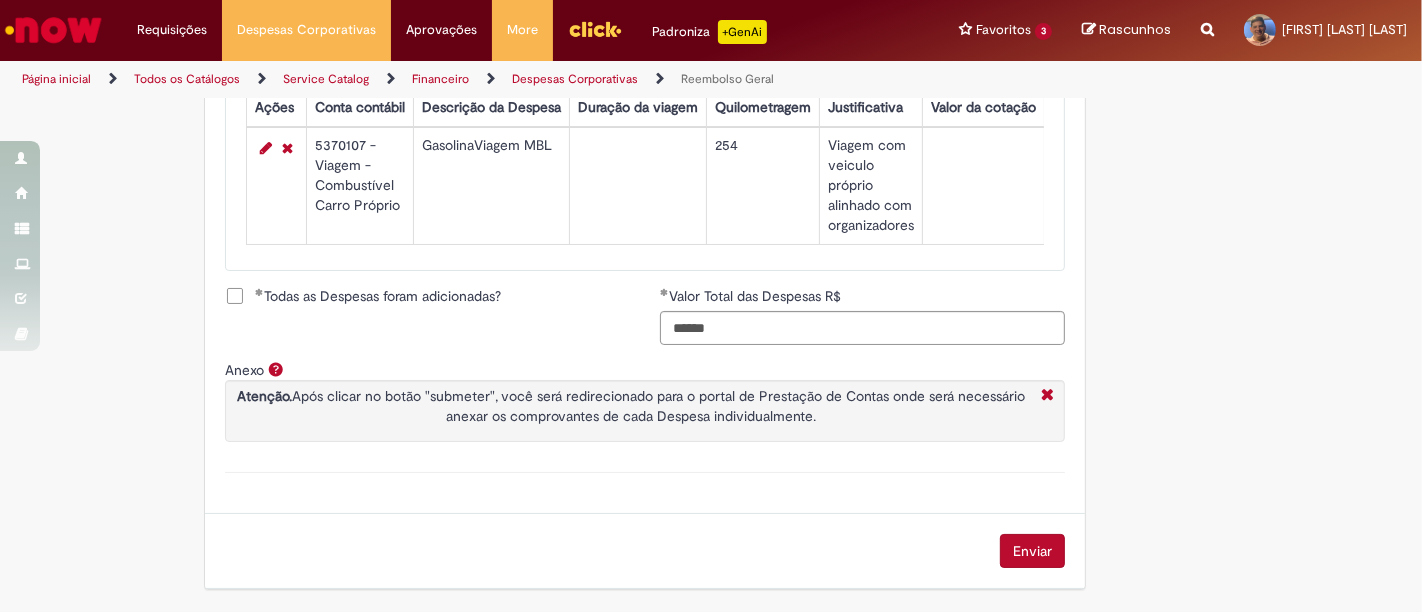 click on "Enviar" at bounding box center (1032, 551) 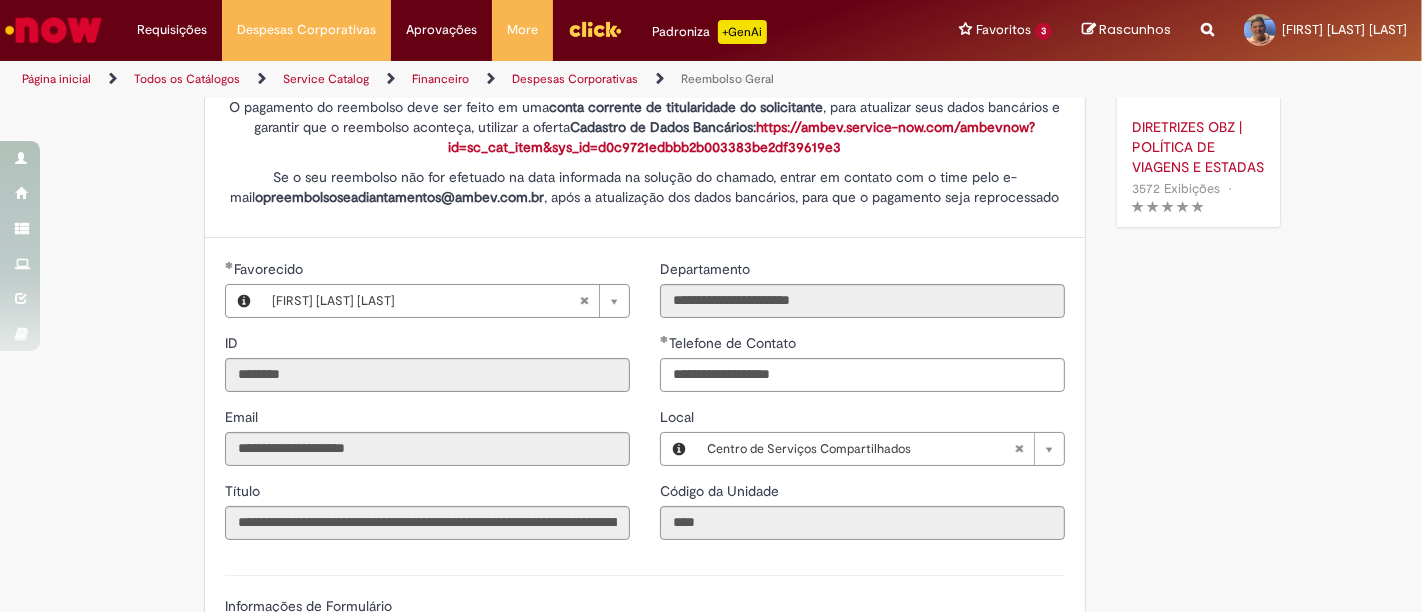 scroll, scrollTop: 180, scrollLeft: 0, axis: vertical 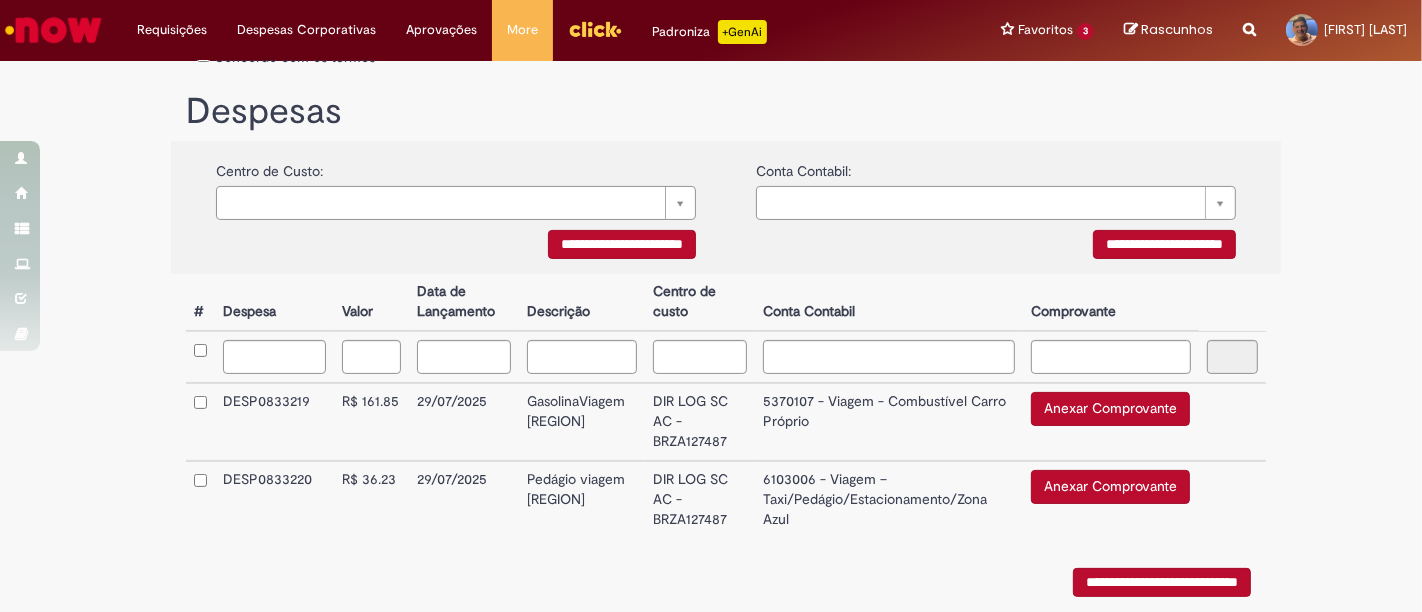 click on "Anexar Comprovante" at bounding box center [1110, 409] 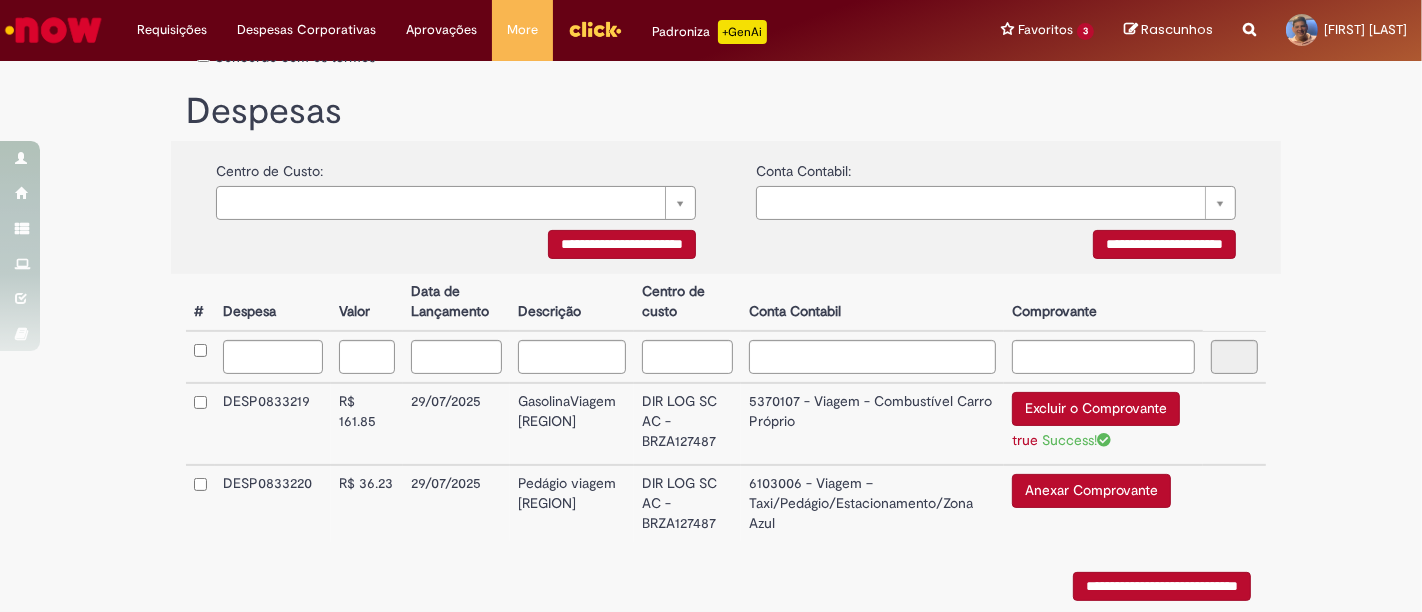 click on "Anexar Comprovante" at bounding box center (1091, 491) 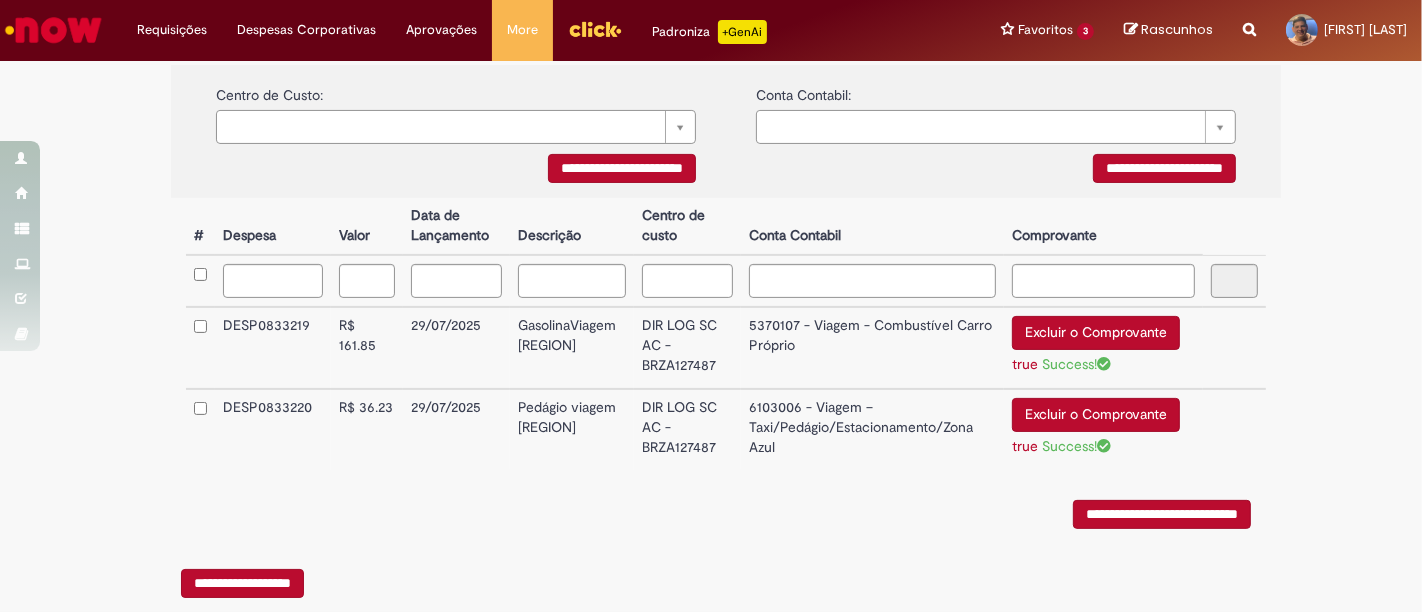 scroll, scrollTop: 448, scrollLeft: 0, axis: vertical 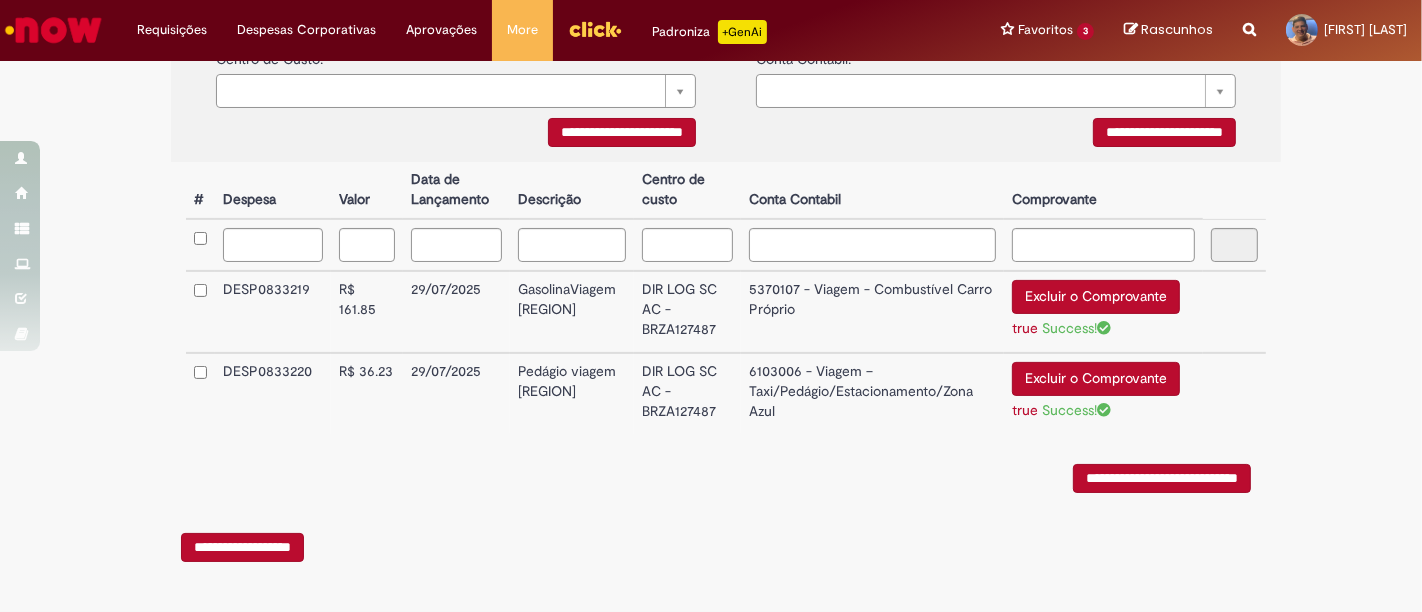 click on "**********" at bounding box center [1162, 478] 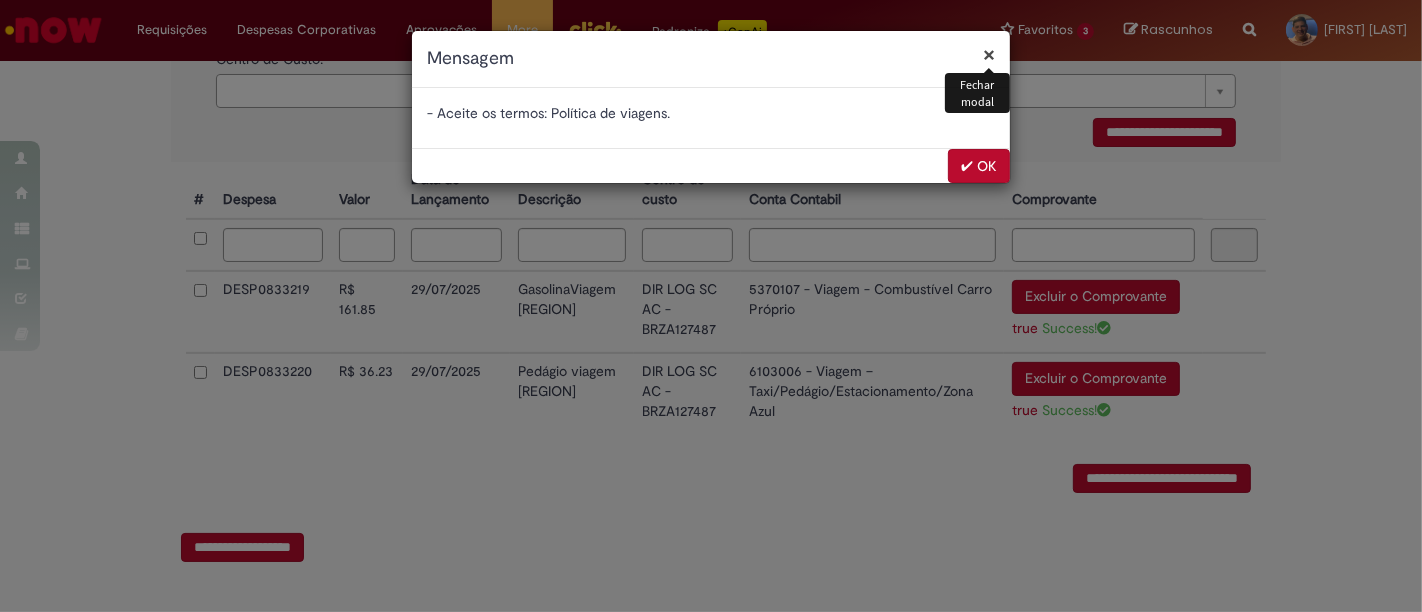 click on "Mensagem" at bounding box center (711, 59) 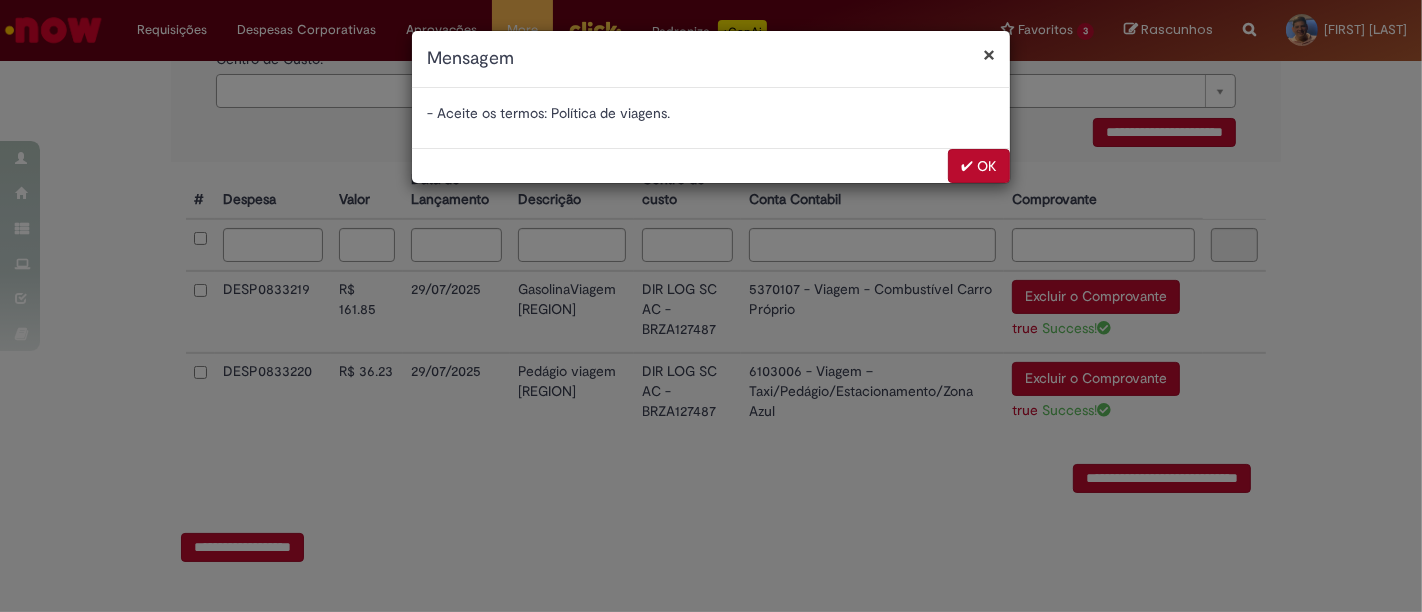 click on "Mensagem" at bounding box center [711, 59] 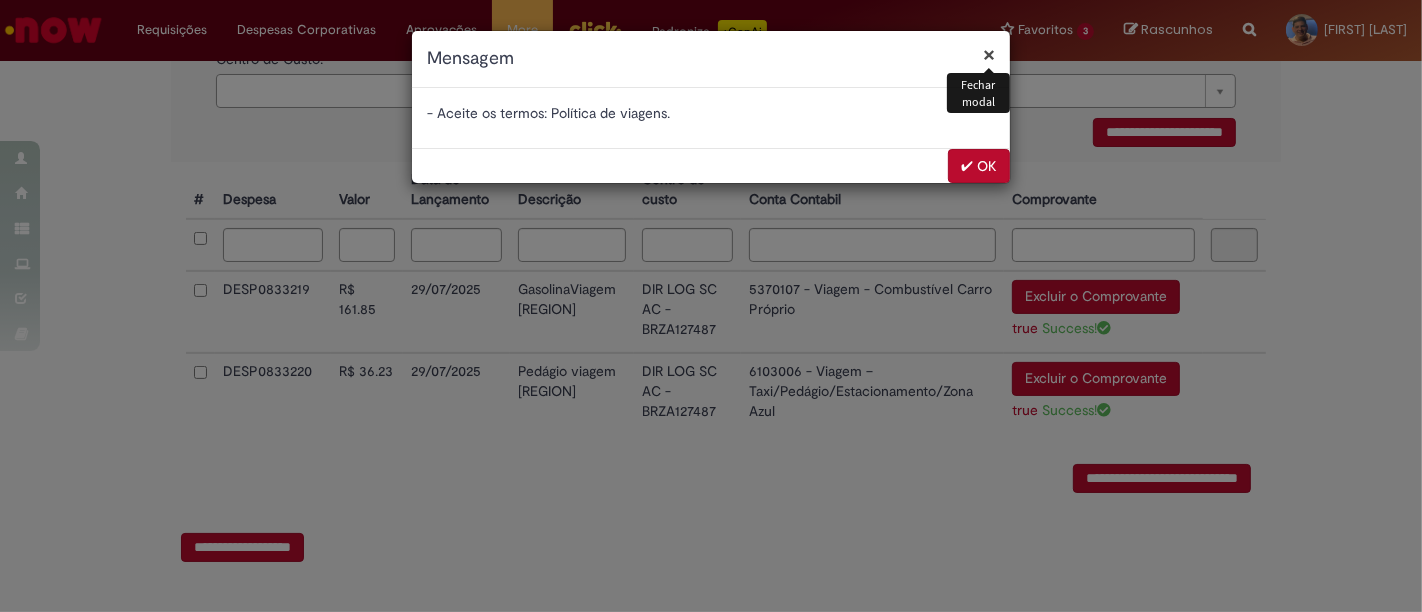 click on "×" at bounding box center [989, 54] 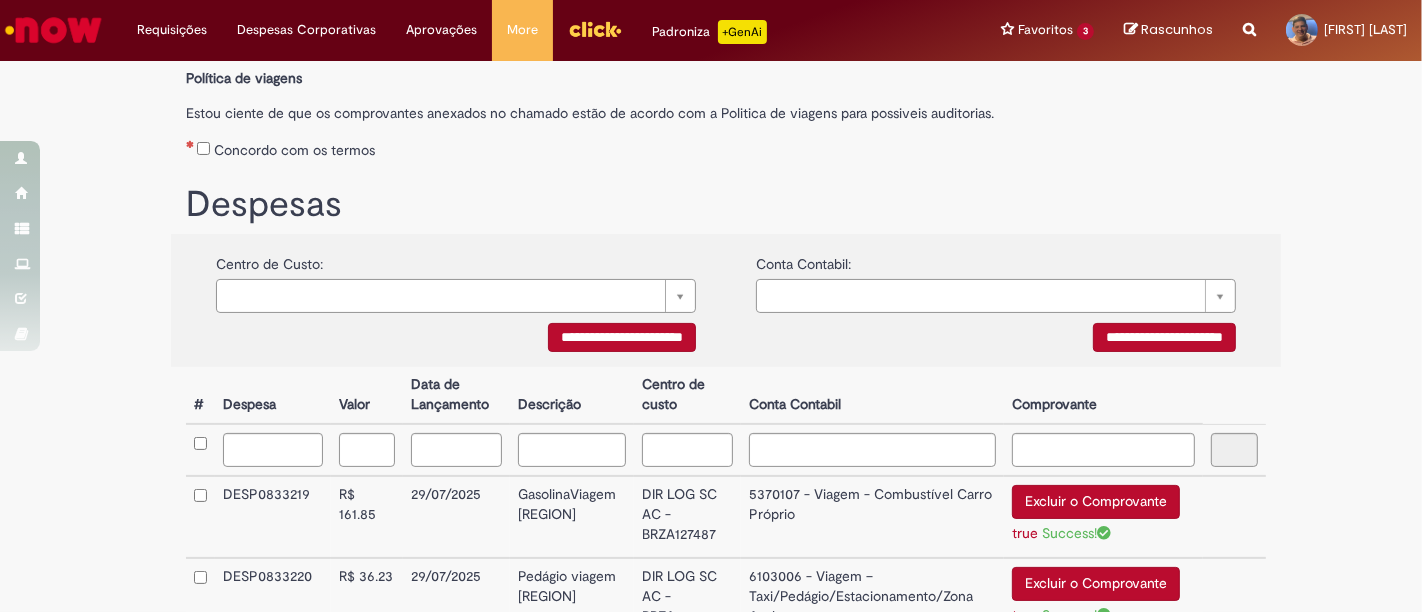 scroll, scrollTop: 226, scrollLeft: 0, axis: vertical 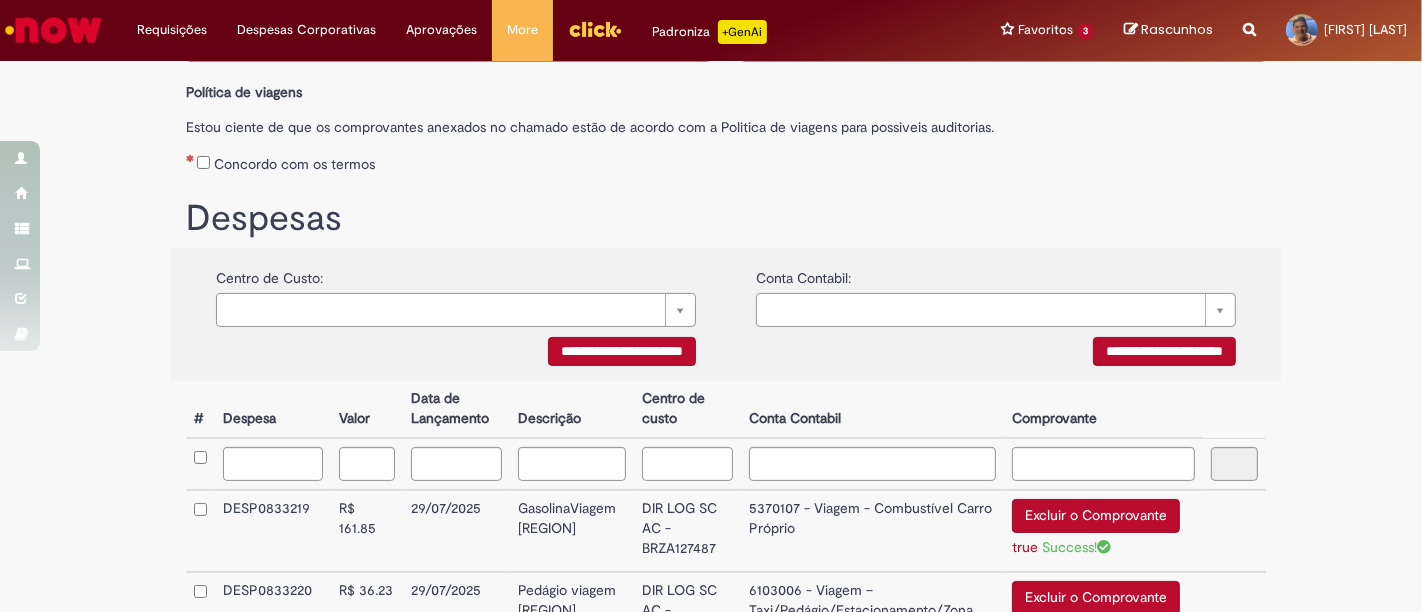 click on "Concordo com os termos" at bounding box center [726, 160] 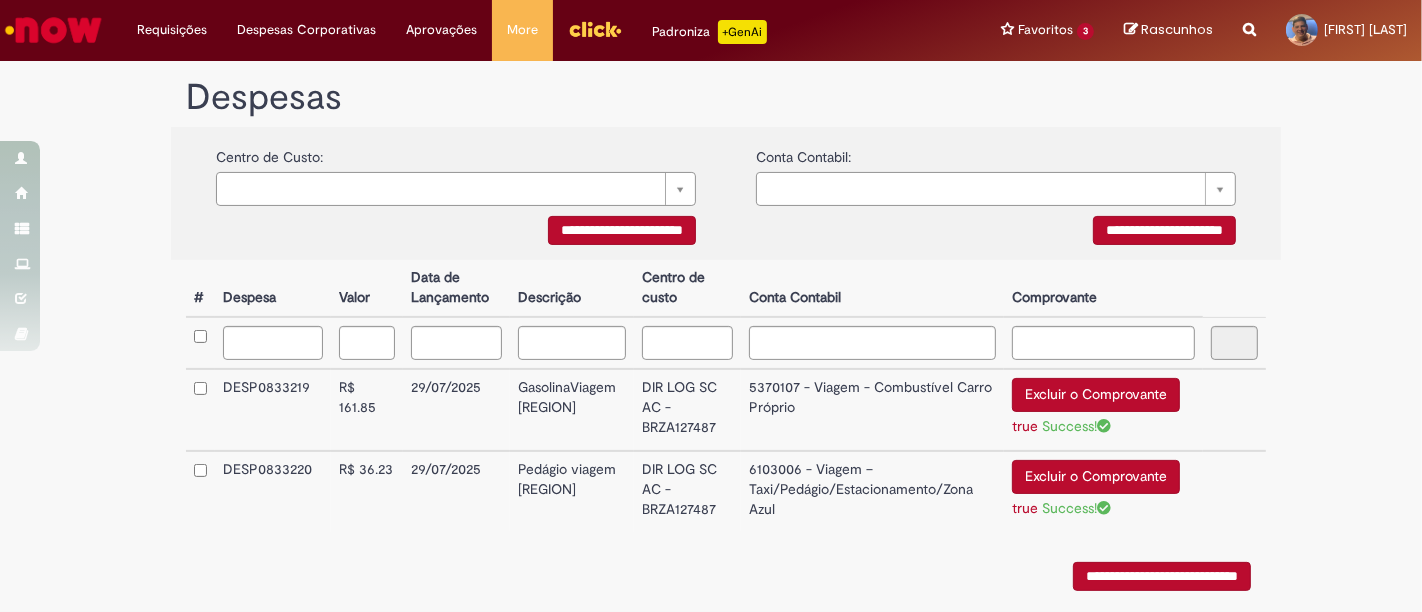 scroll, scrollTop: 448, scrollLeft: 0, axis: vertical 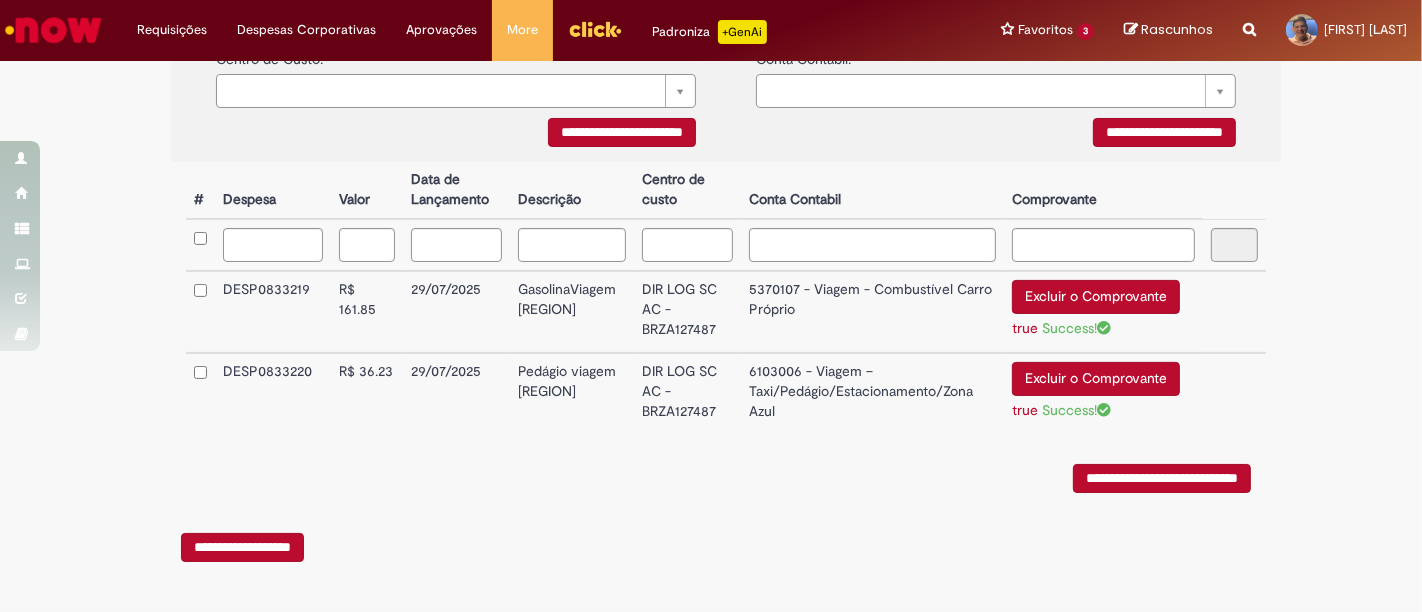 click on "**********" at bounding box center (1162, 478) 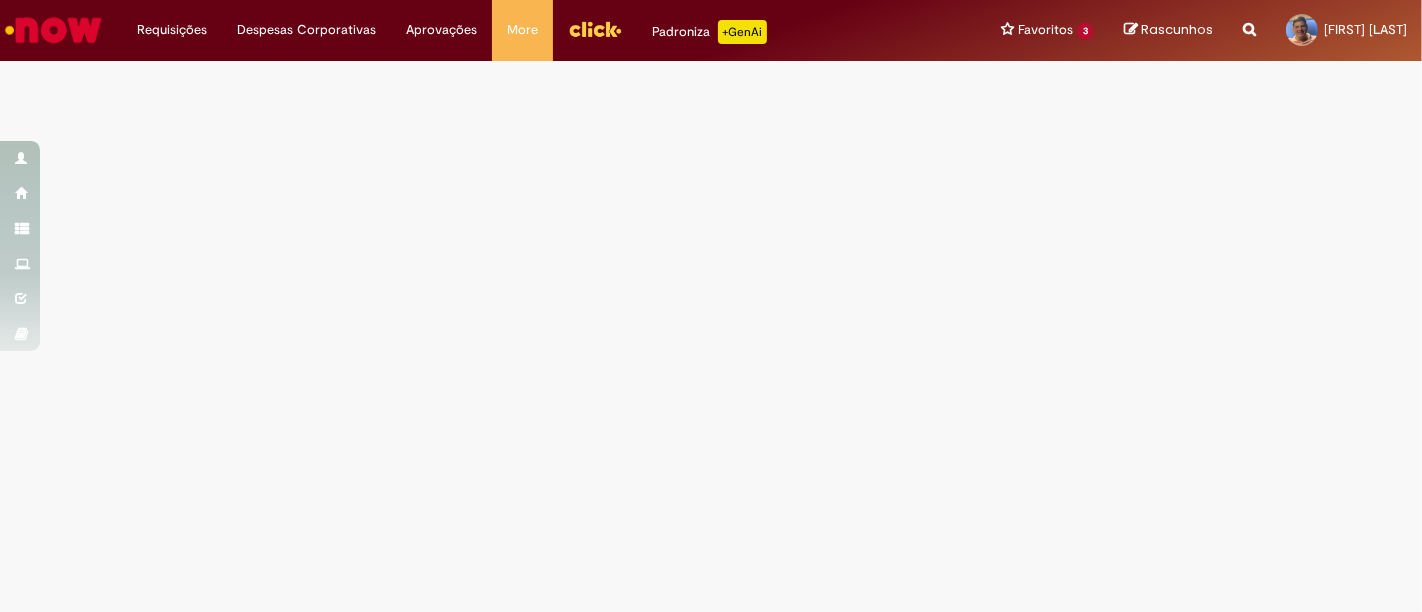 scroll, scrollTop: 0, scrollLeft: 0, axis: both 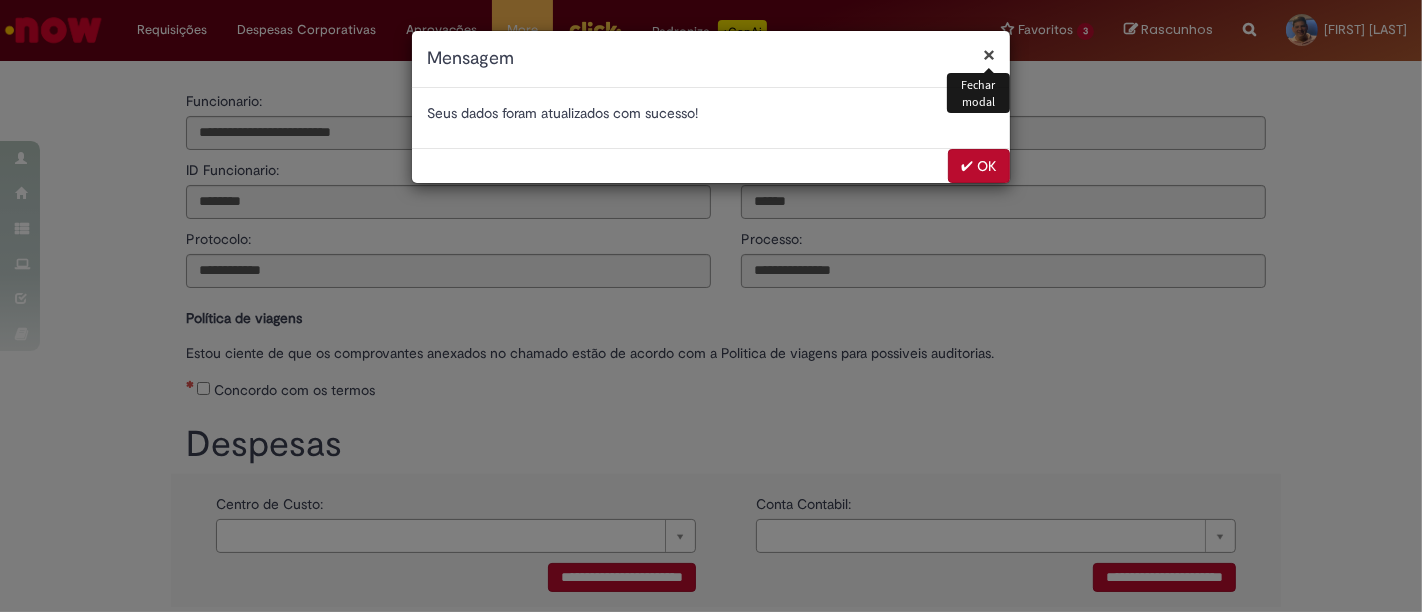 click on "✔ OK" at bounding box center (979, 166) 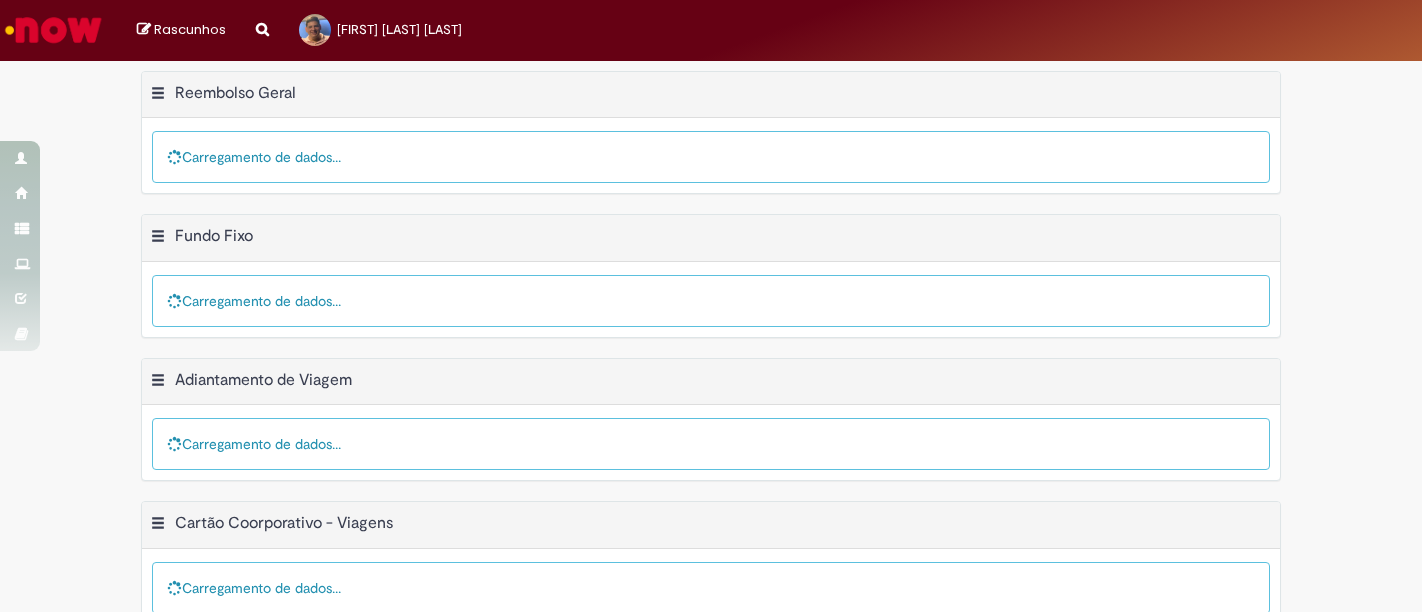 scroll, scrollTop: 0, scrollLeft: 0, axis: both 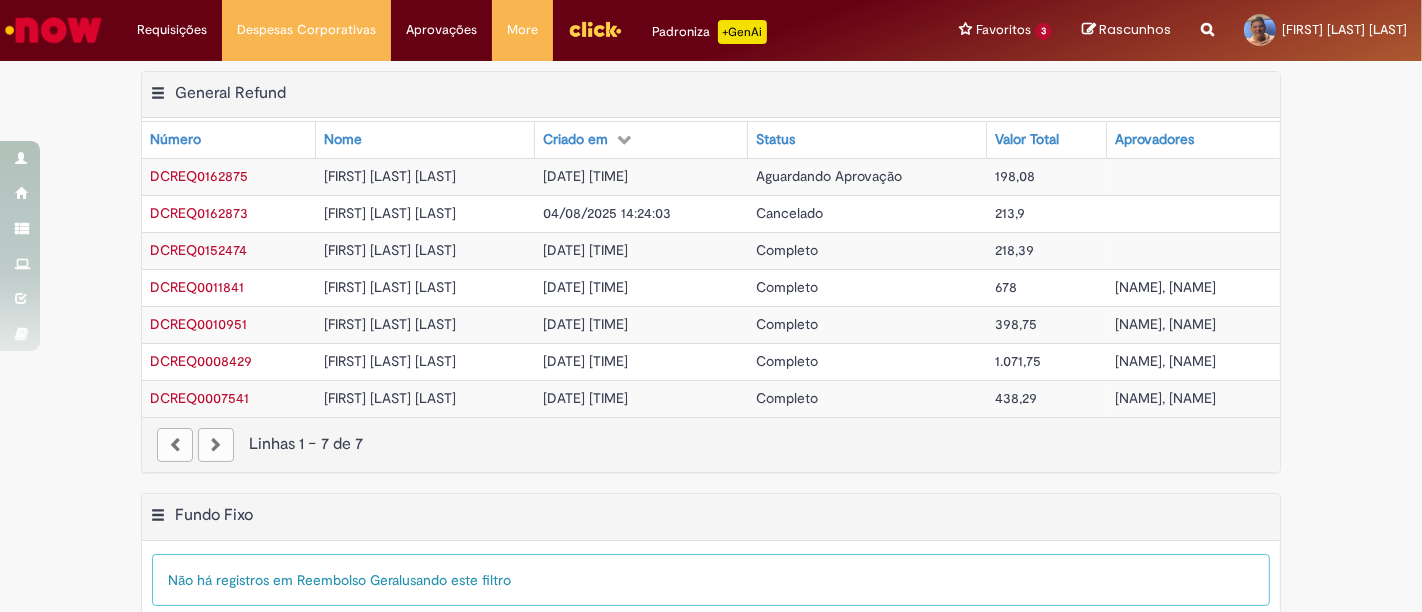 click on "DCREQ0162875" at bounding box center (199, 176) 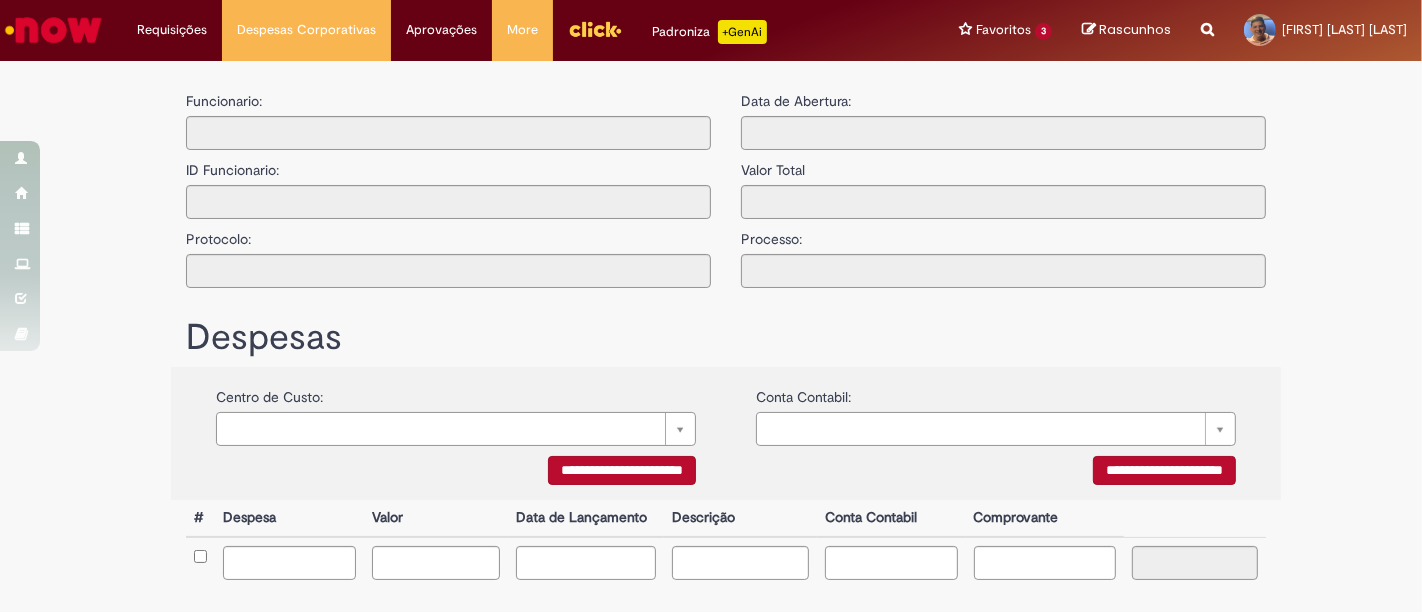 type on "**********" 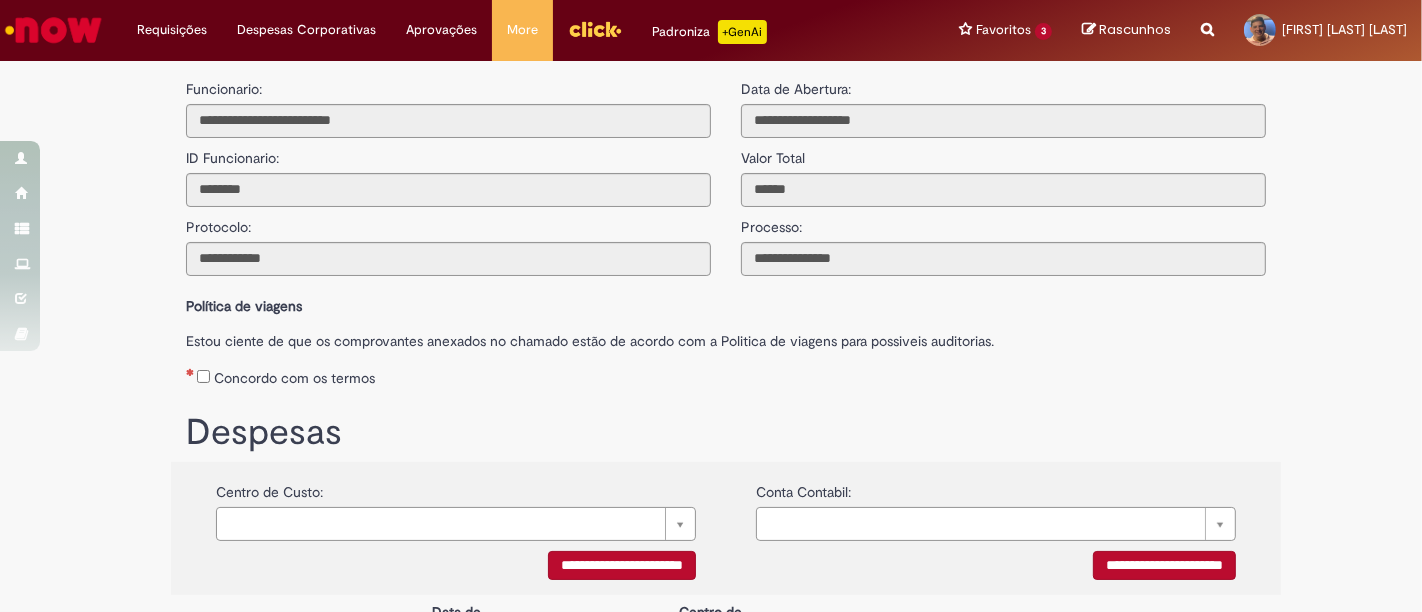 scroll, scrollTop: 0, scrollLeft: 0, axis: both 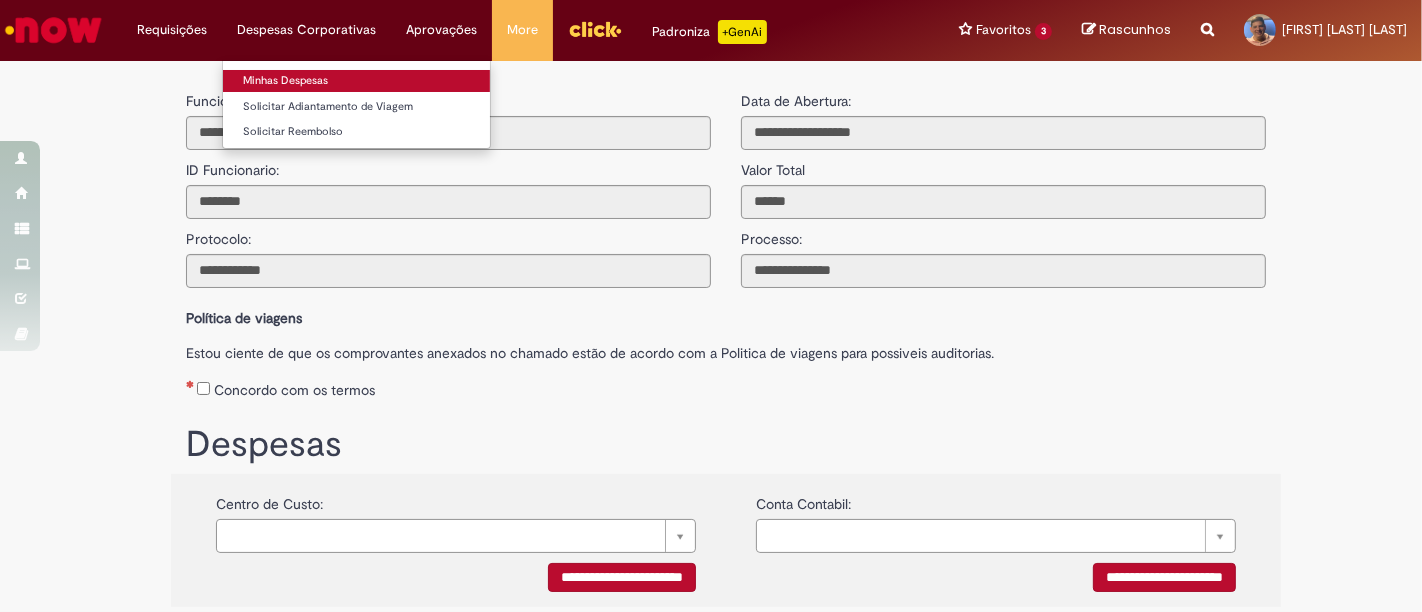 click on "Minhas Despesas" at bounding box center [356, 81] 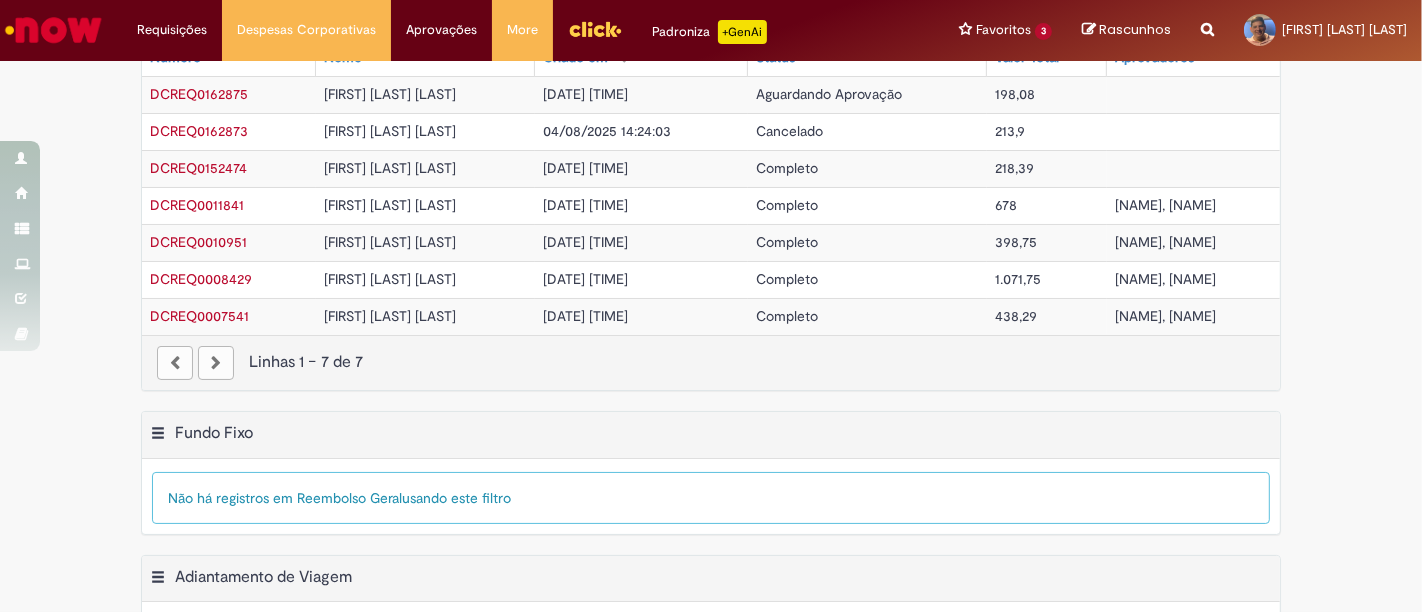 scroll, scrollTop: 0, scrollLeft: 0, axis: both 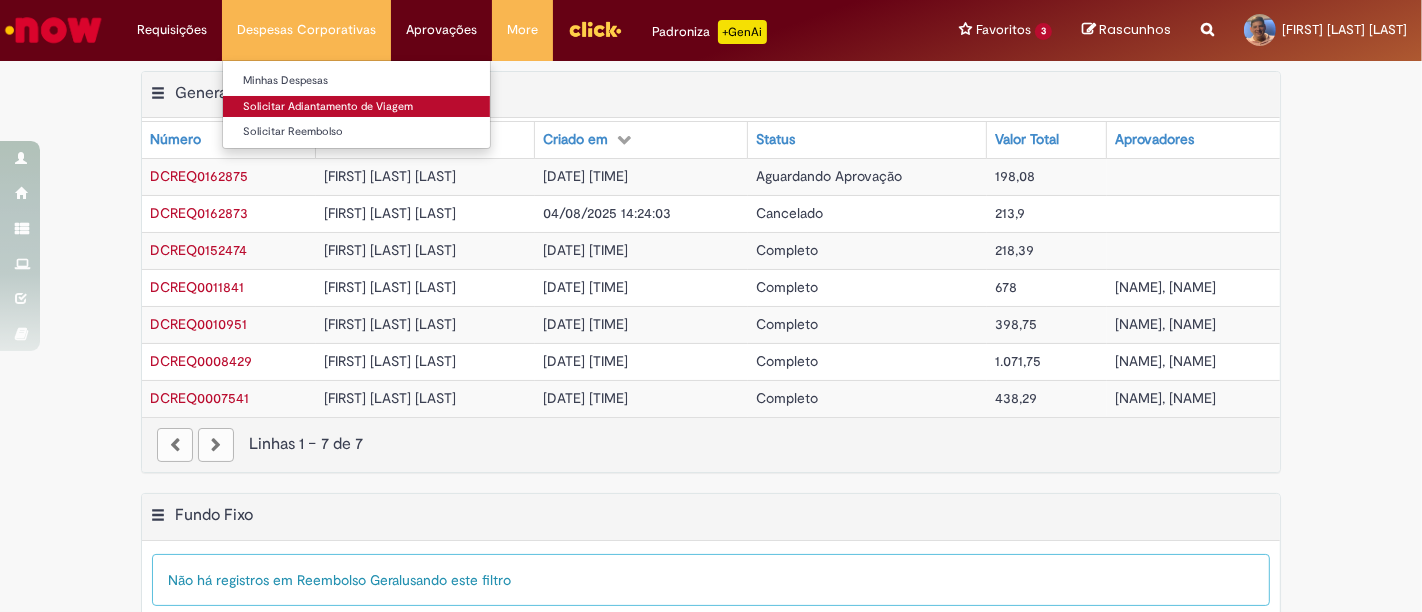click on "Solicitar Adiantamento de Viagem" at bounding box center (356, 107) 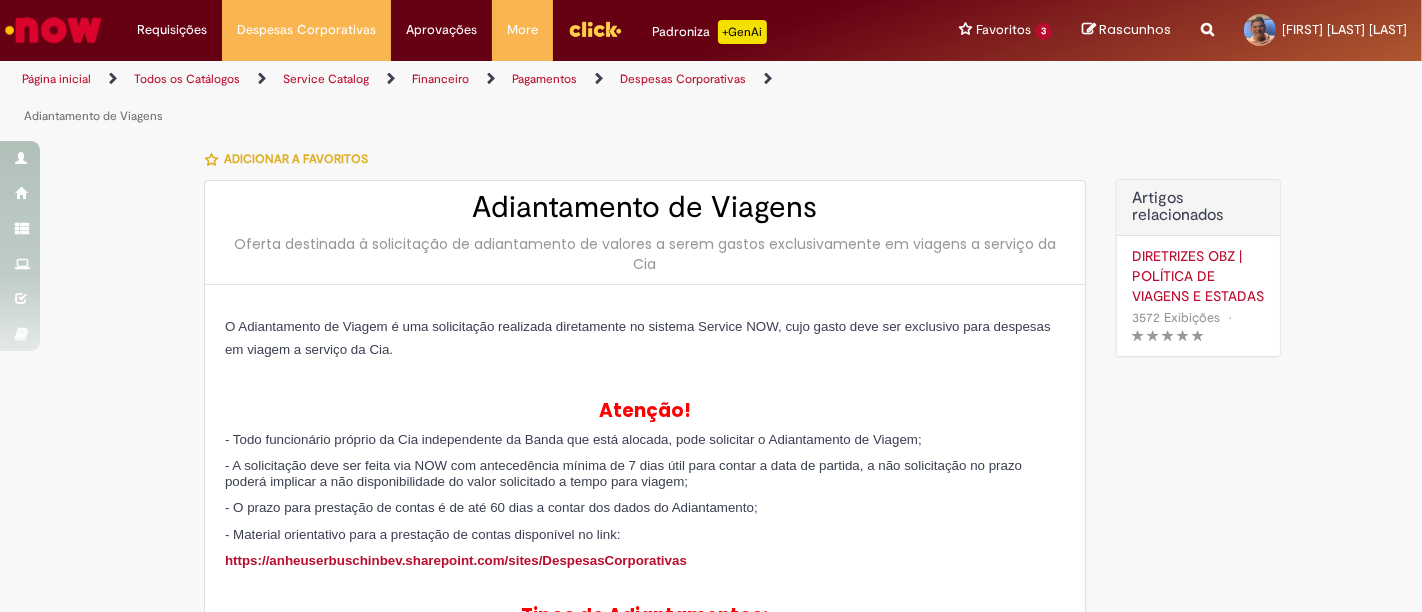 type on "********" 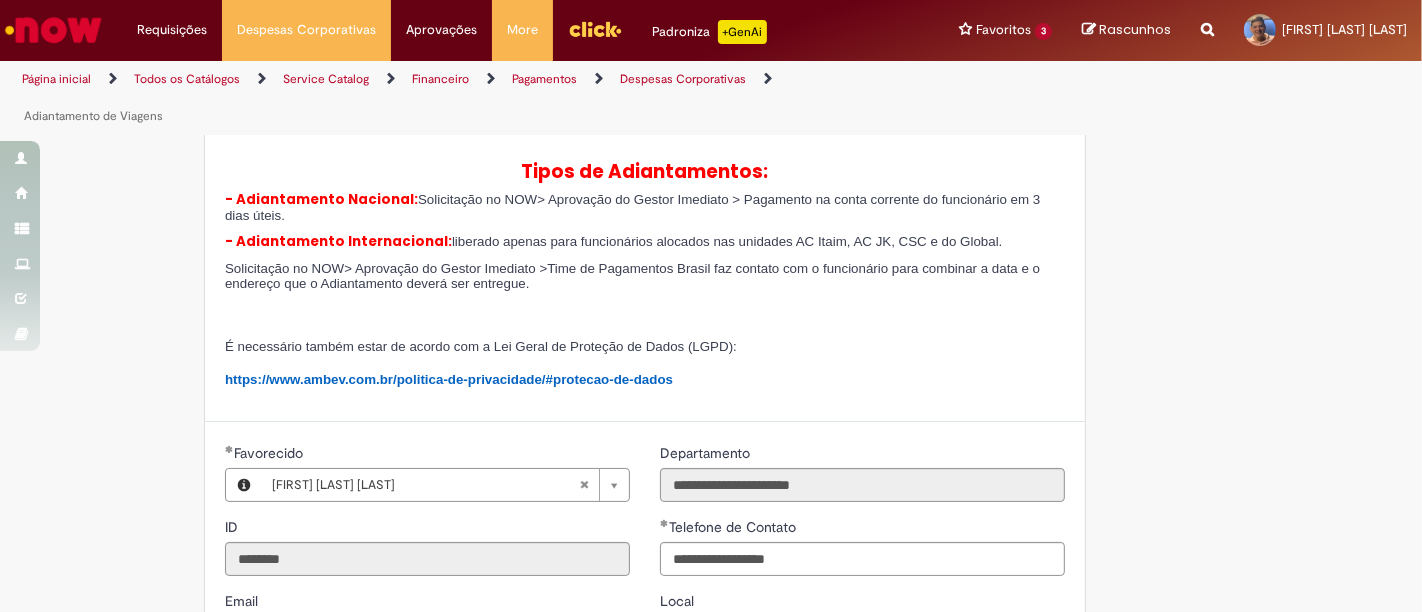 type on "**********" 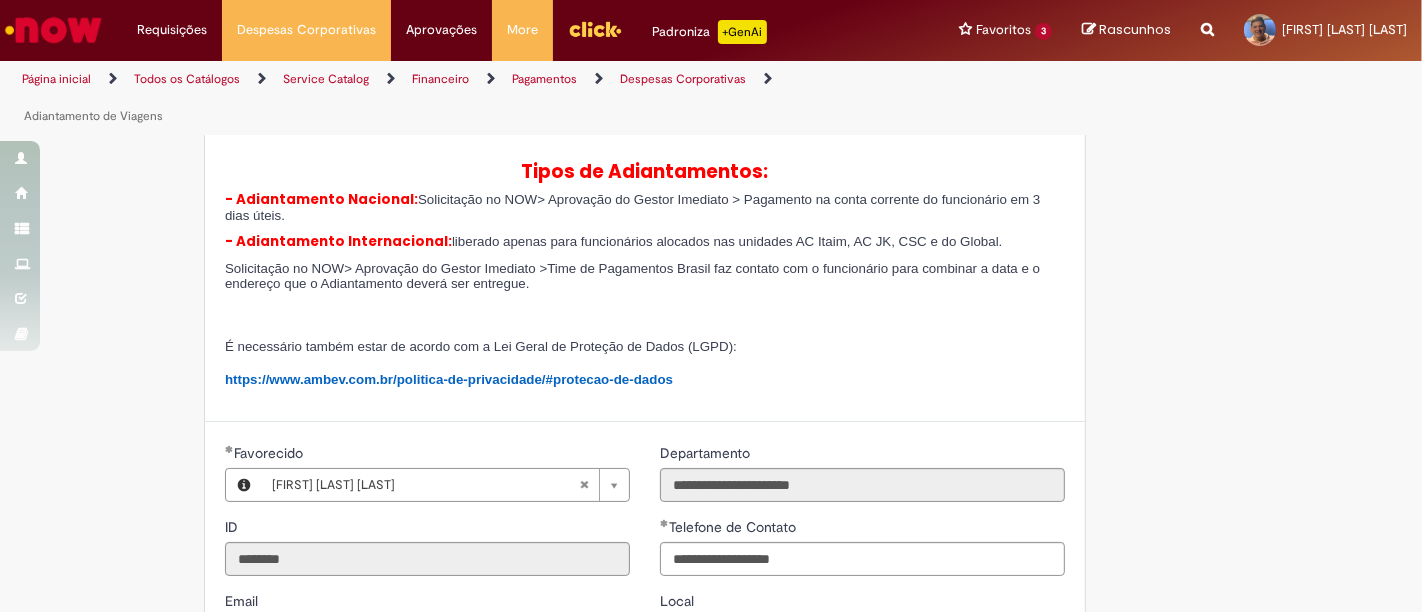 scroll, scrollTop: 777, scrollLeft: 0, axis: vertical 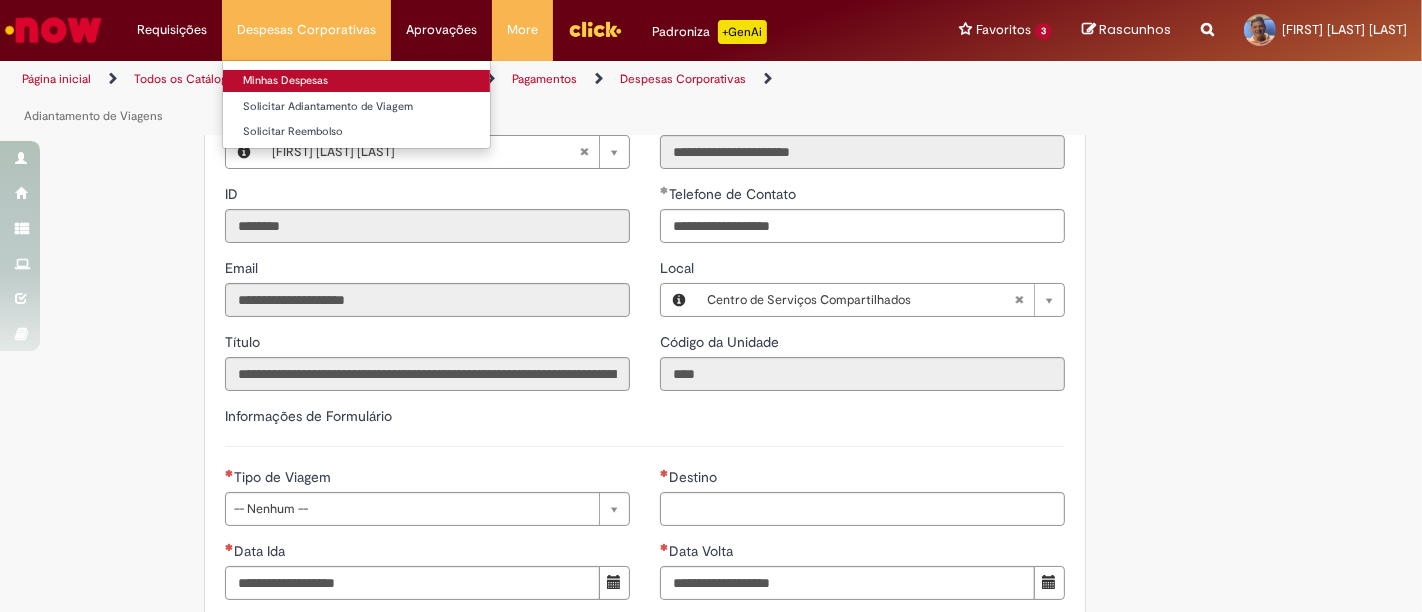 click on "Minhas Despesas" at bounding box center [356, 81] 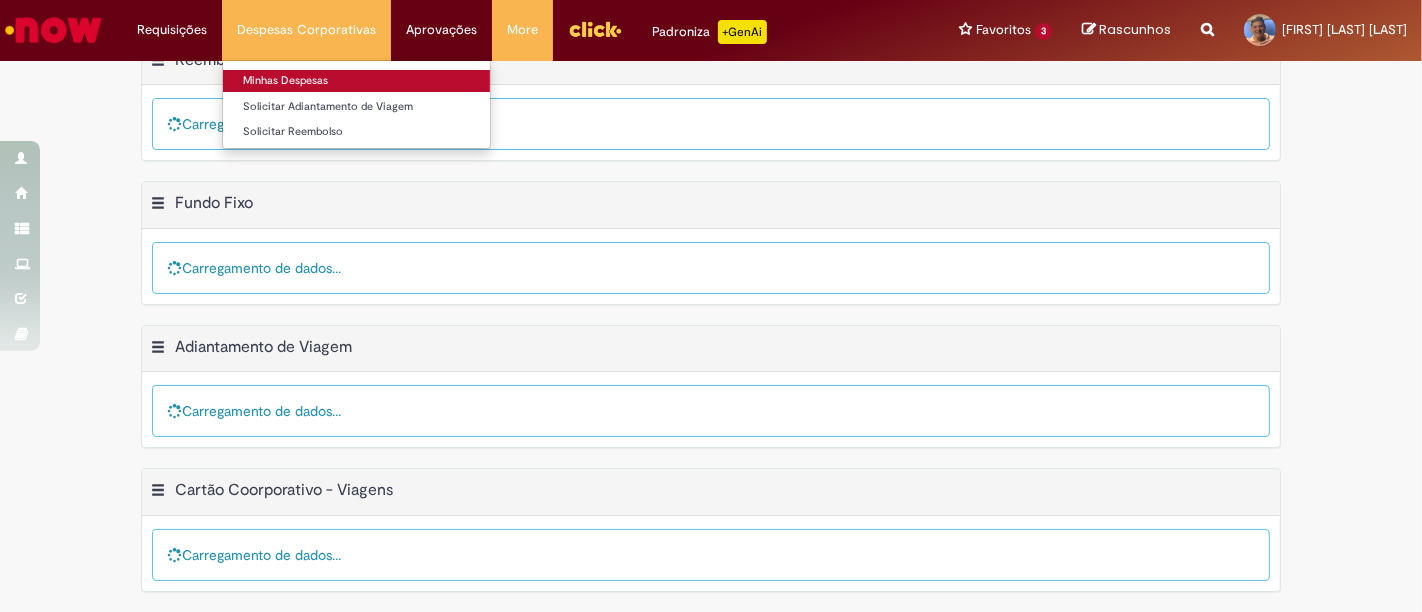 scroll, scrollTop: 0, scrollLeft: 0, axis: both 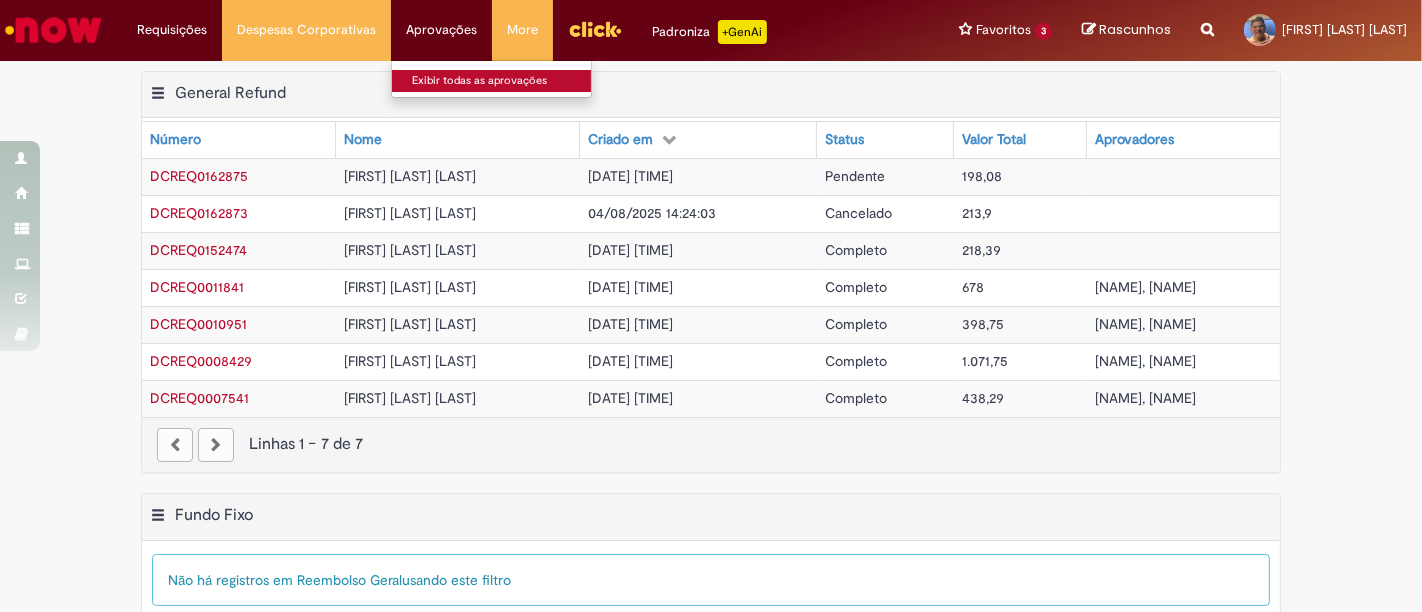 click on "Exibir todas as aprovações" at bounding box center (502, 81) 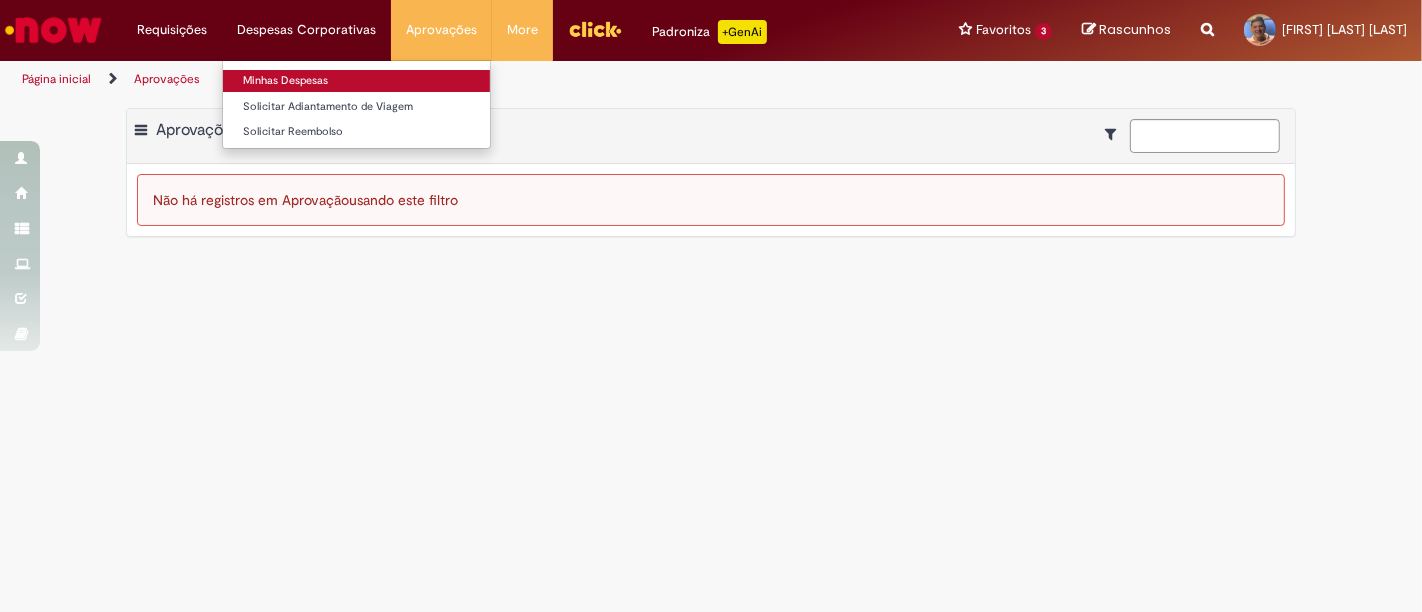 click on "Minhas Despesas" at bounding box center [356, 81] 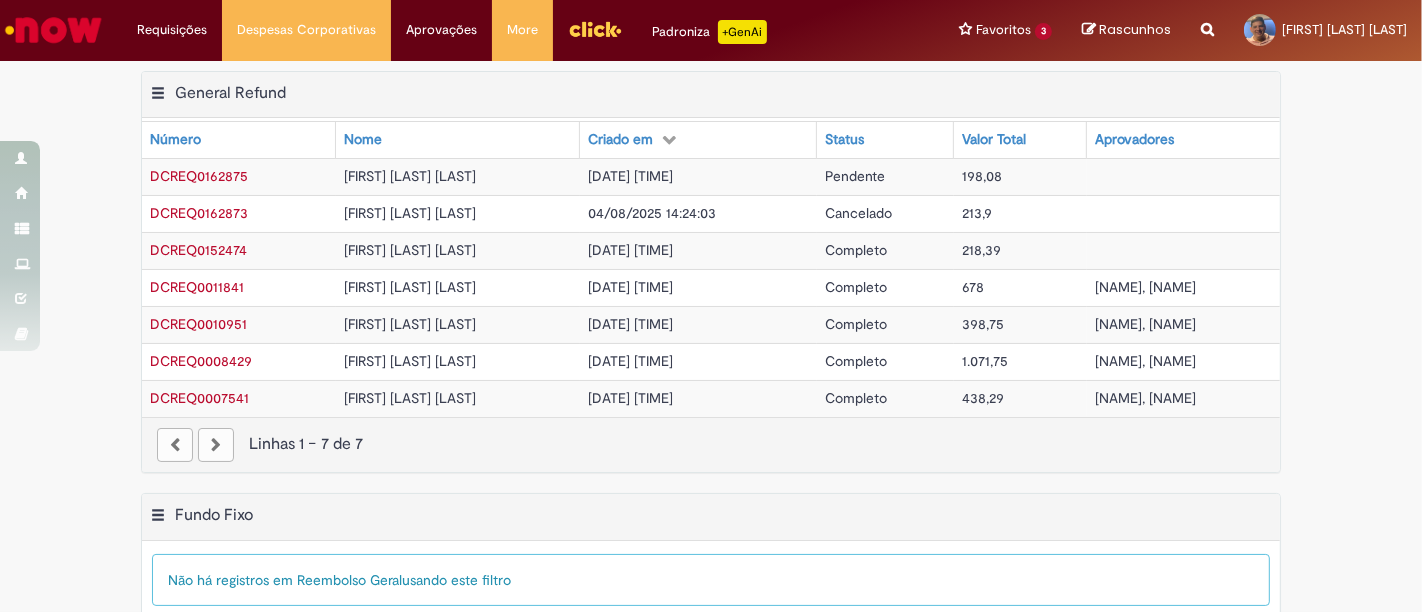 click on "DCREQ0162875" at bounding box center (199, 176) 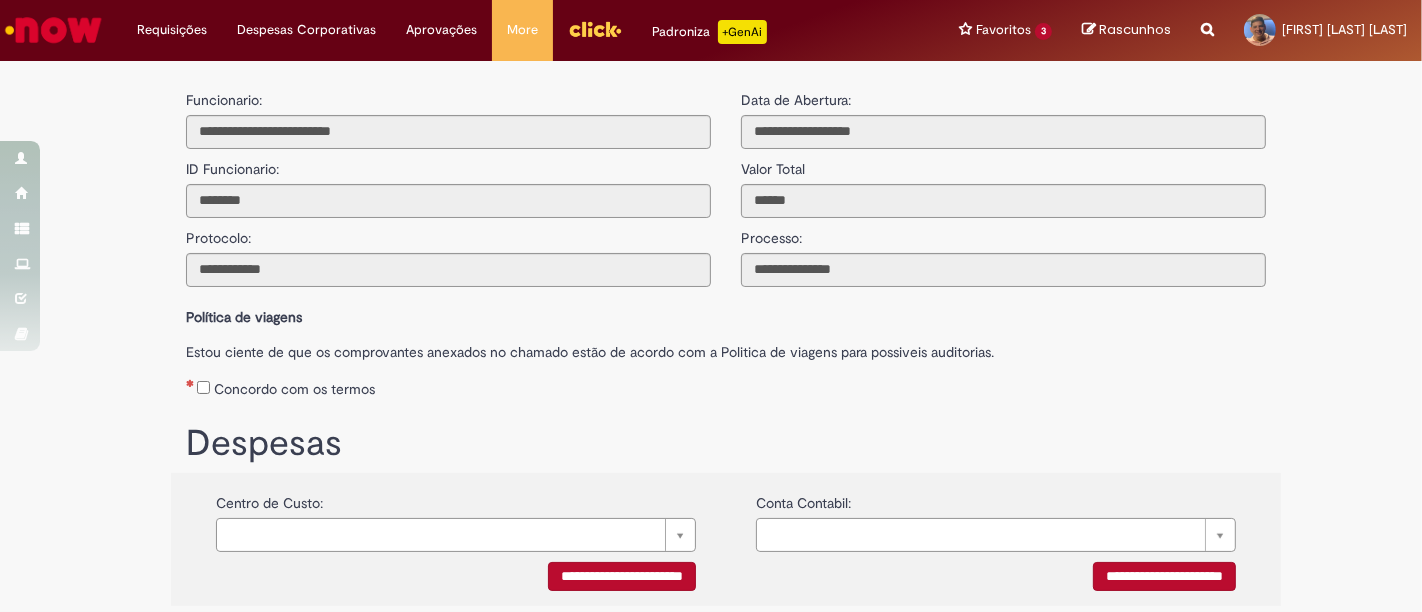 scroll, scrollTop: 0, scrollLeft: 0, axis: both 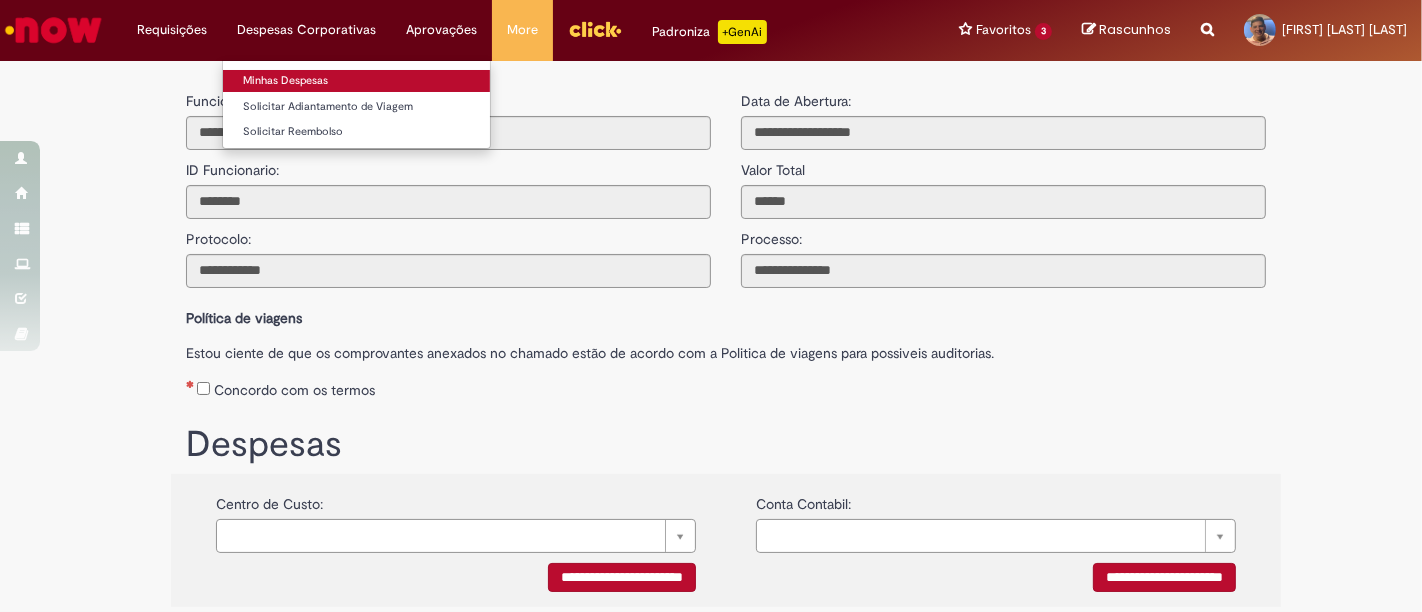 click on "Minhas Despesas" at bounding box center [356, 81] 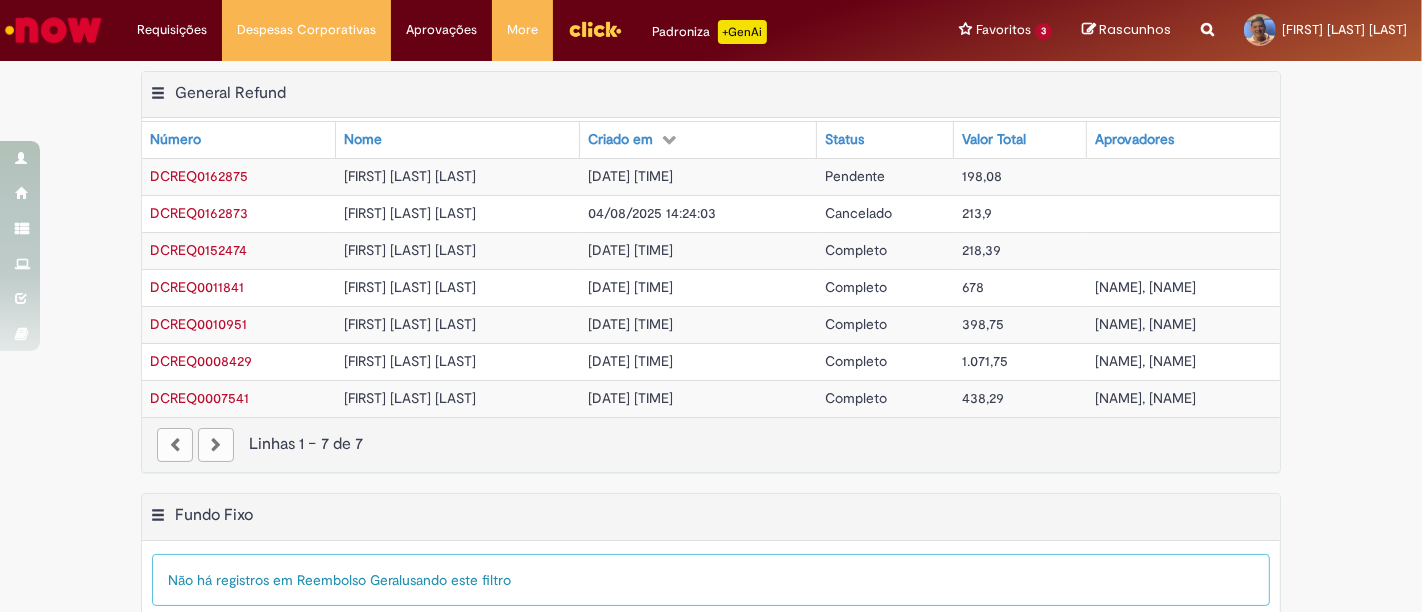click at bounding box center (1183, 176) 